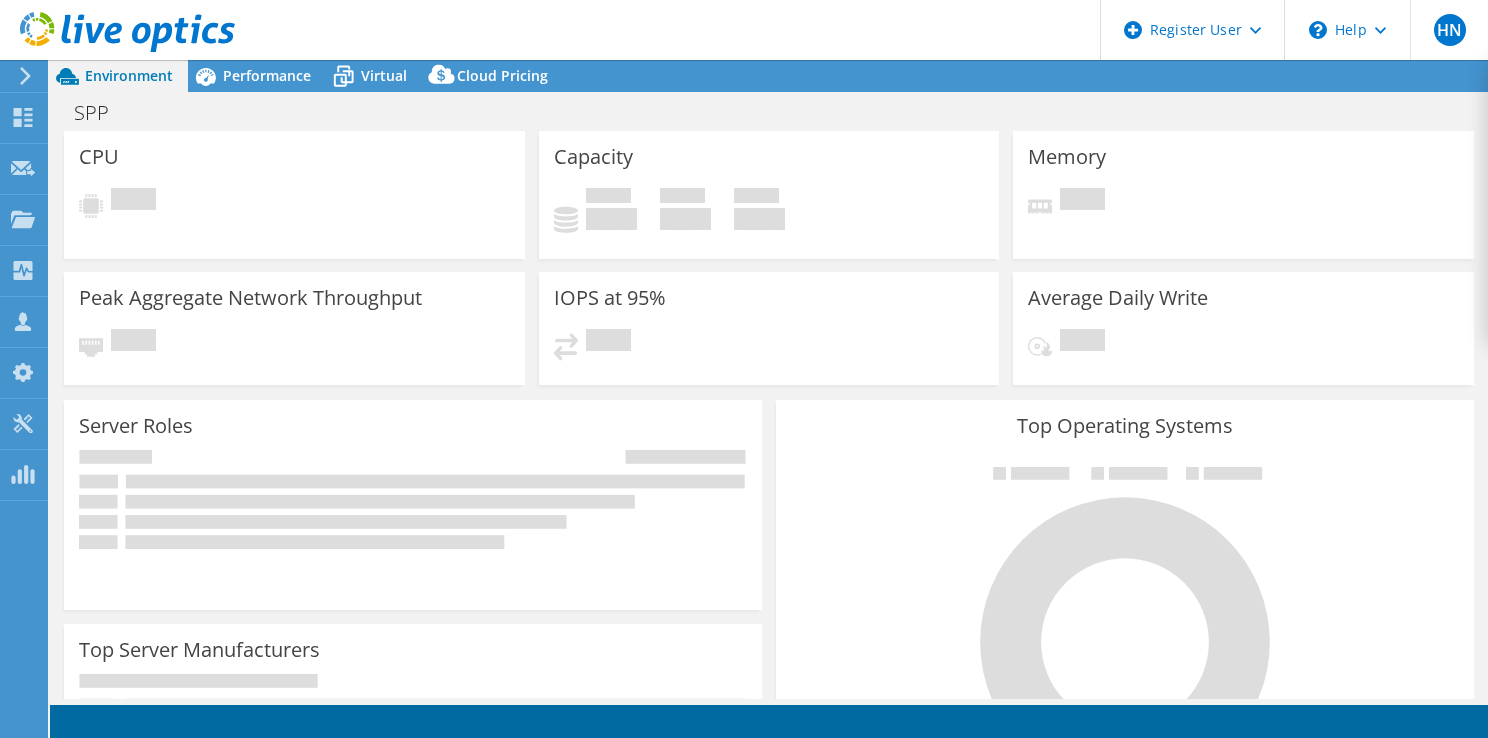 scroll, scrollTop: 0, scrollLeft: 0, axis: both 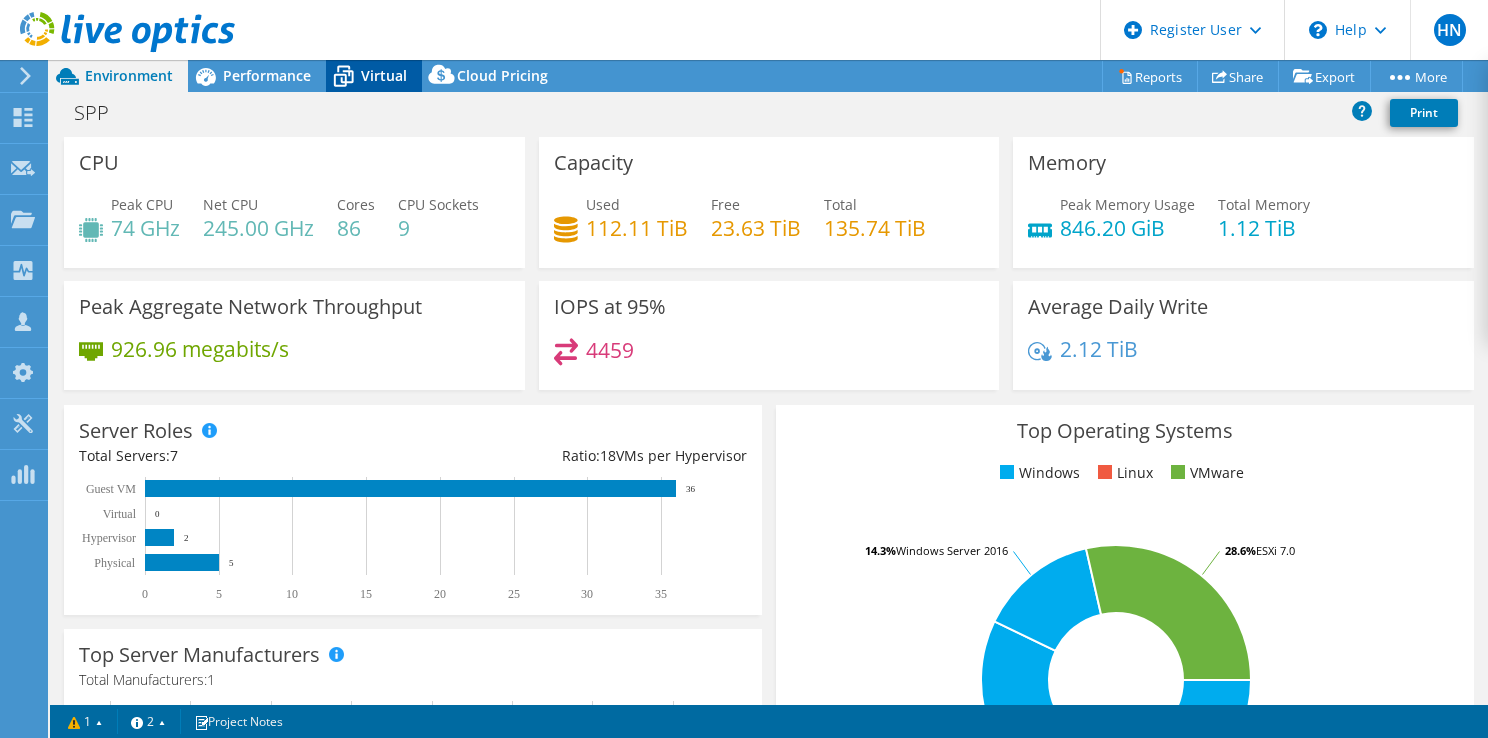 click on "Virtual" at bounding box center (384, 75) 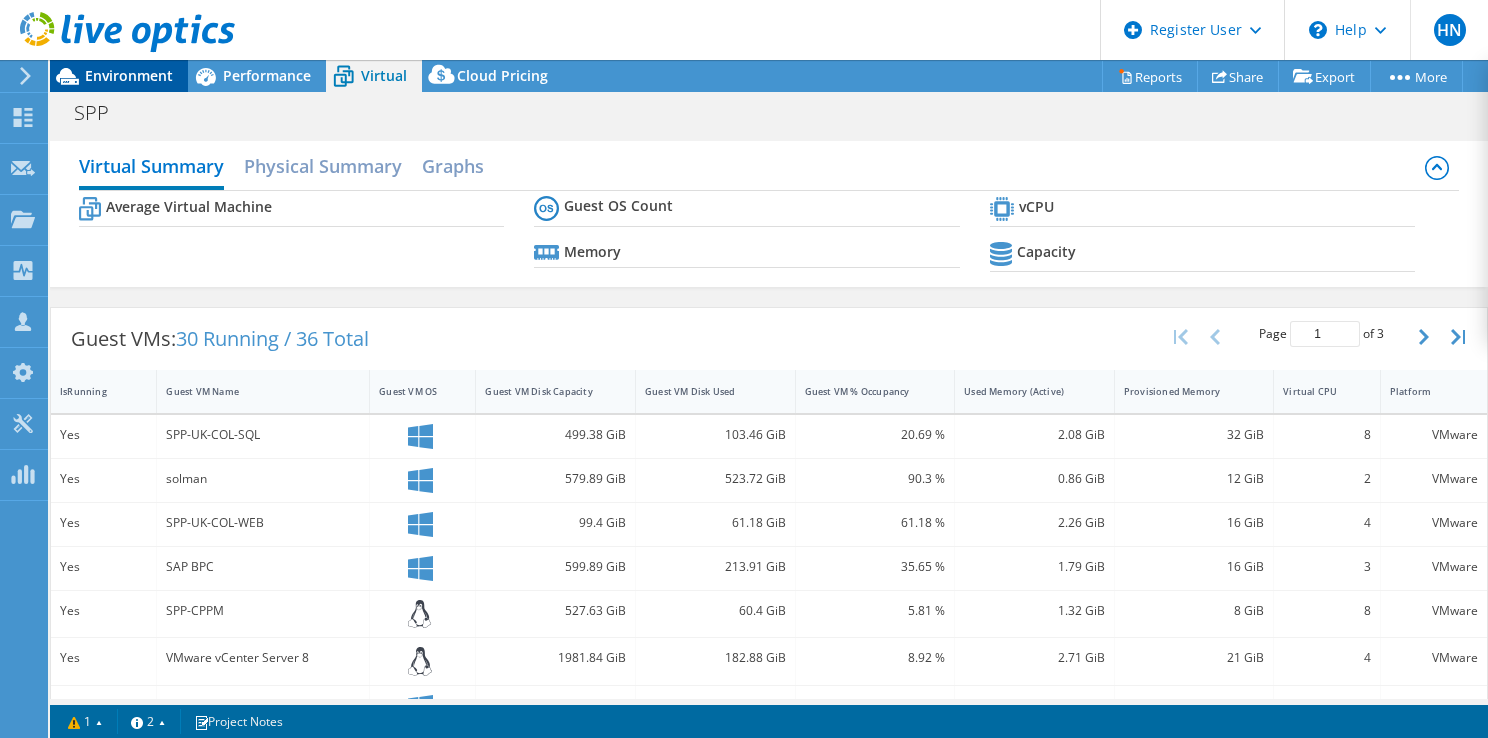 click on "Environment" at bounding box center (129, 75) 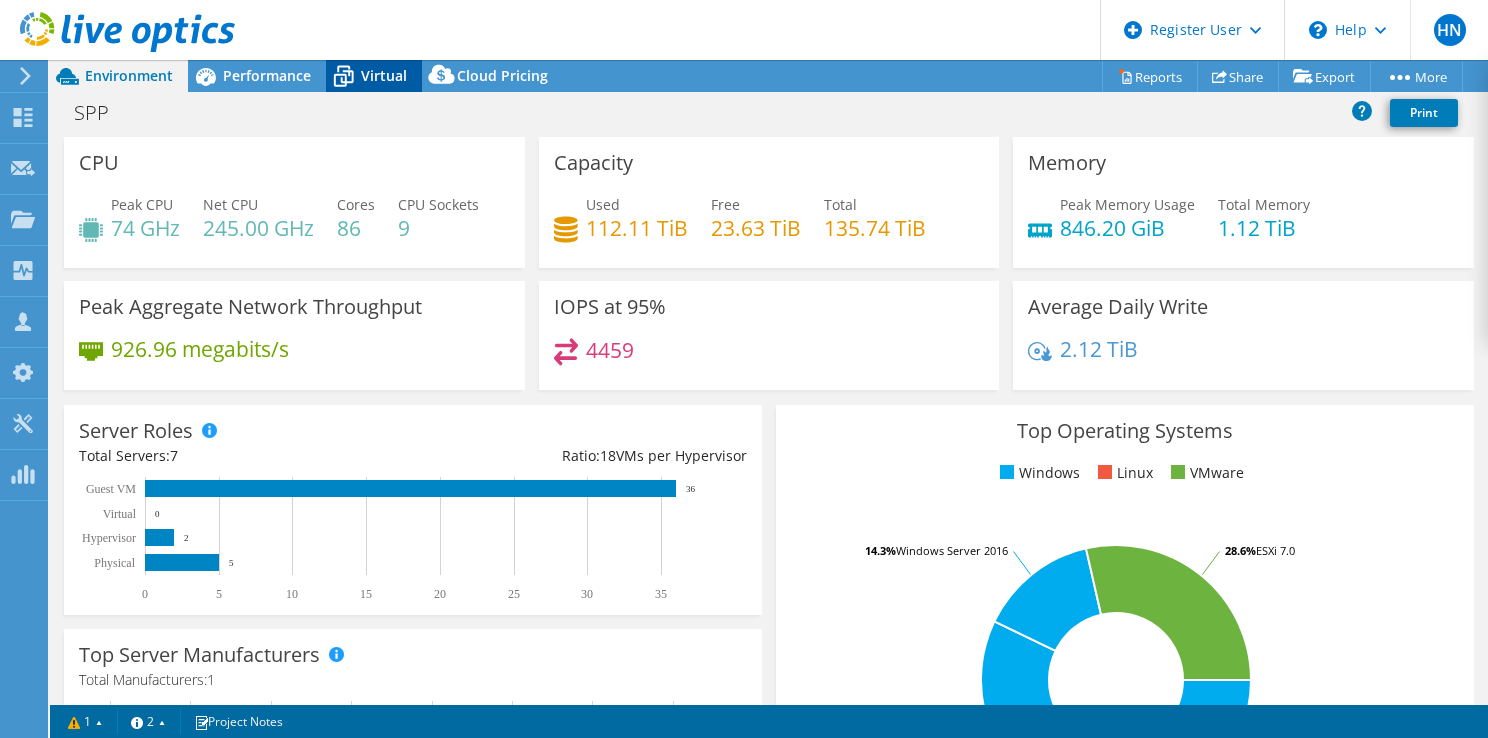 click 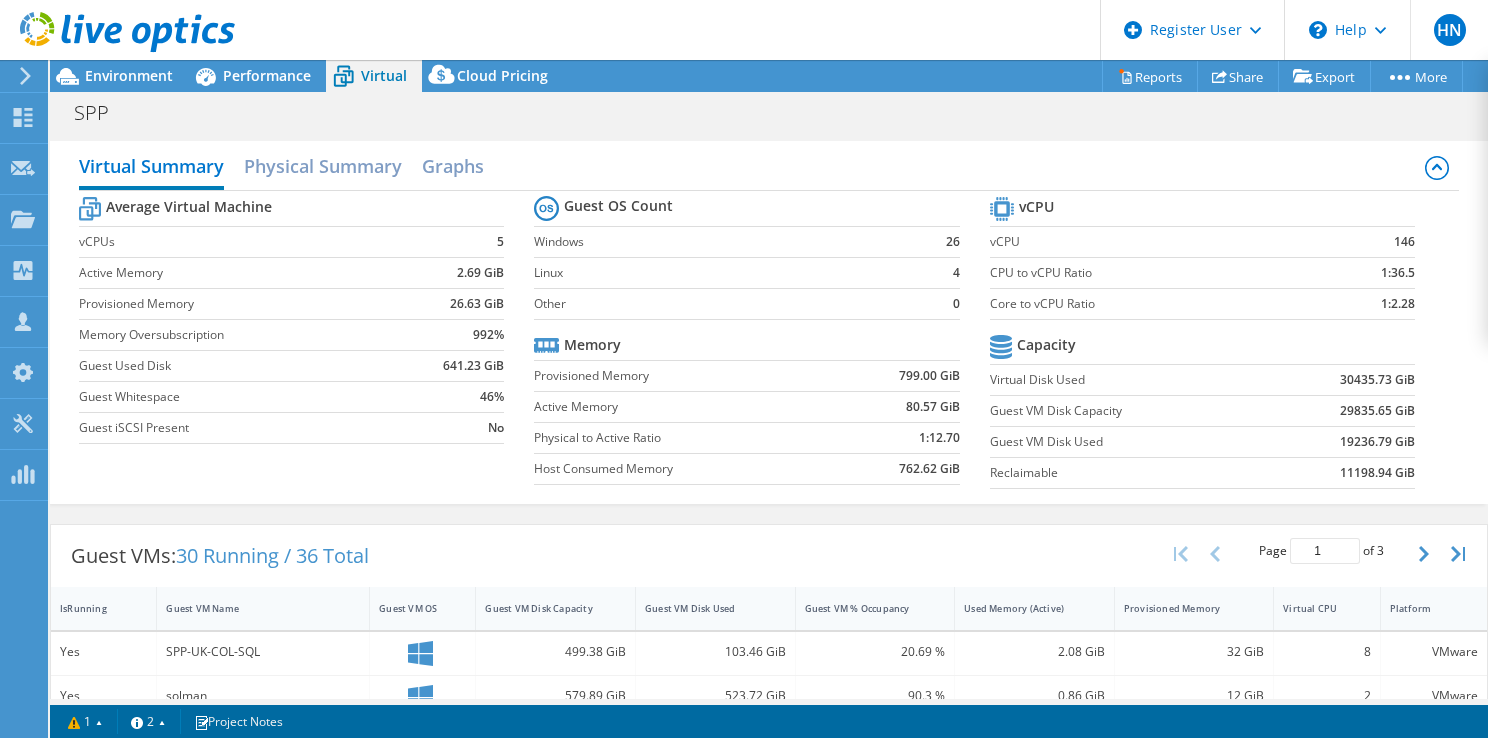 scroll, scrollTop: 400, scrollLeft: 0, axis: vertical 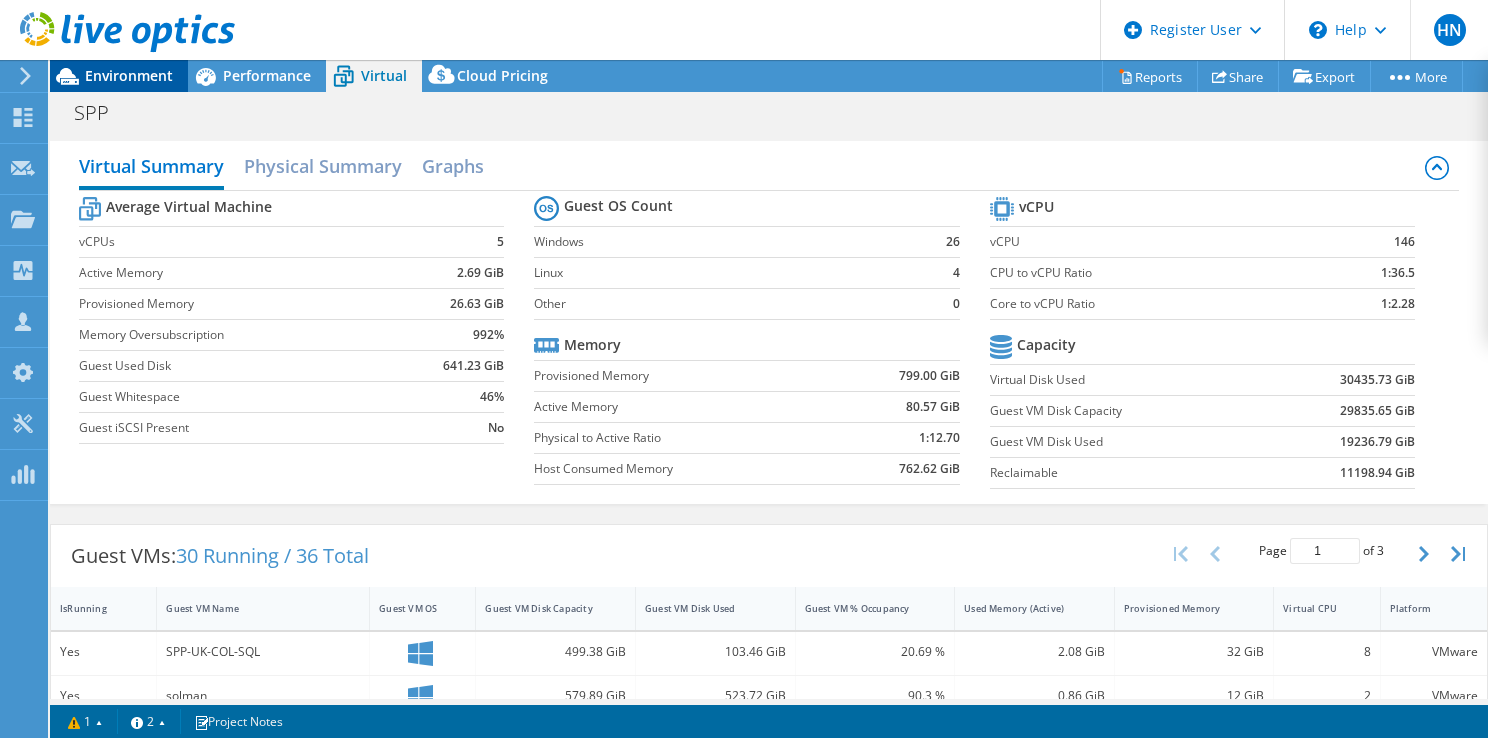 click on "Environment" at bounding box center (129, 75) 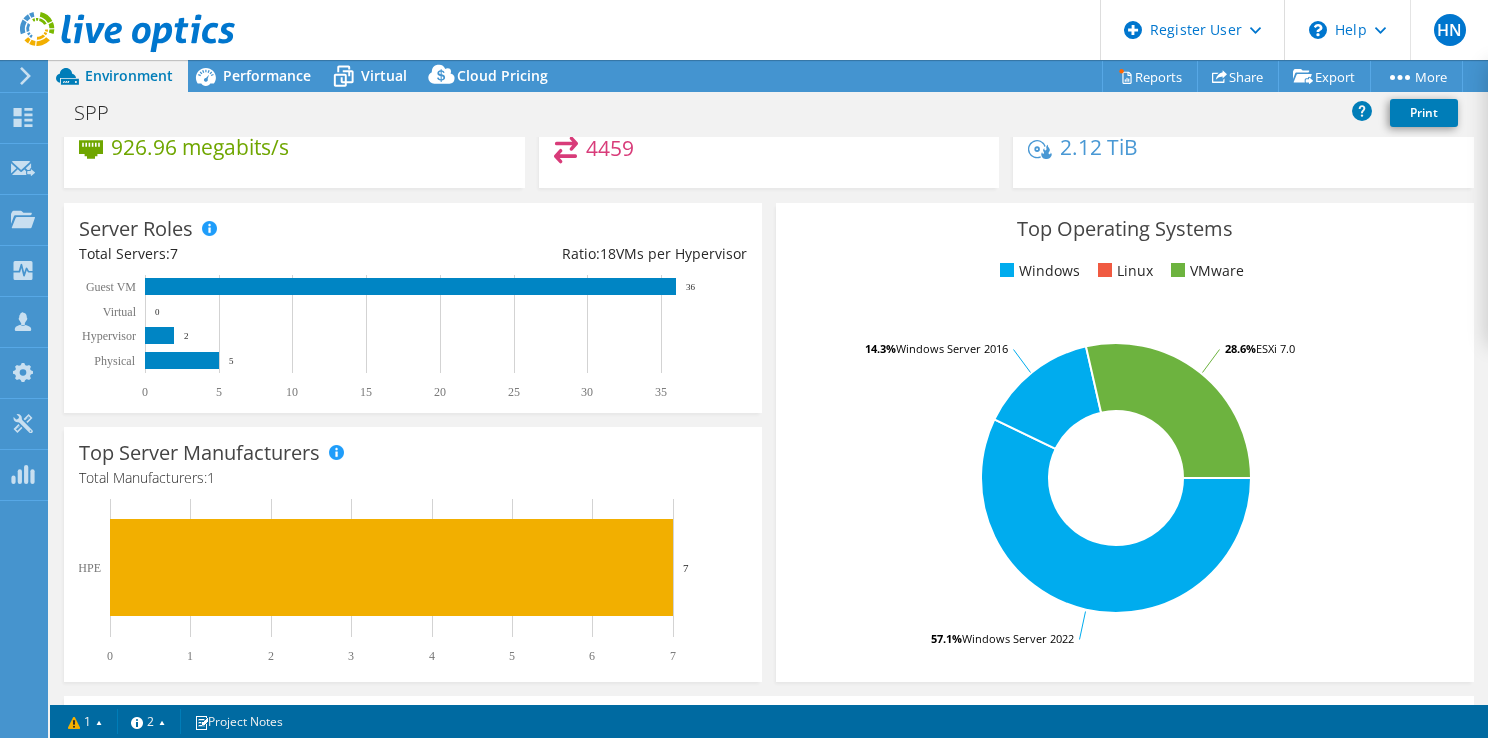 scroll, scrollTop: 200, scrollLeft: 0, axis: vertical 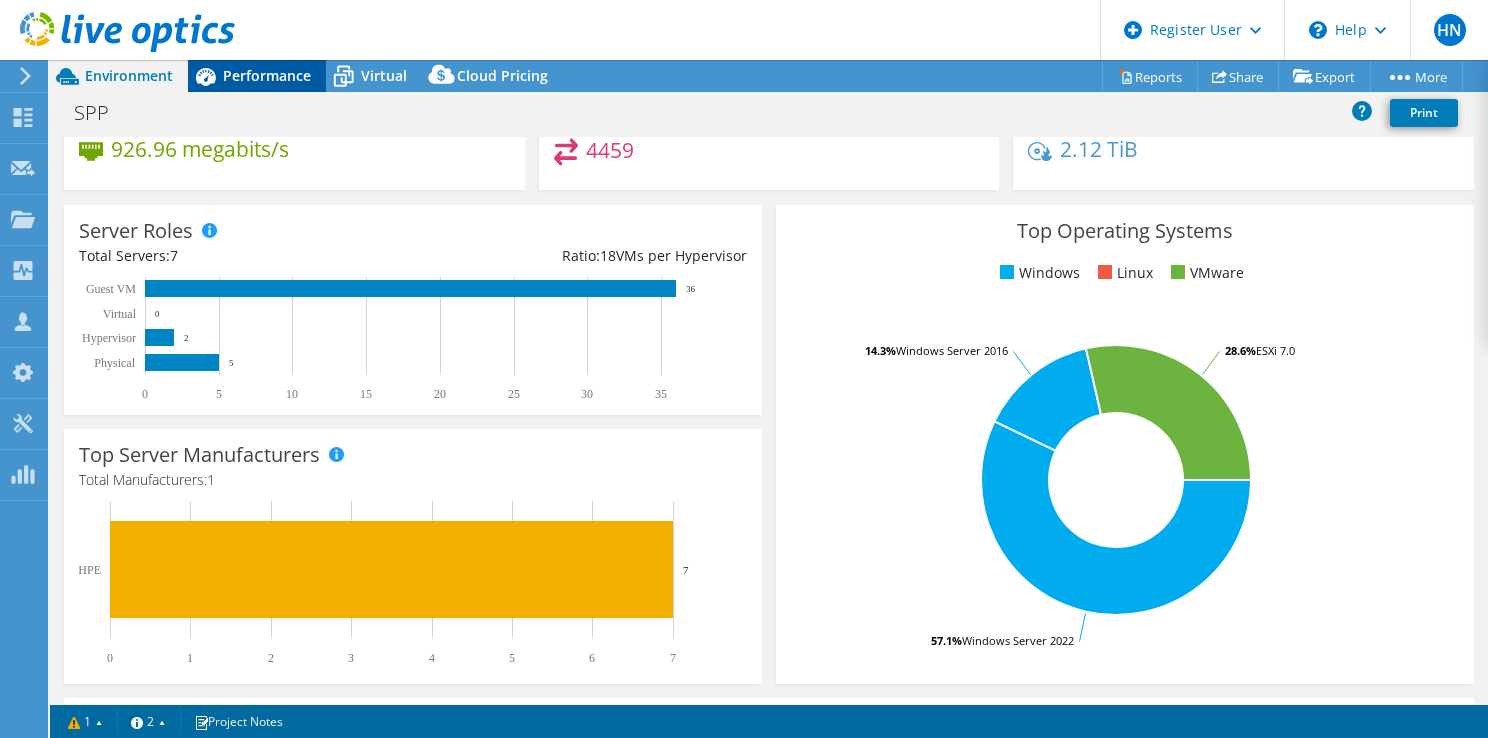 click on "Performance" at bounding box center [267, 75] 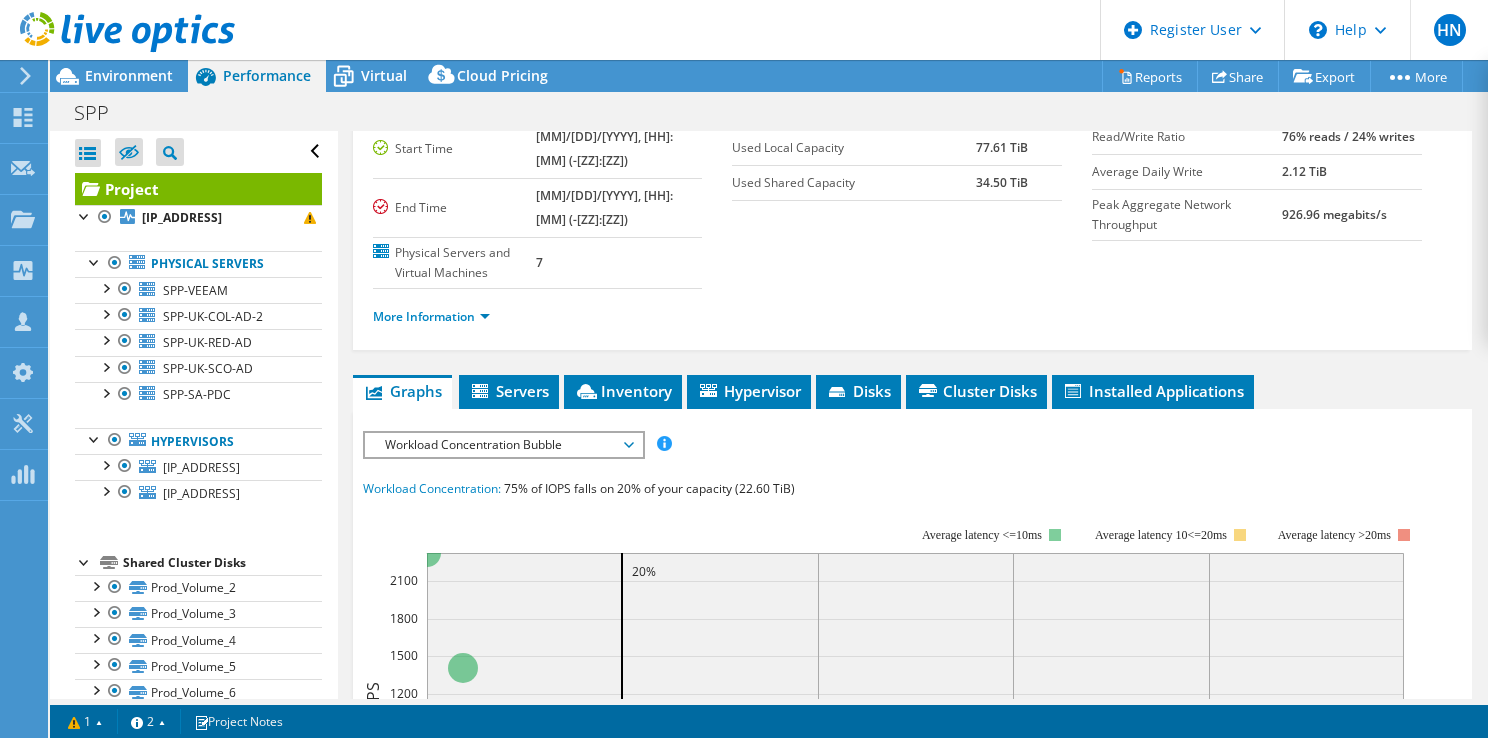 scroll, scrollTop: 0, scrollLeft: 0, axis: both 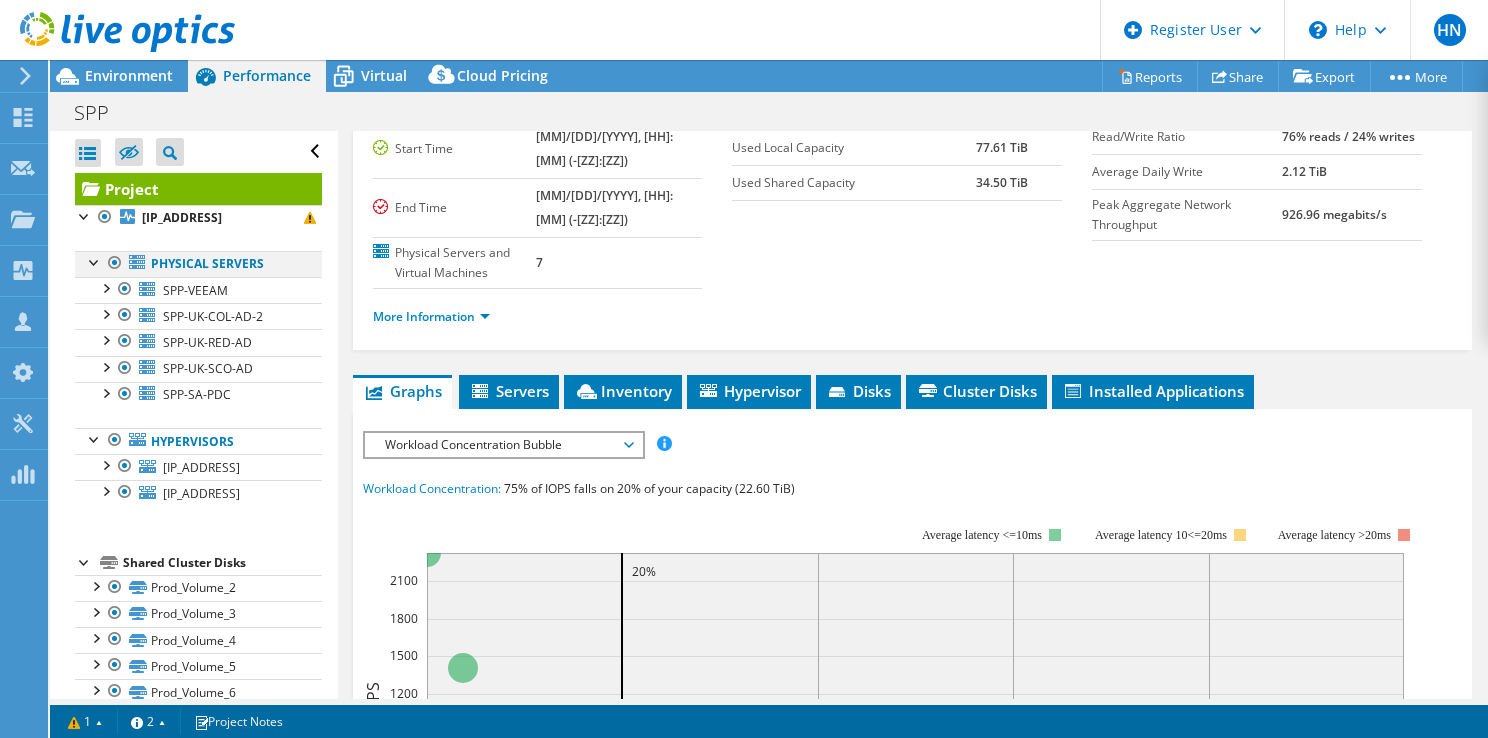 click at bounding box center [115, 263] 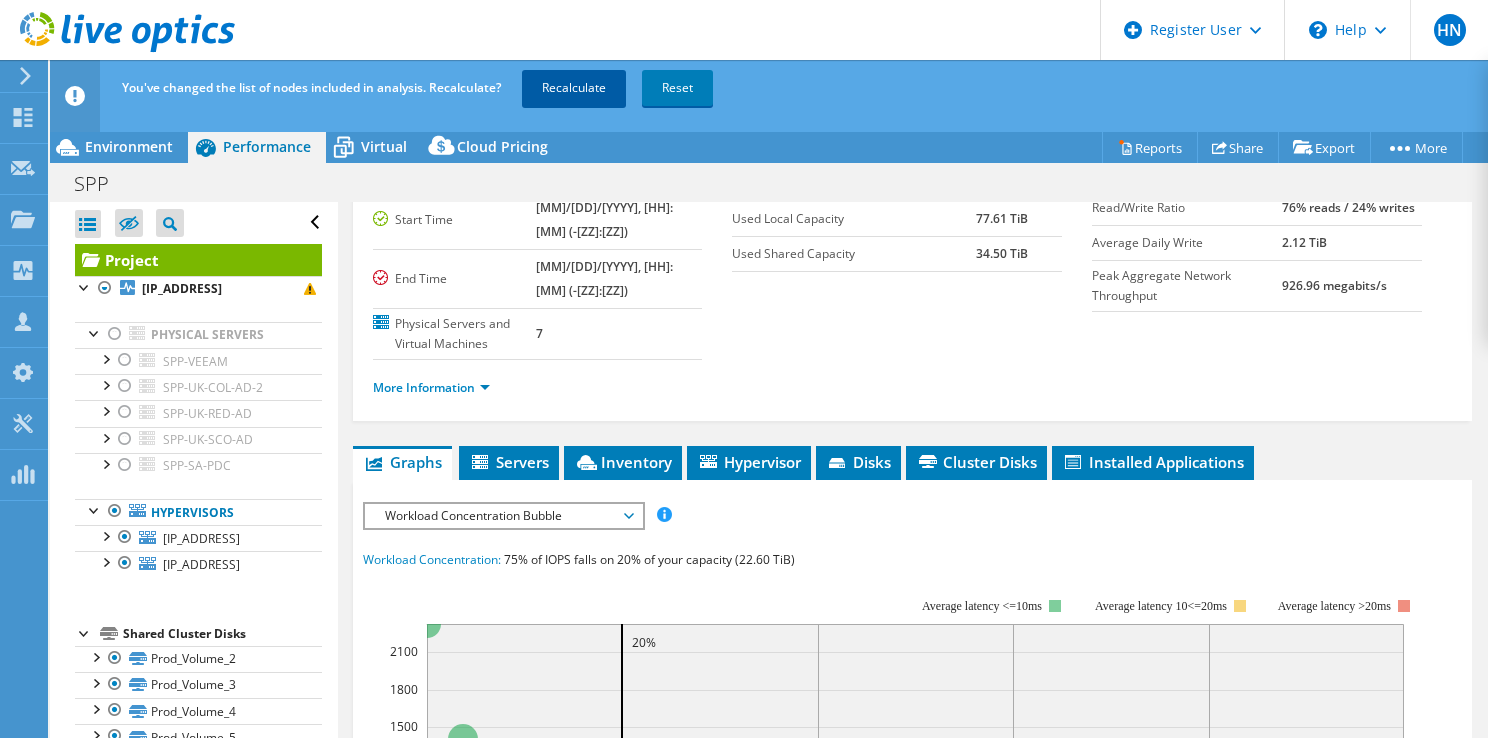 click on "Recalculate" at bounding box center [574, 88] 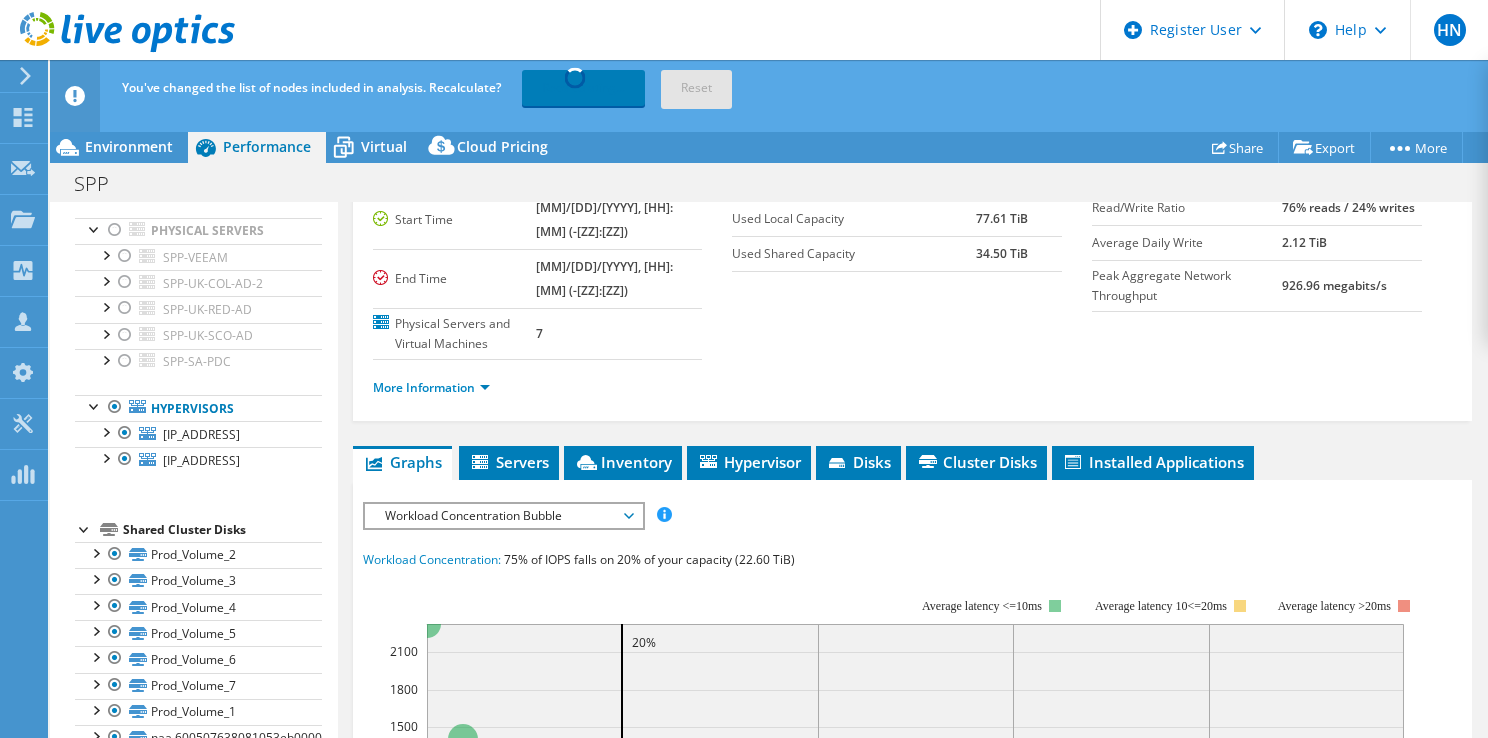 scroll, scrollTop: 105, scrollLeft: 0, axis: vertical 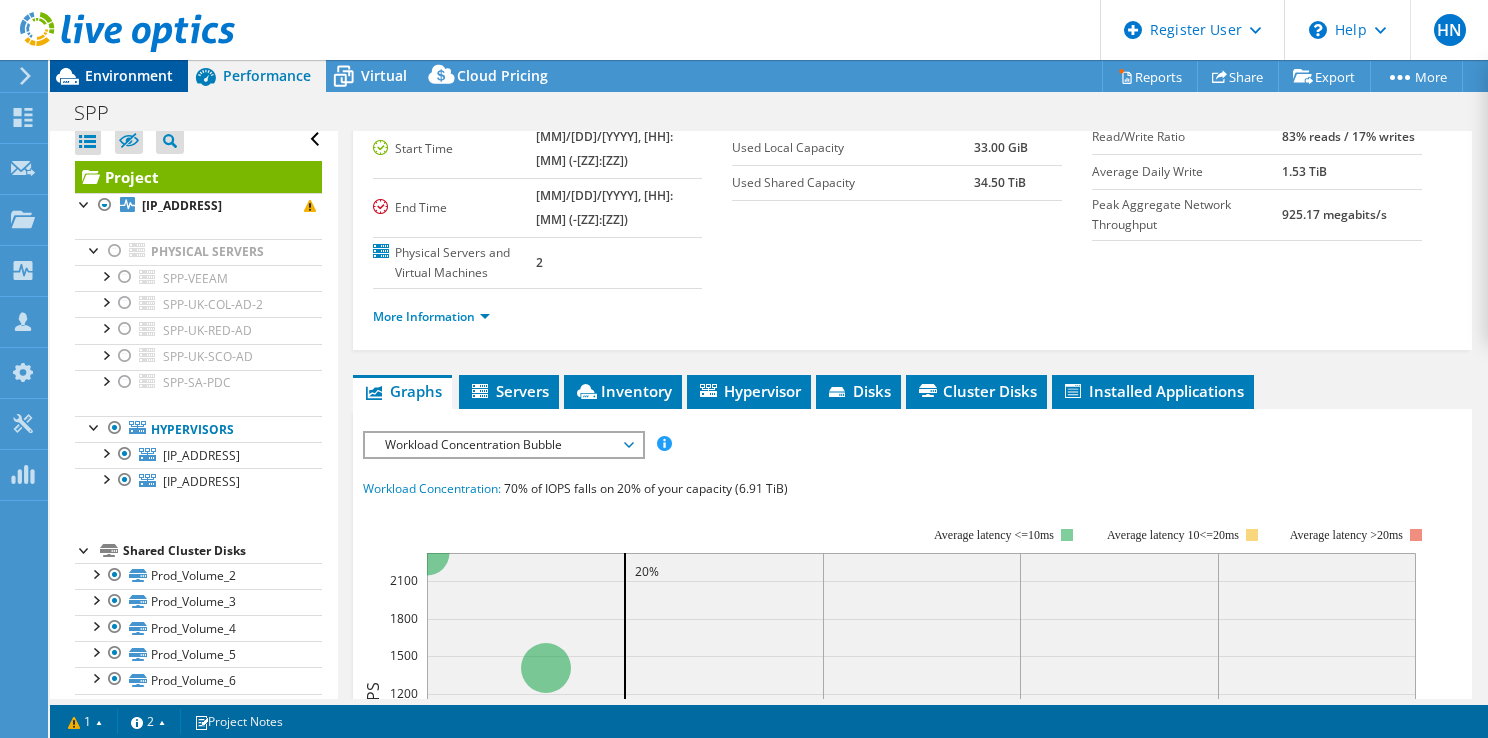 click on "Environment" at bounding box center [129, 75] 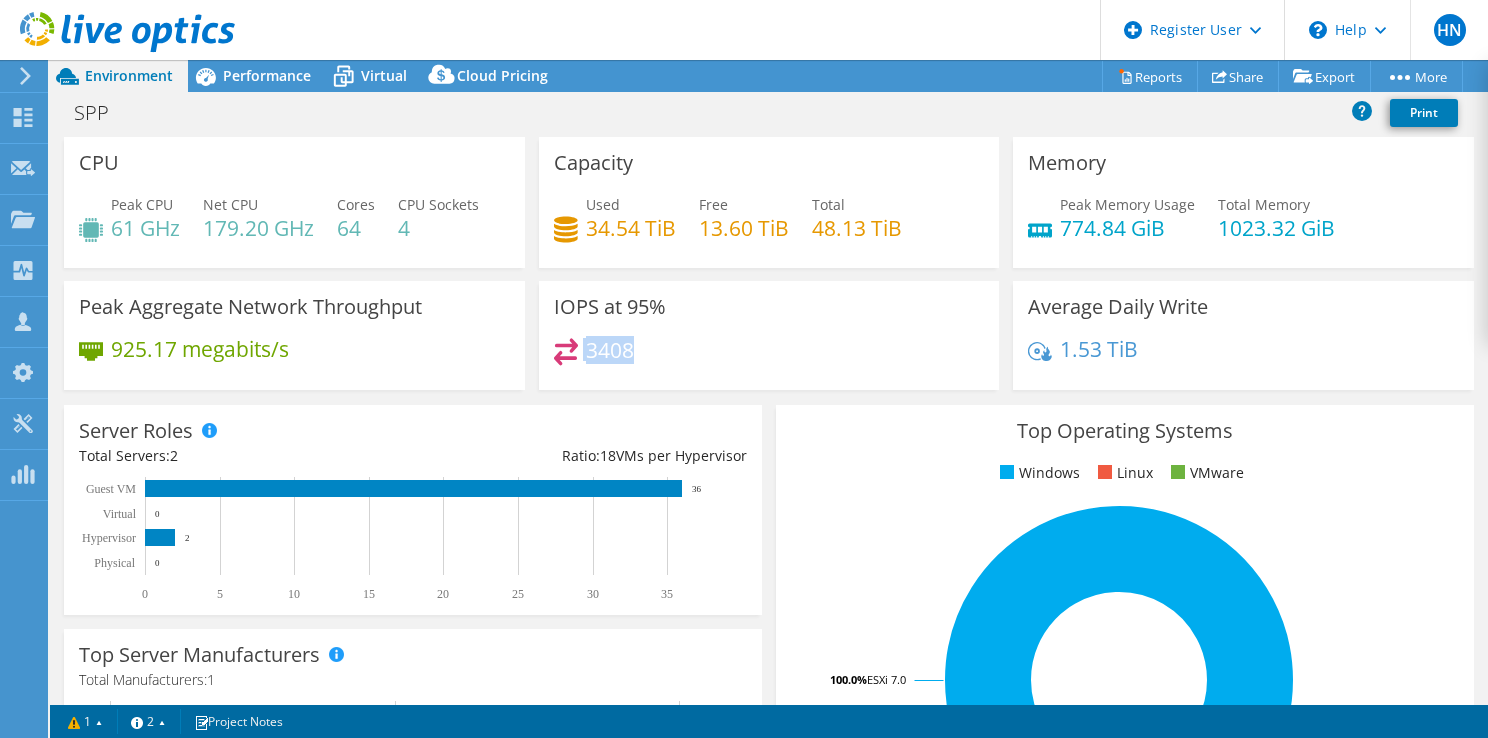 drag, startPoint x: 578, startPoint y: 347, endPoint x: 654, endPoint y: 343, distance: 76.105194 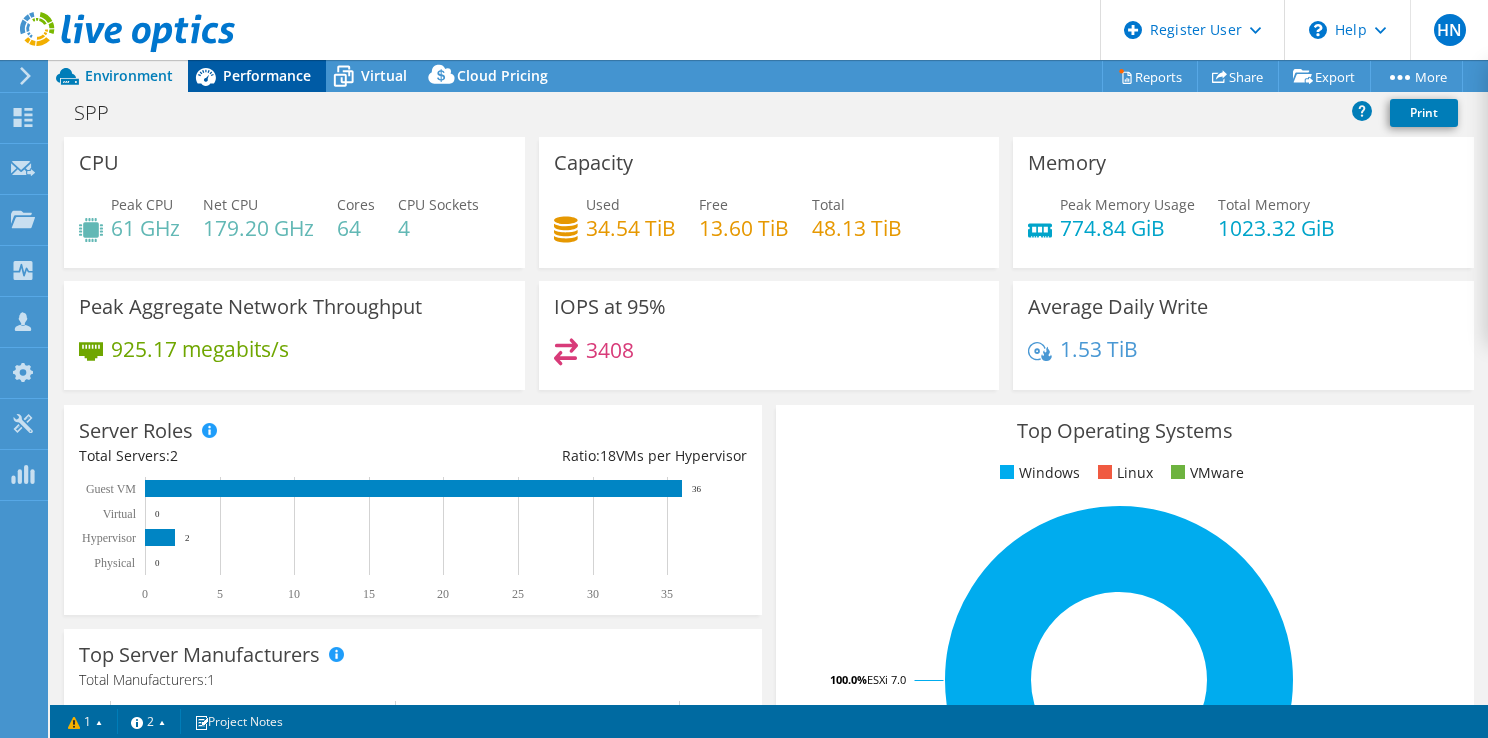 click on "Performance" at bounding box center [267, 75] 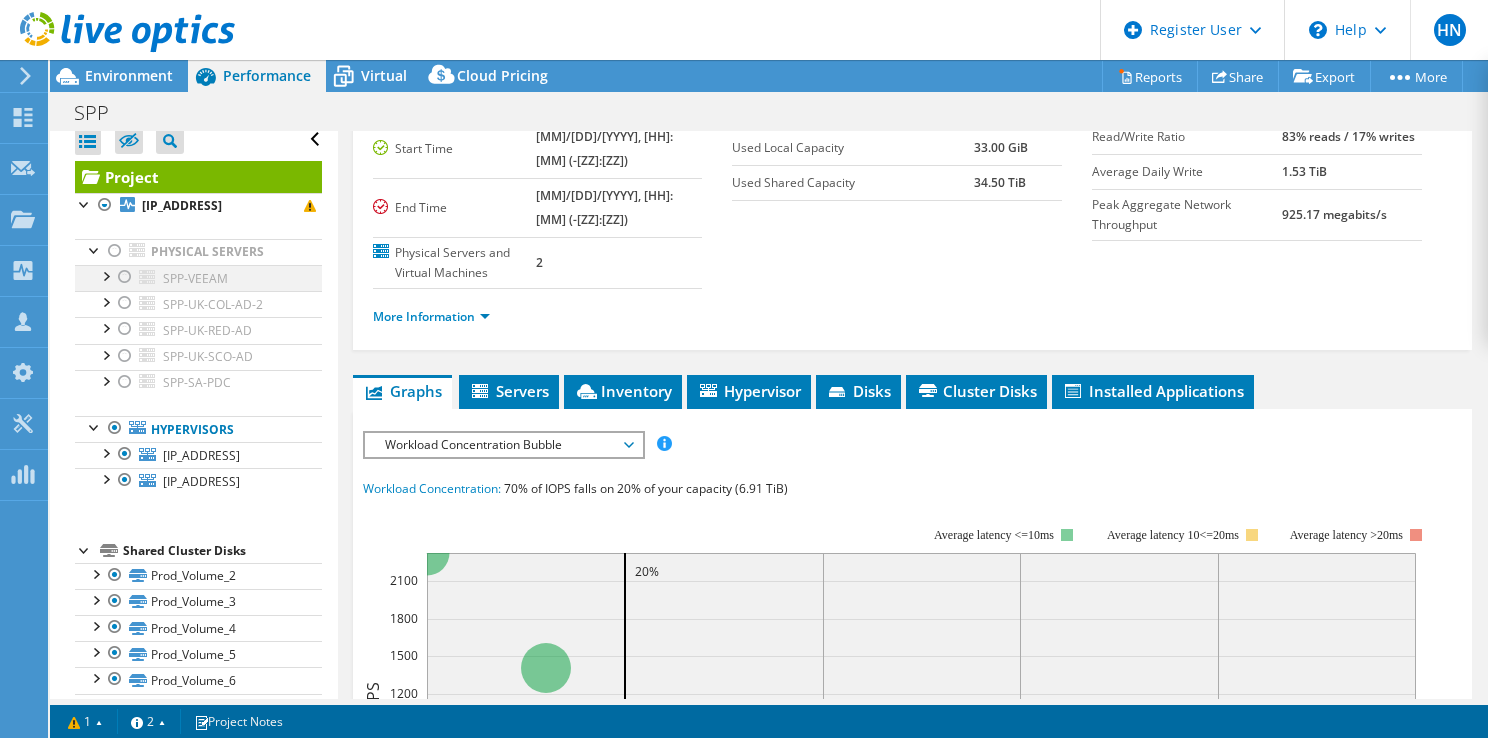click at bounding box center (125, 277) 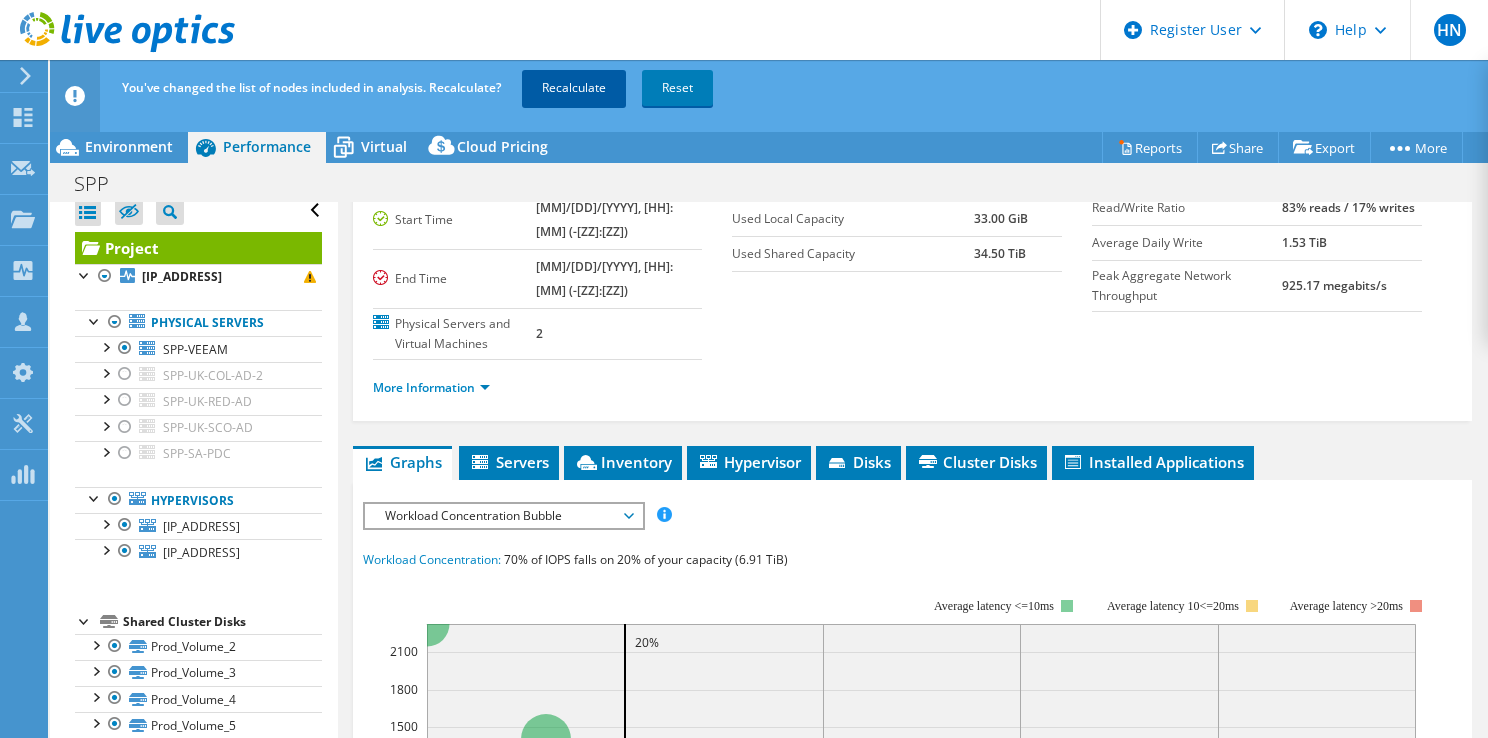 click on "Recalculate" at bounding box center [574, 88] 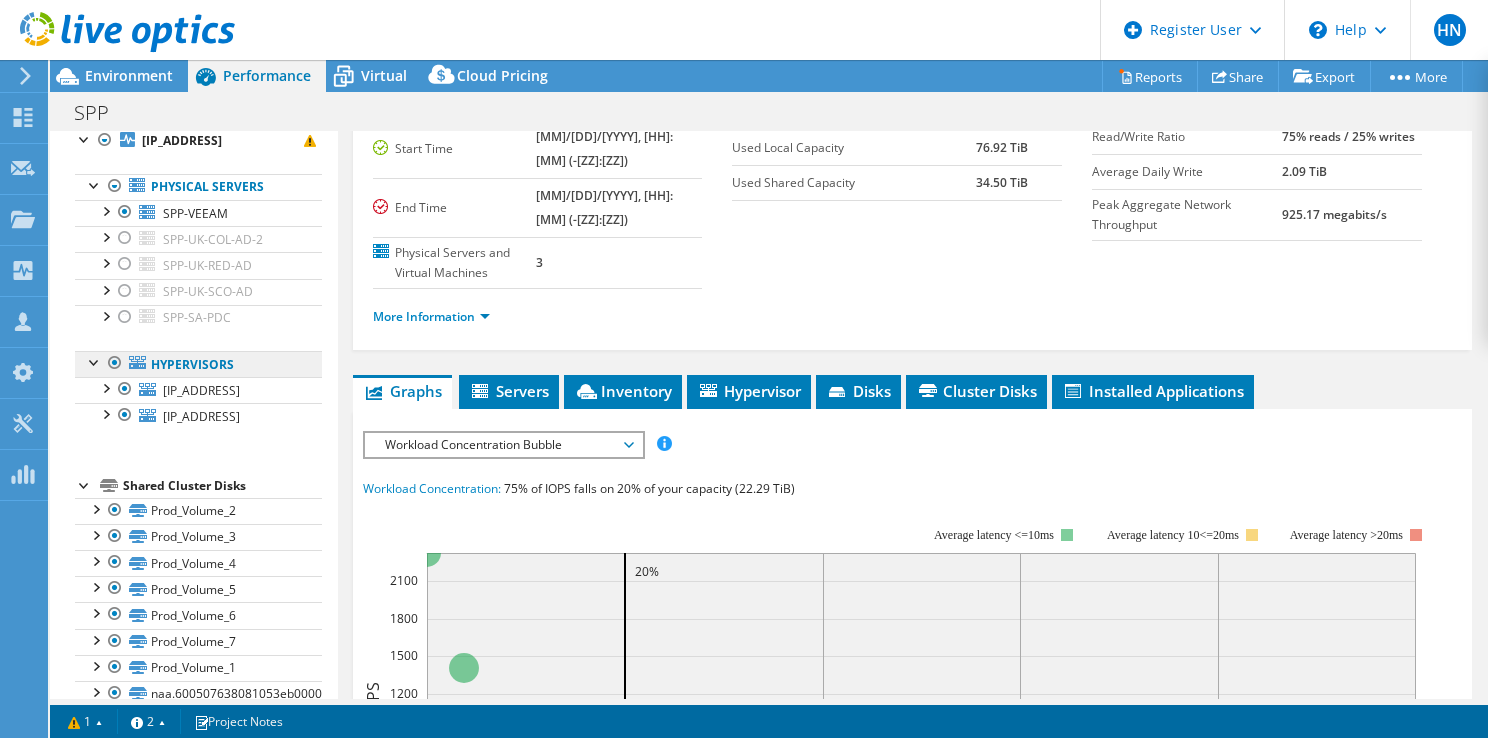 scroll, scrollTop: 105, scrollLeft: 0, axis: vertical 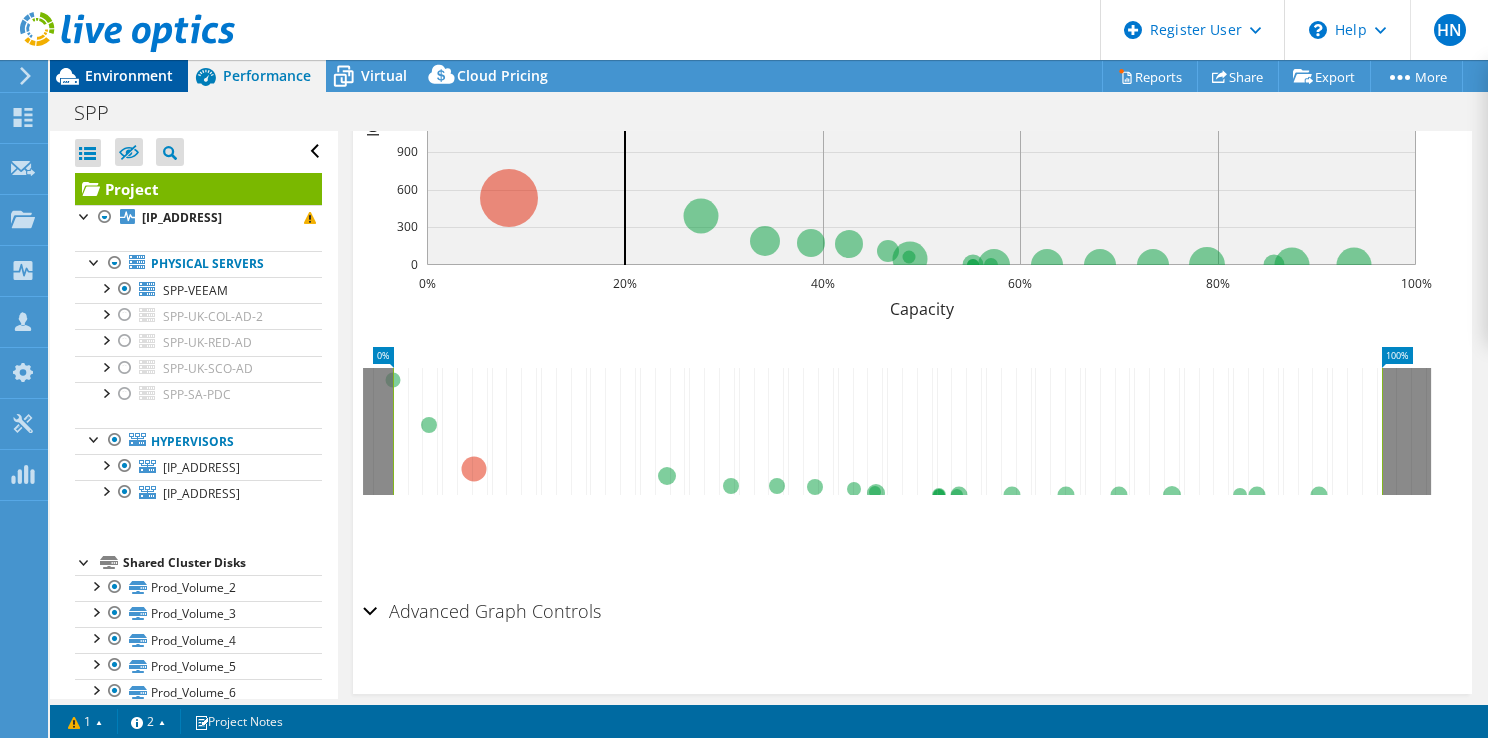 click on "Environment" at bounding box center (129, 75) 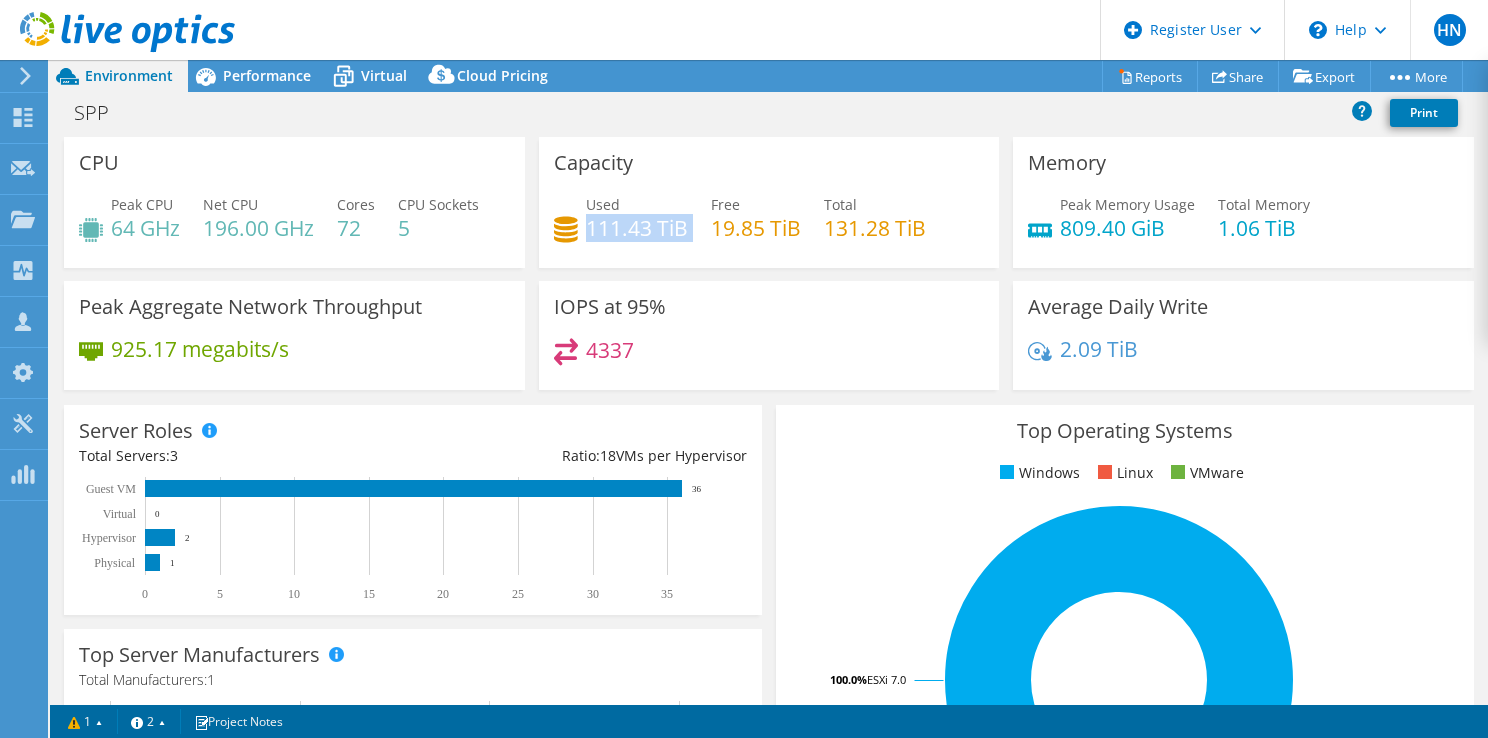 drag, startPoint x: 585, startPoint y: 228, endPoint x: 700, endPoint y: 229, distance: 115.00435 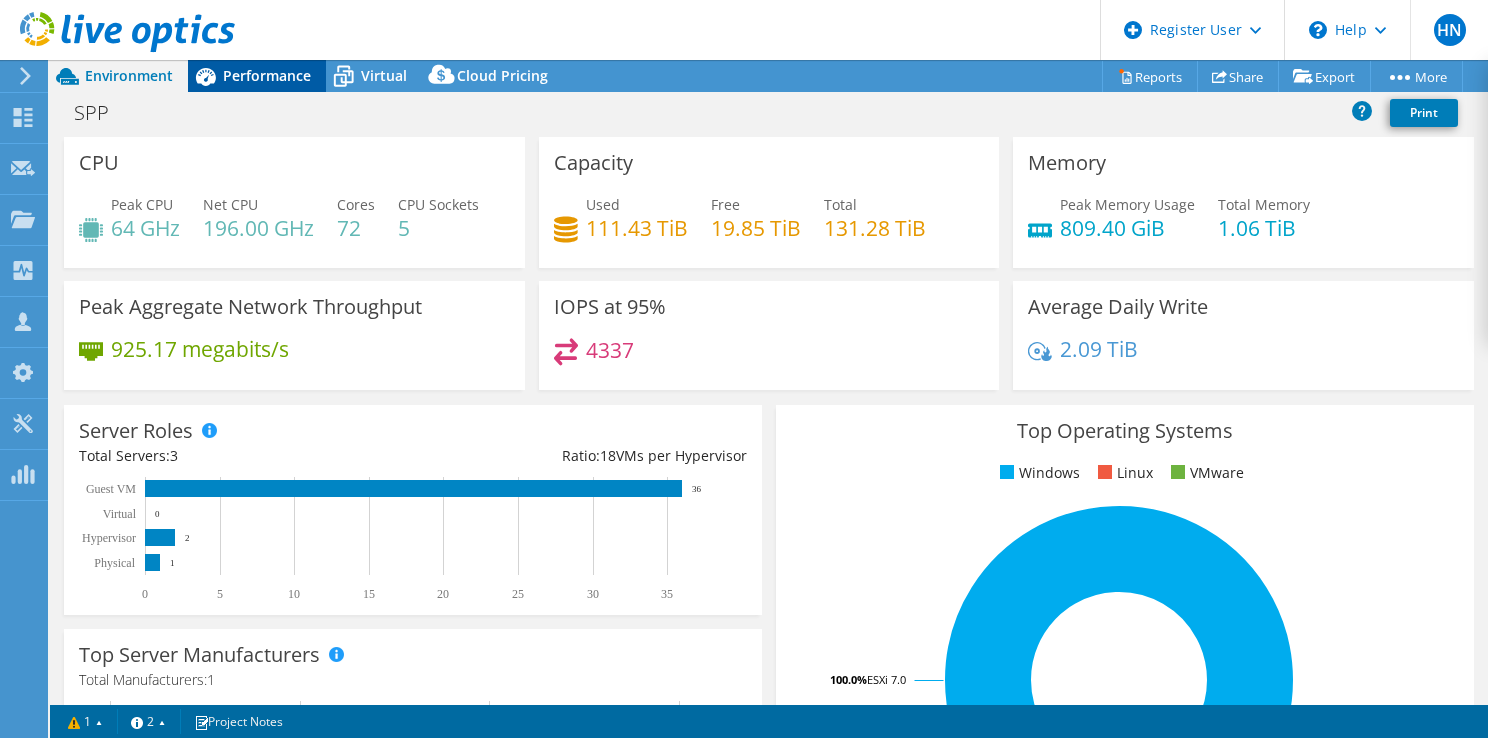 click on "Performance" at bounding box center [267, 75] 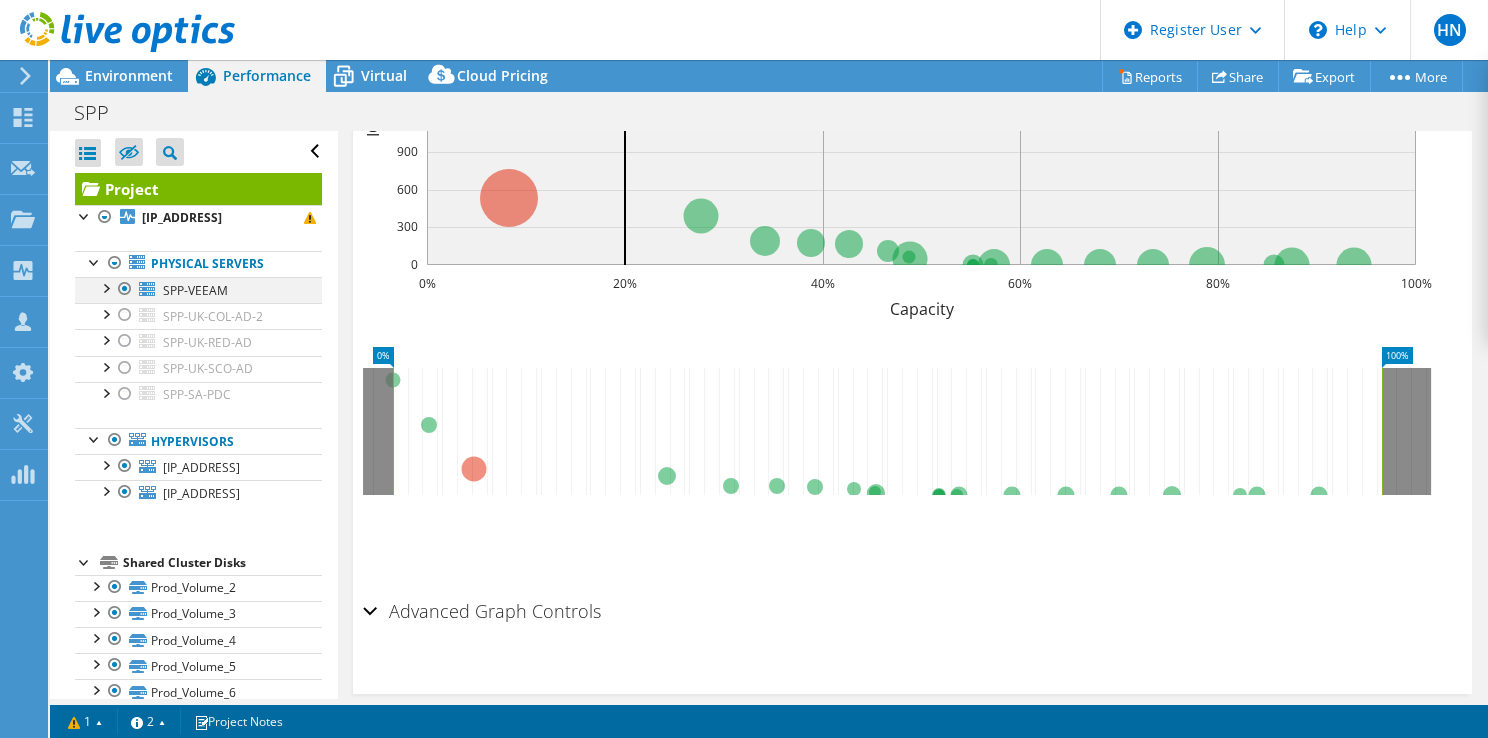 click at bounding box center [125, 289] 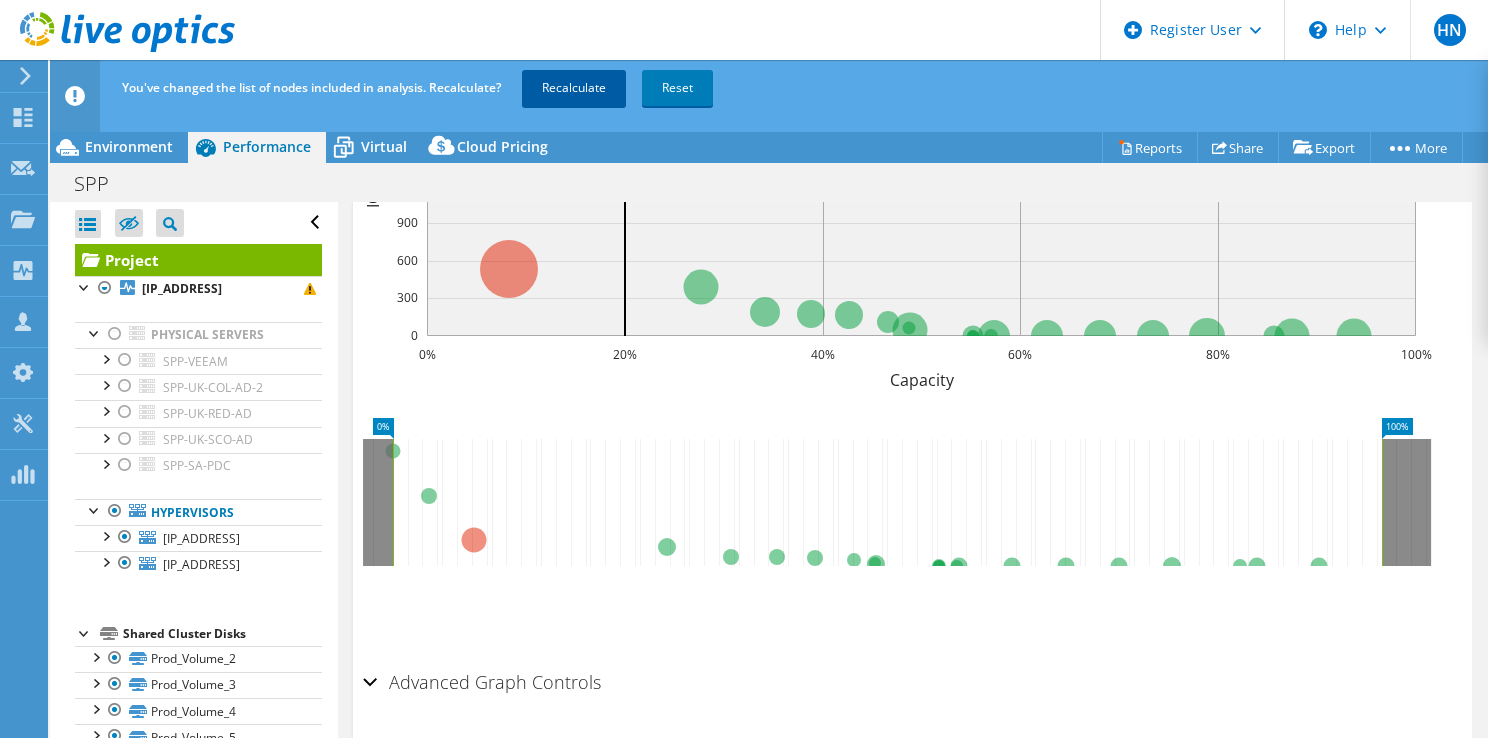 click on "Recalculate" at bounding box center [574, 88] 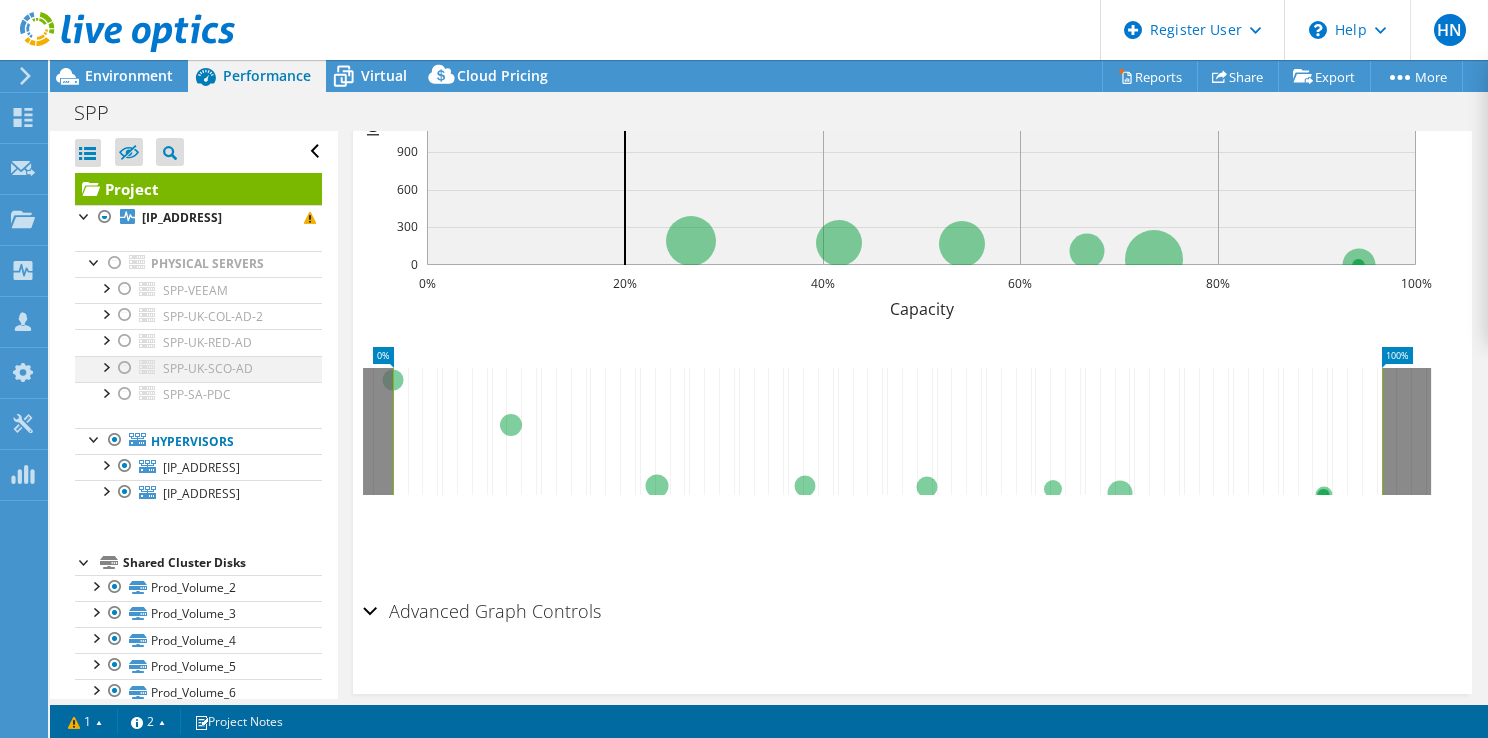 click at bounding box center [125, 368] 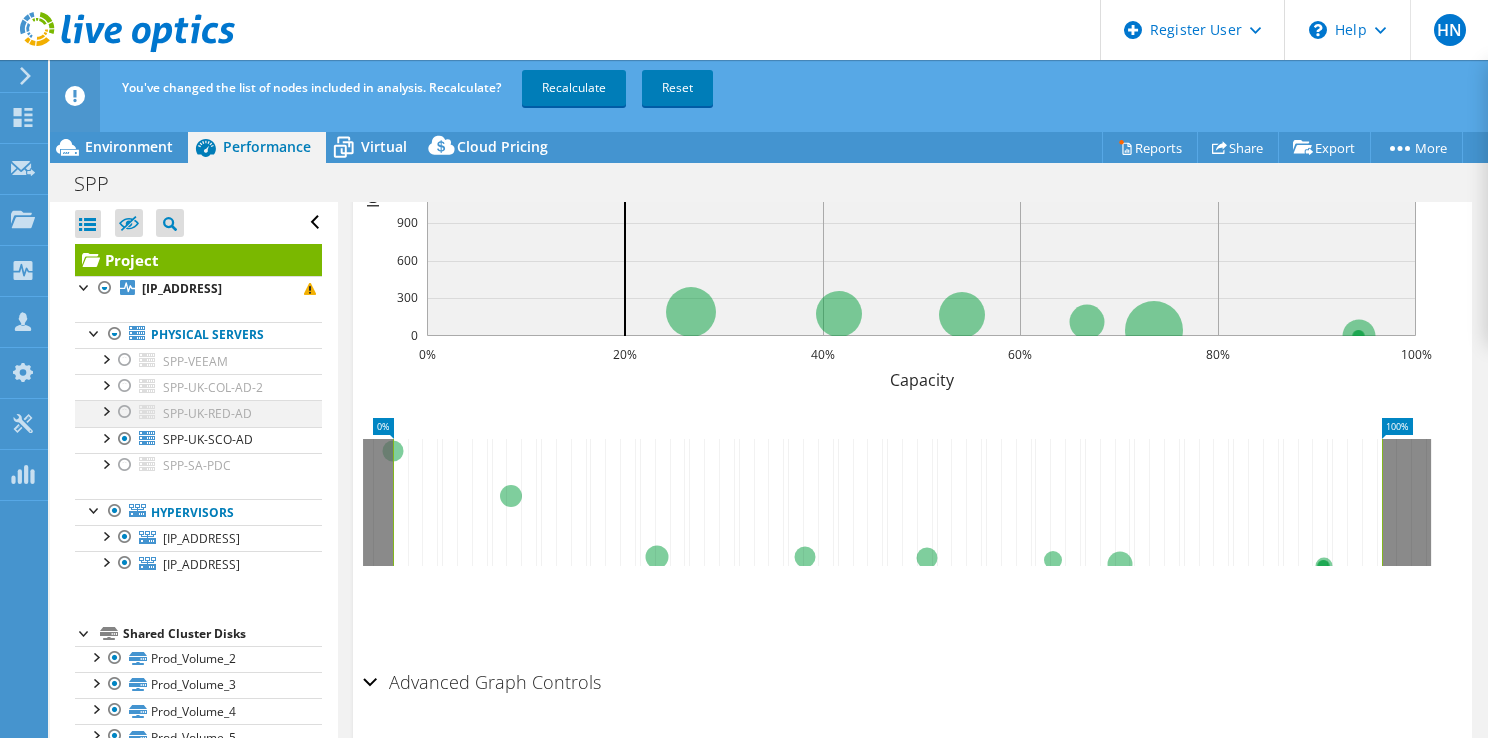 click at bounding box center [125, 412] 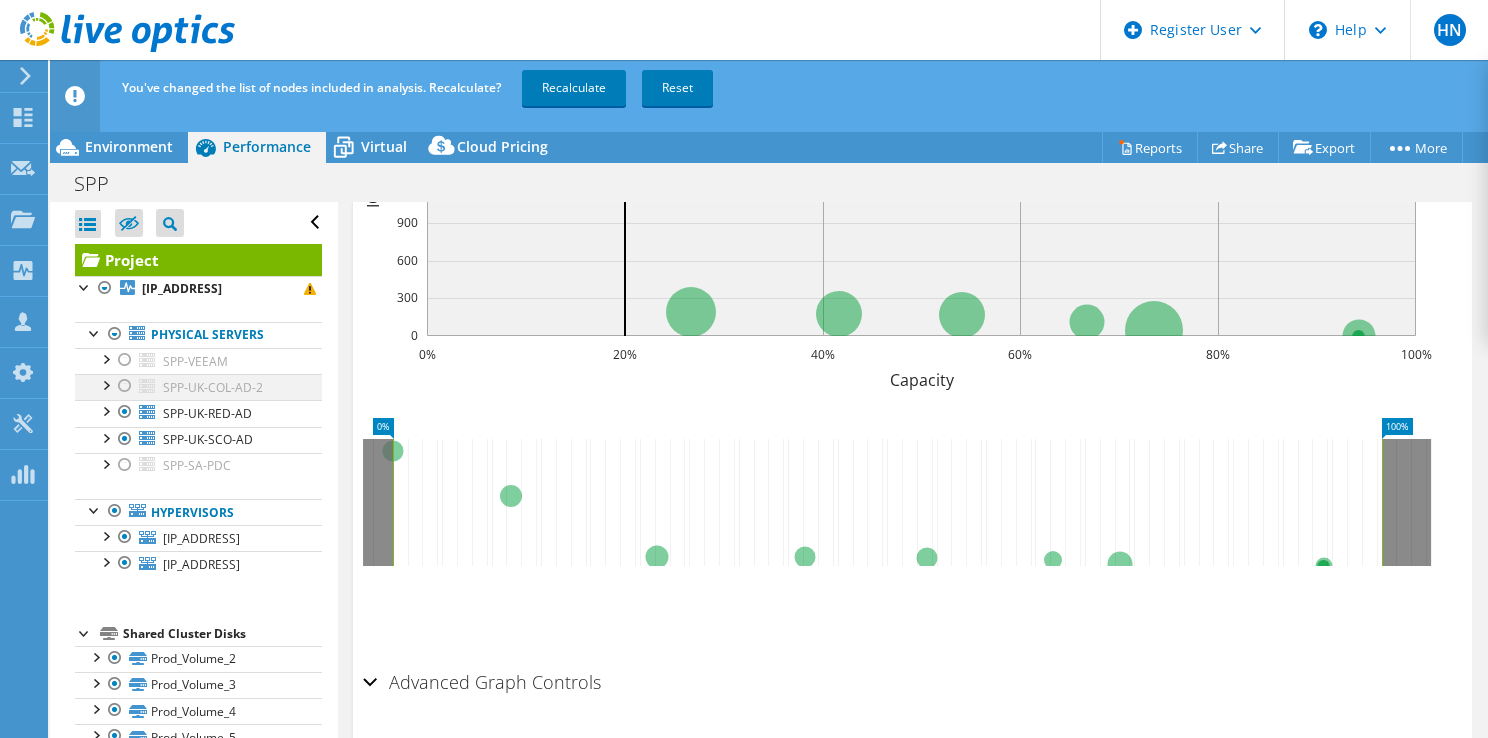 click at bounding box center (125, 386) 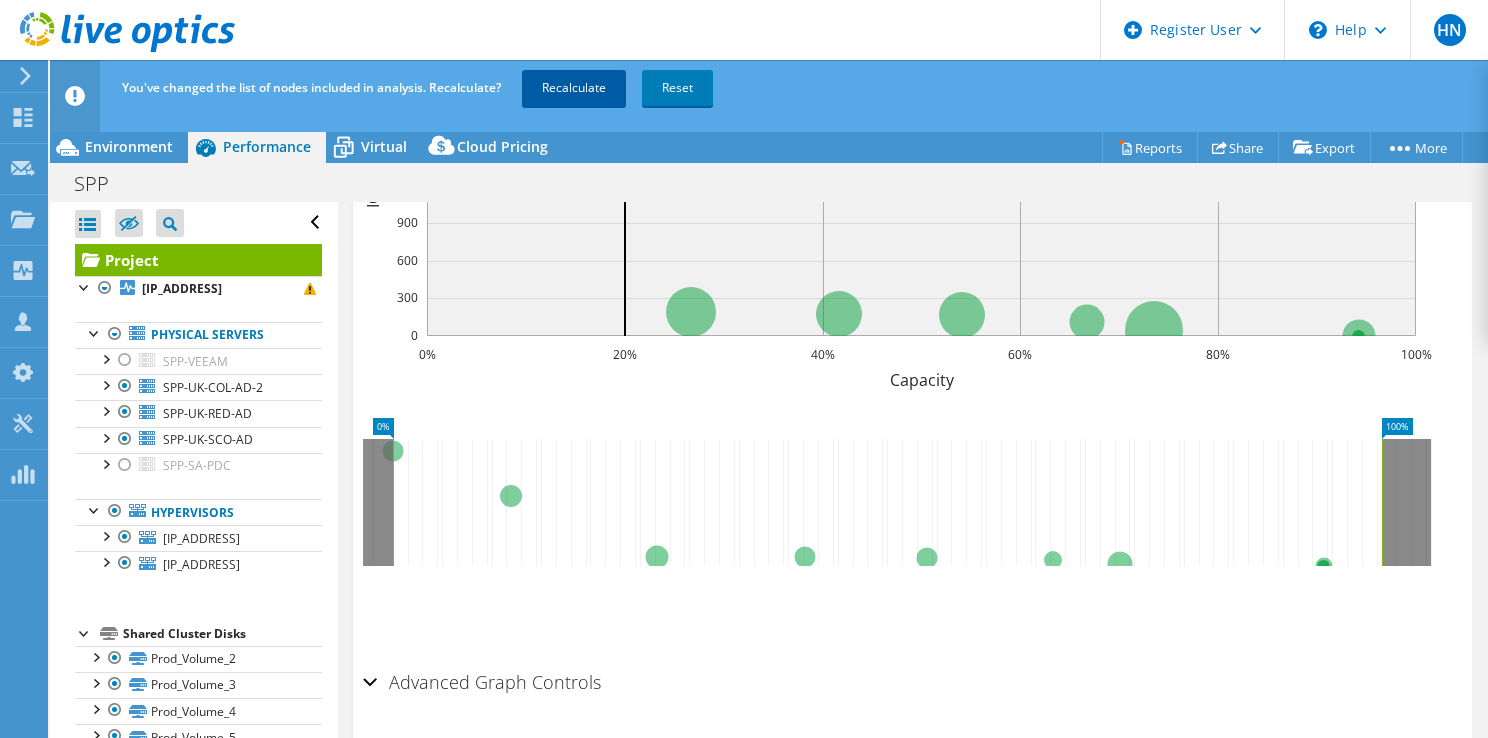 click on "Recalculate" at bounding box center [574, 88] 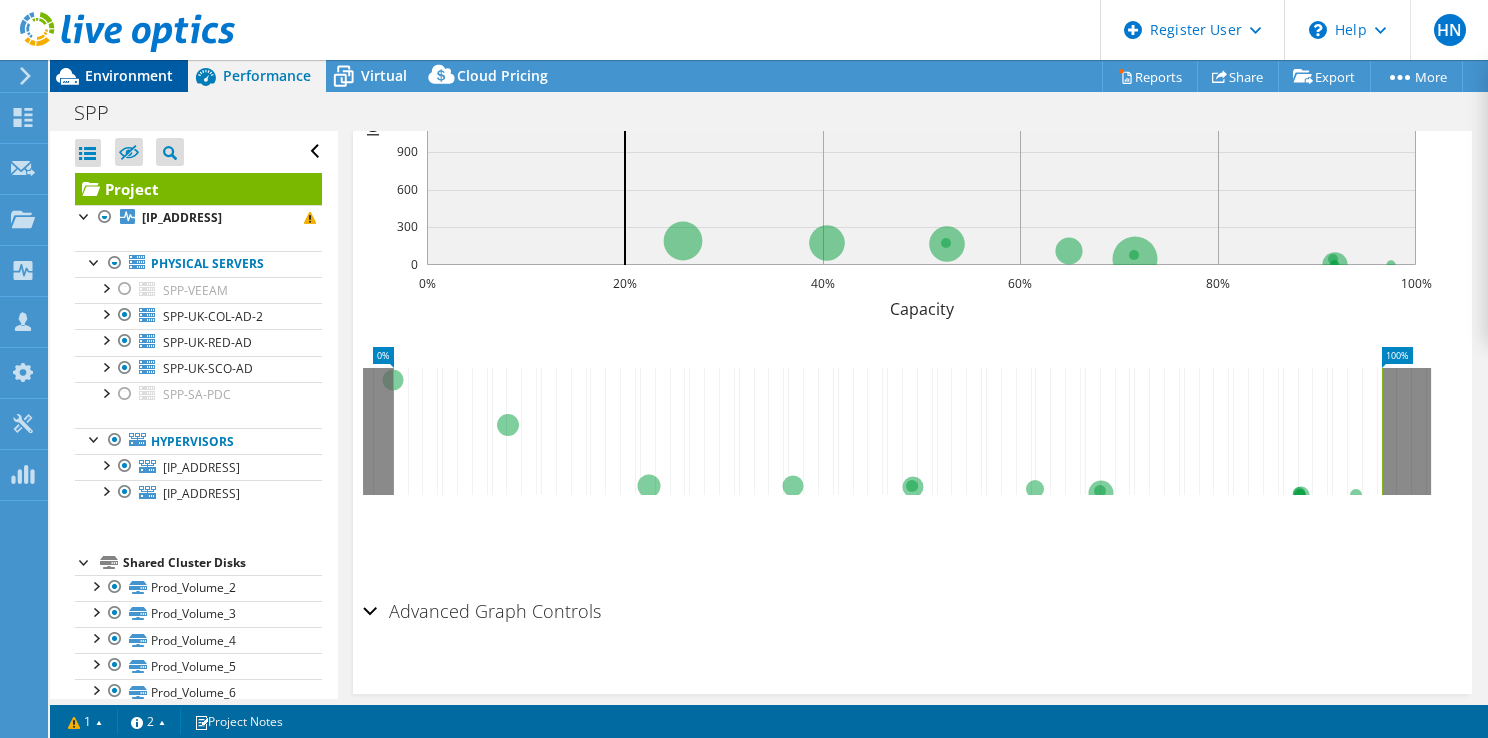 click on "Environment" at bounding box center (129, 75) 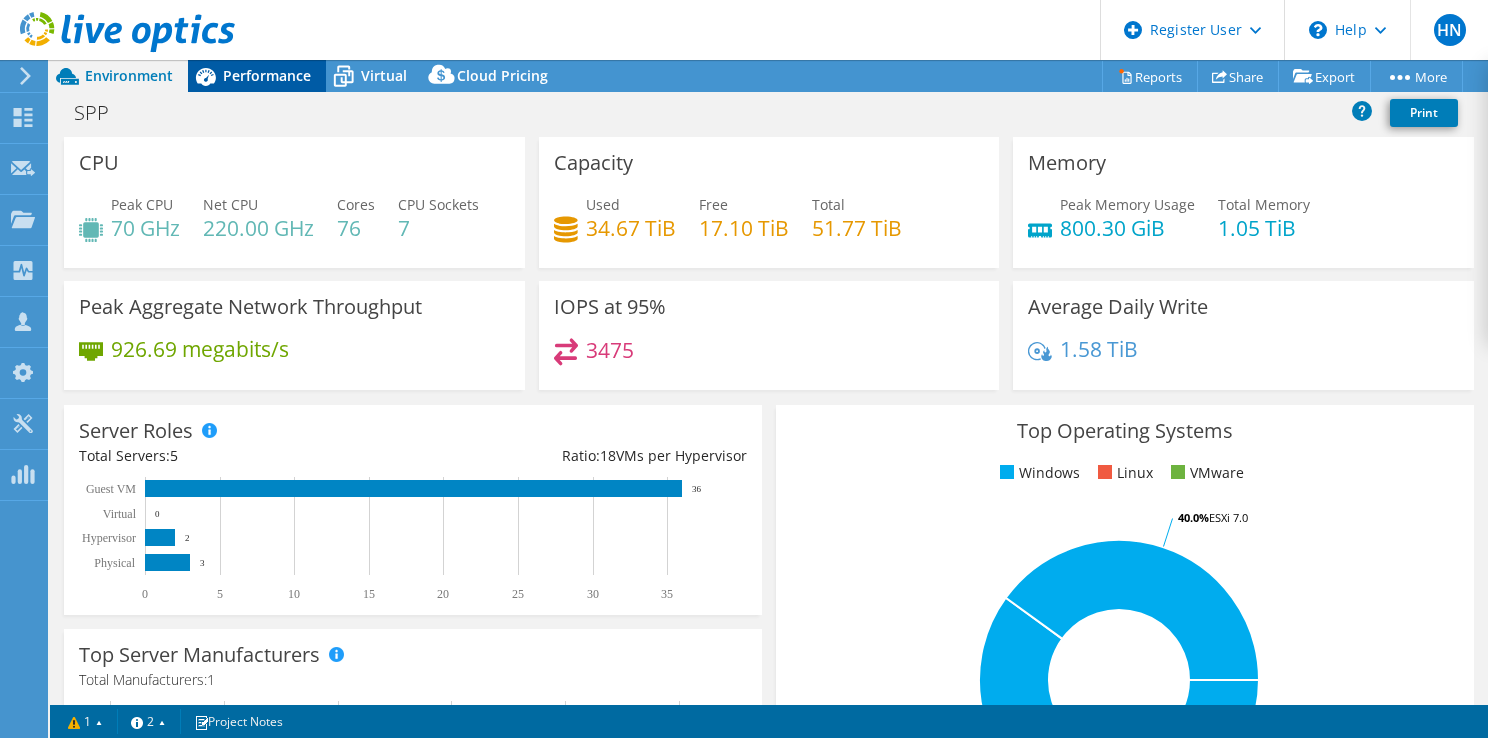 click on "Performance" at bounding box center (267, 75) 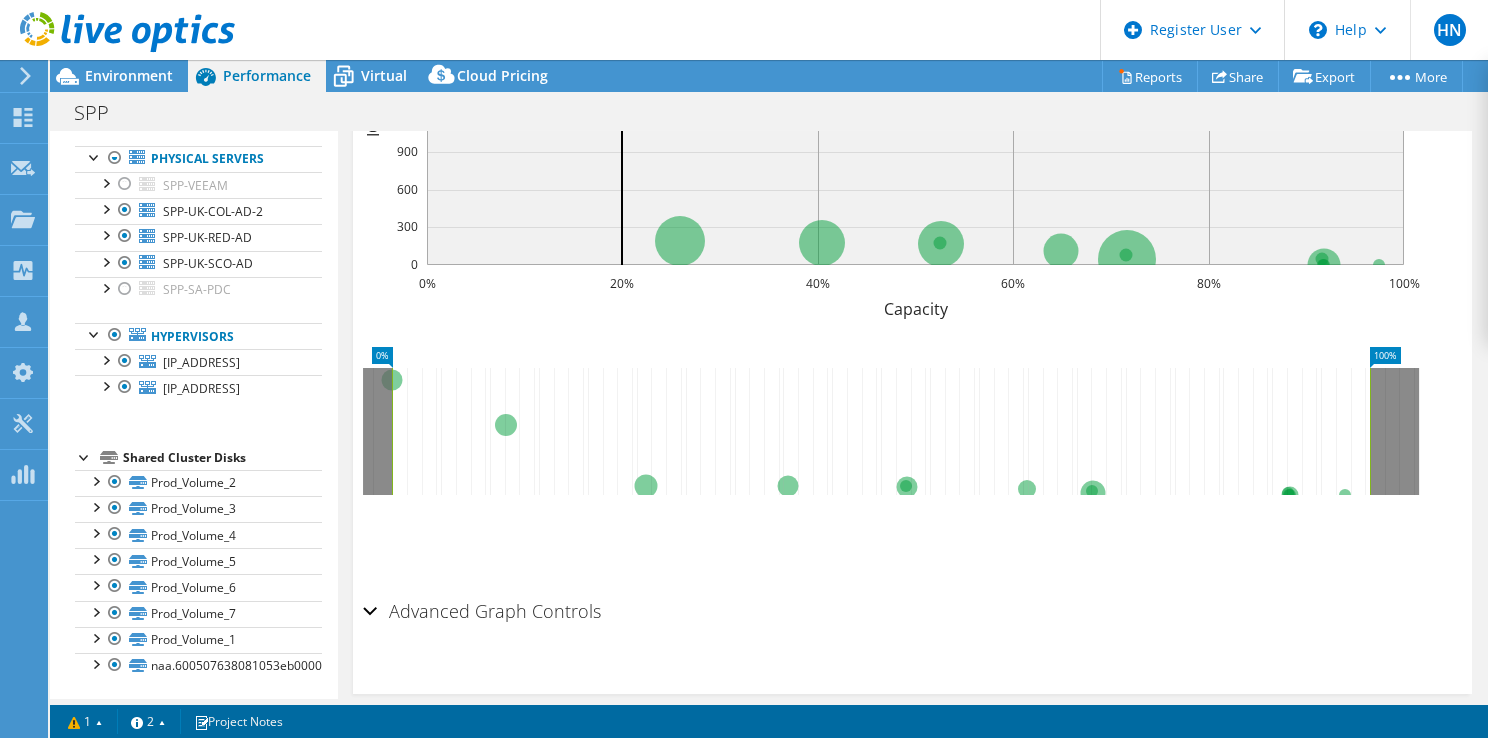 scroll, scrollTop: 0, scrollLeft: 0, axis: both 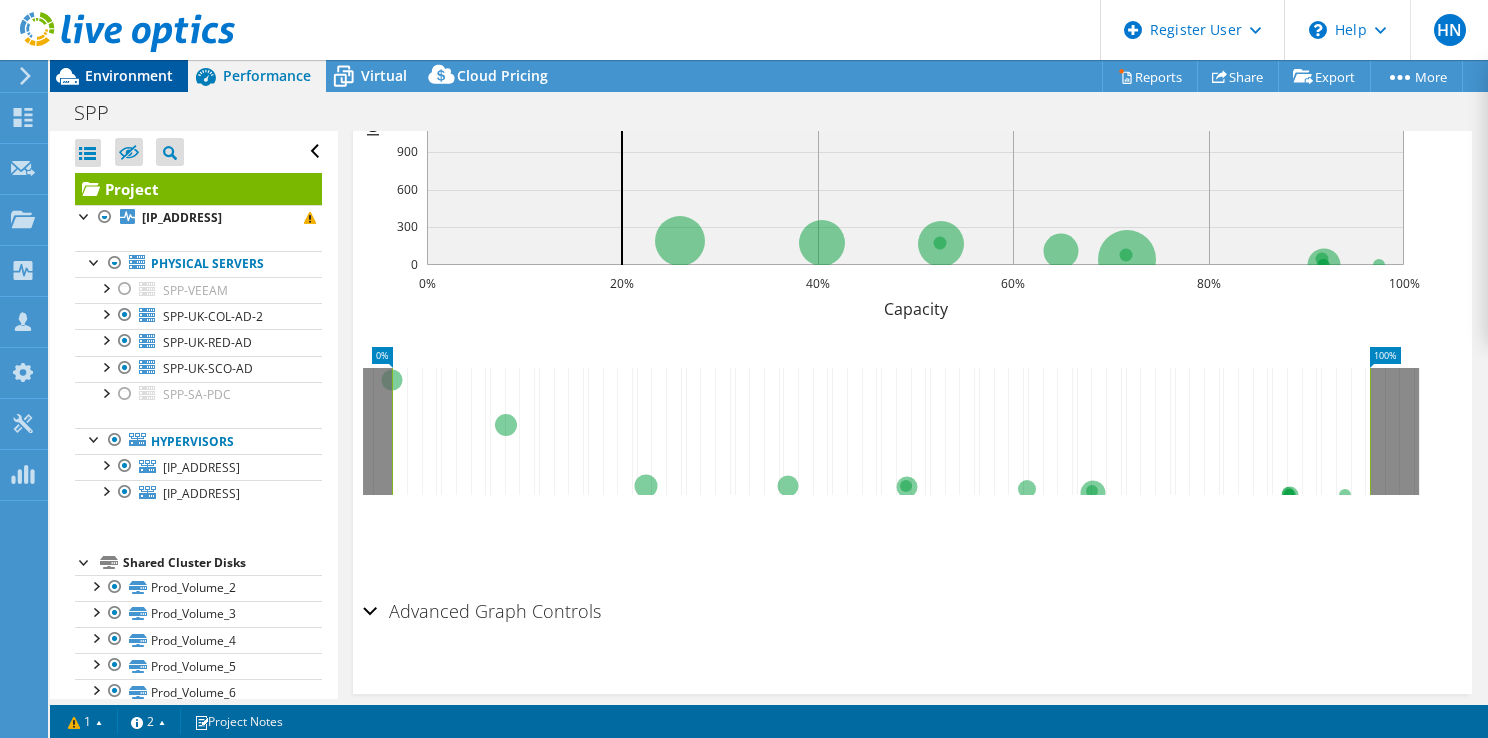 click on "Environment" at bounding box center [129, 75] 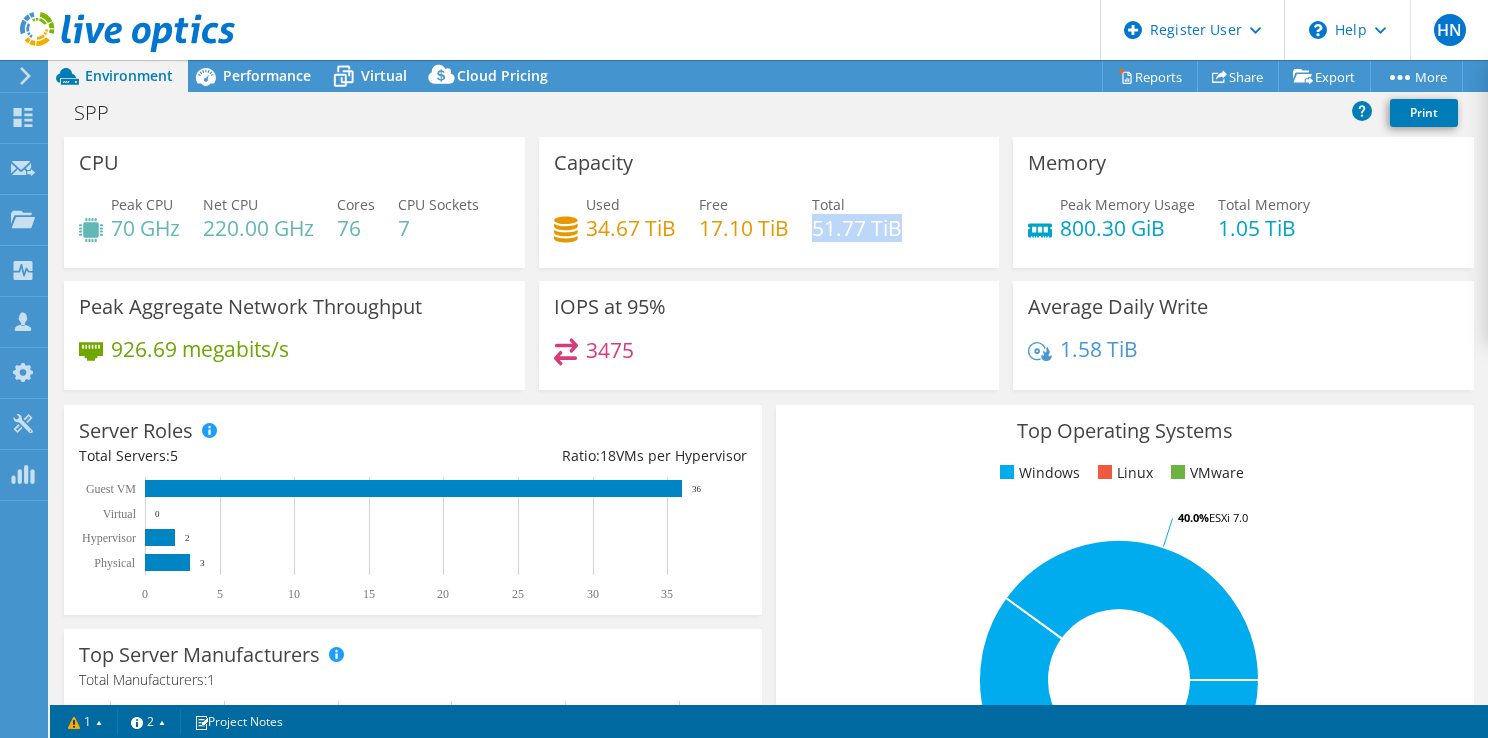 drag, startPoint x: 808, startPoint y: 228, endPoint x: 899, endPoint y: 222, distance: 91.197586 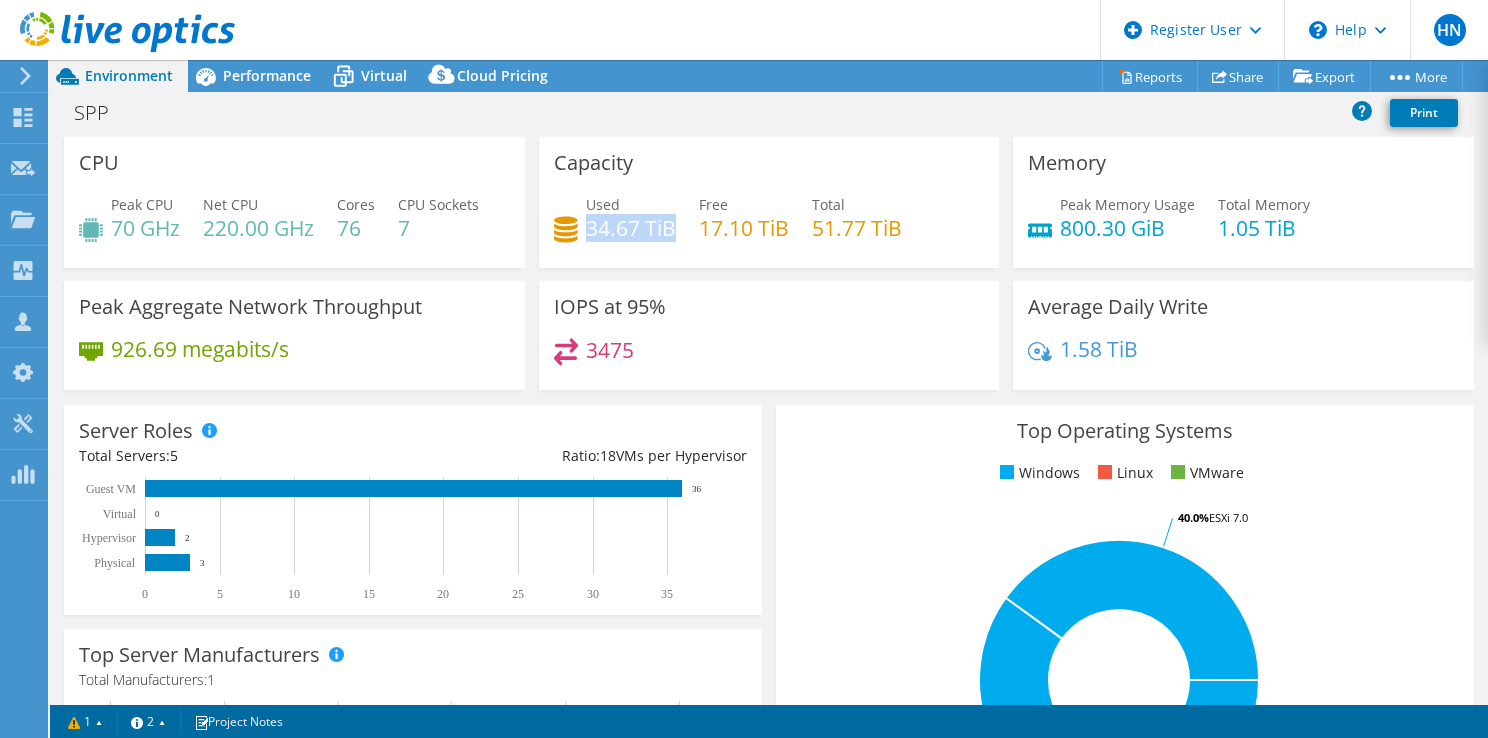 drag, startPoint x: 584, startPoint y: 226, endPoint x: 664, endPoint y: 226, distance: 80 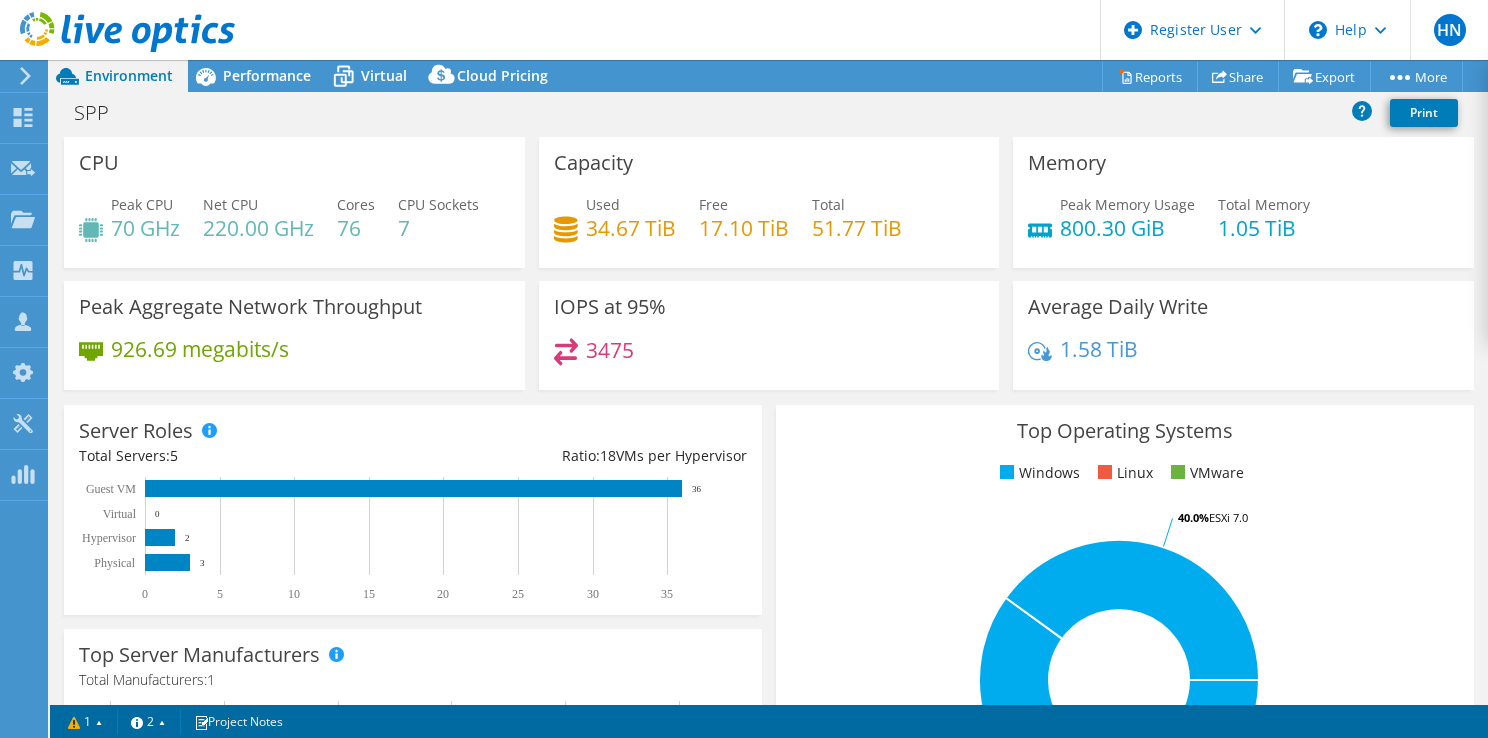 drag, startPoint x: 664, startPoint y: 226, endPoint x: 809, endPoint y: 227, distance: 145.00345 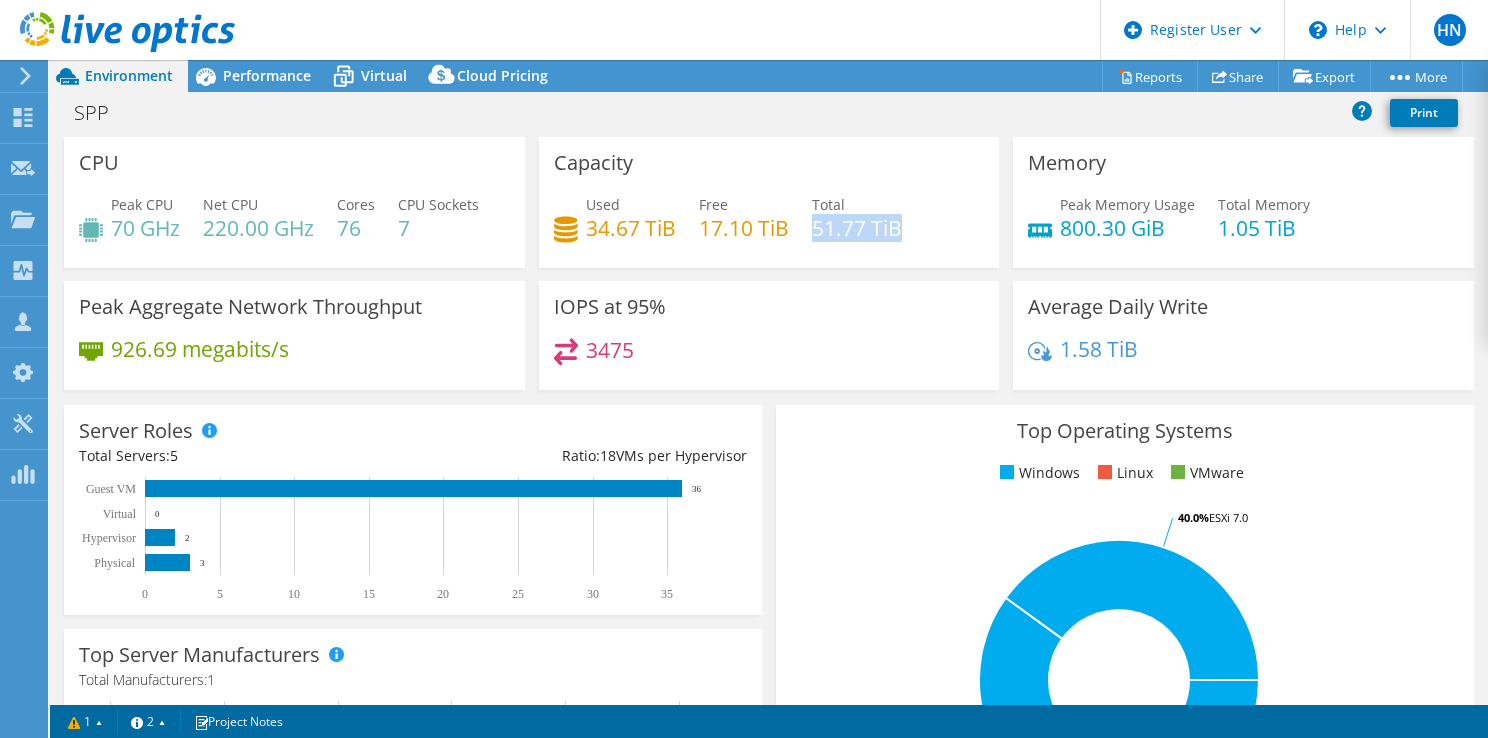 drag, startPoint x: 809, startPoint y: 227, endPoint x: 890, endPoint y: 227, distance: 81 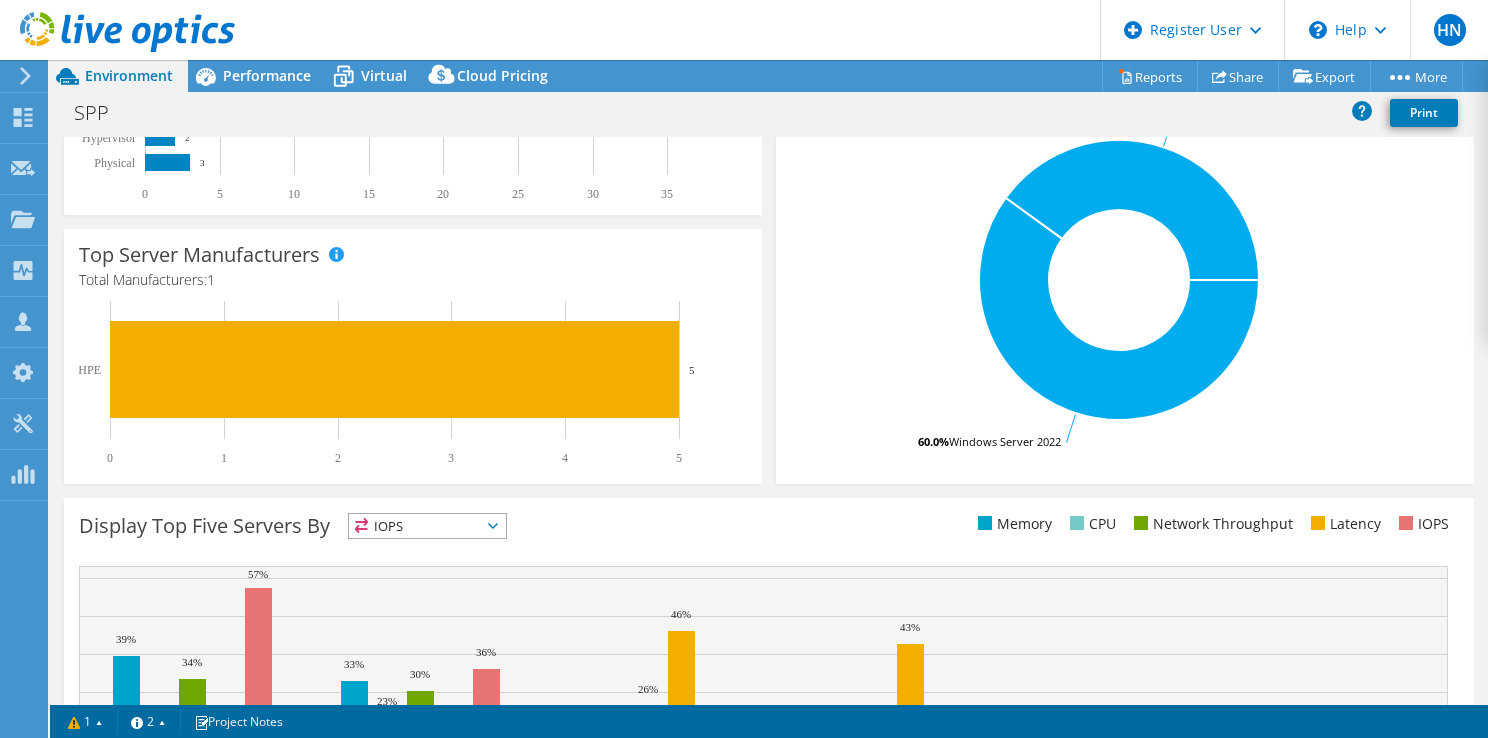 scroll, scrollTop: 300, scrollLeft: 0, axis: vertical 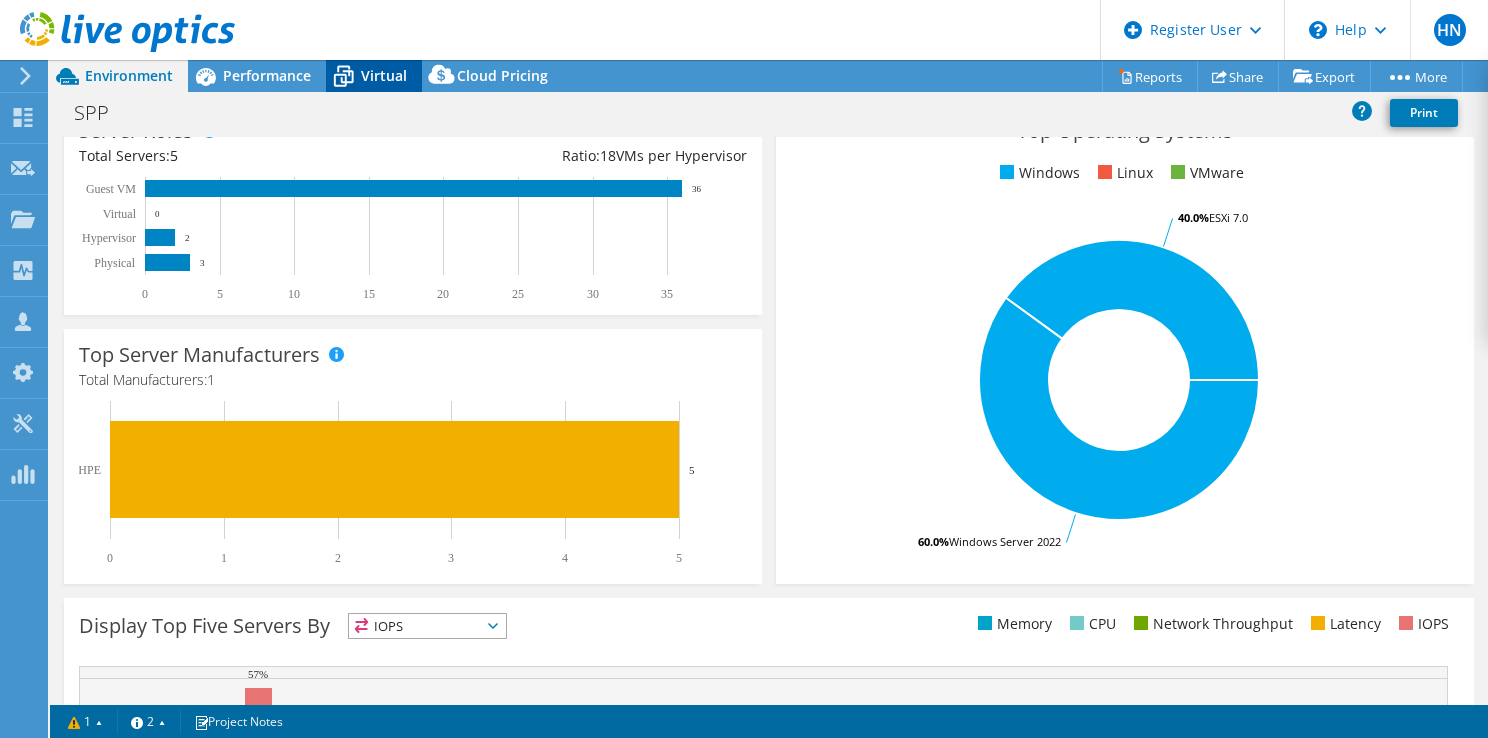 click on "Virtual" at bounding box center (374, 76) 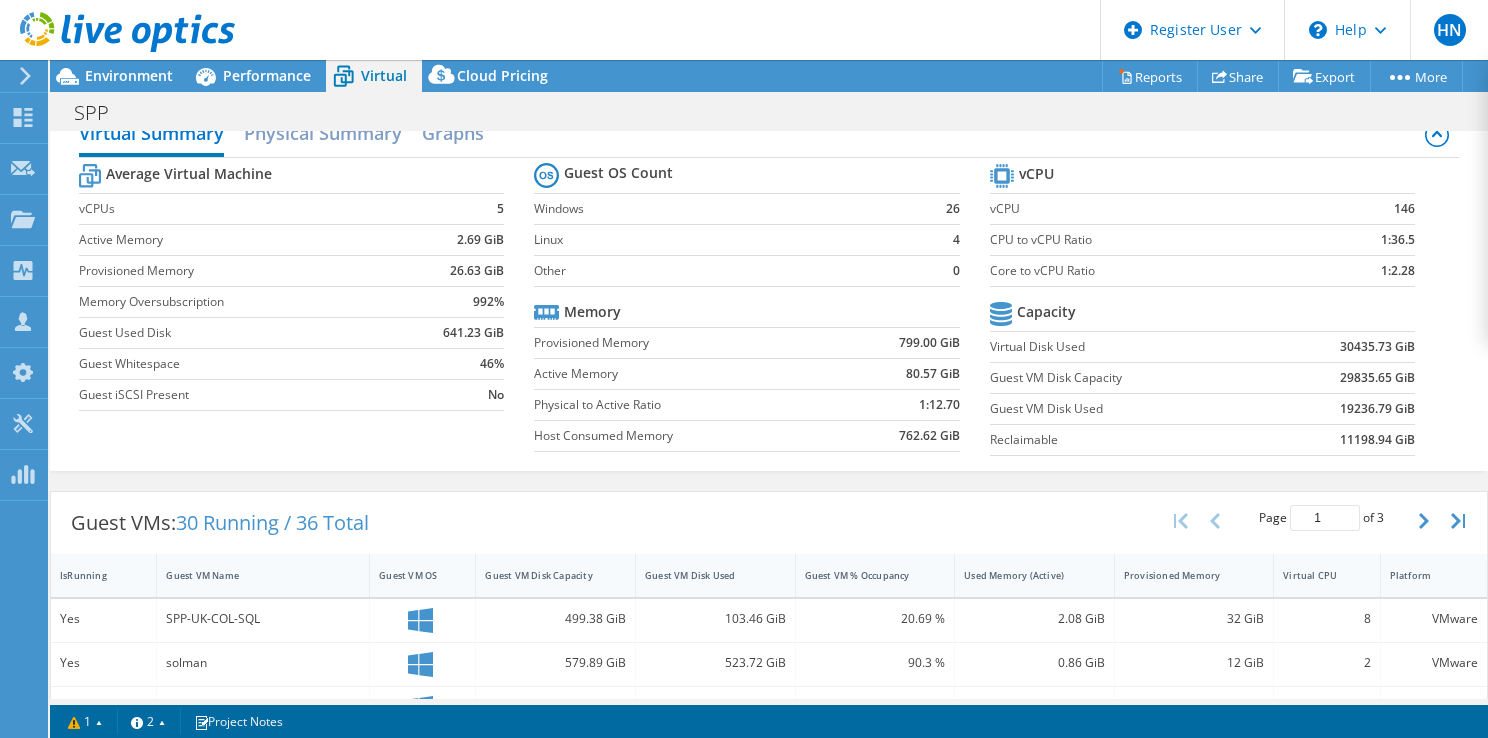 scroll, scrollTop: 0, scrollLeft: 0, axis: both 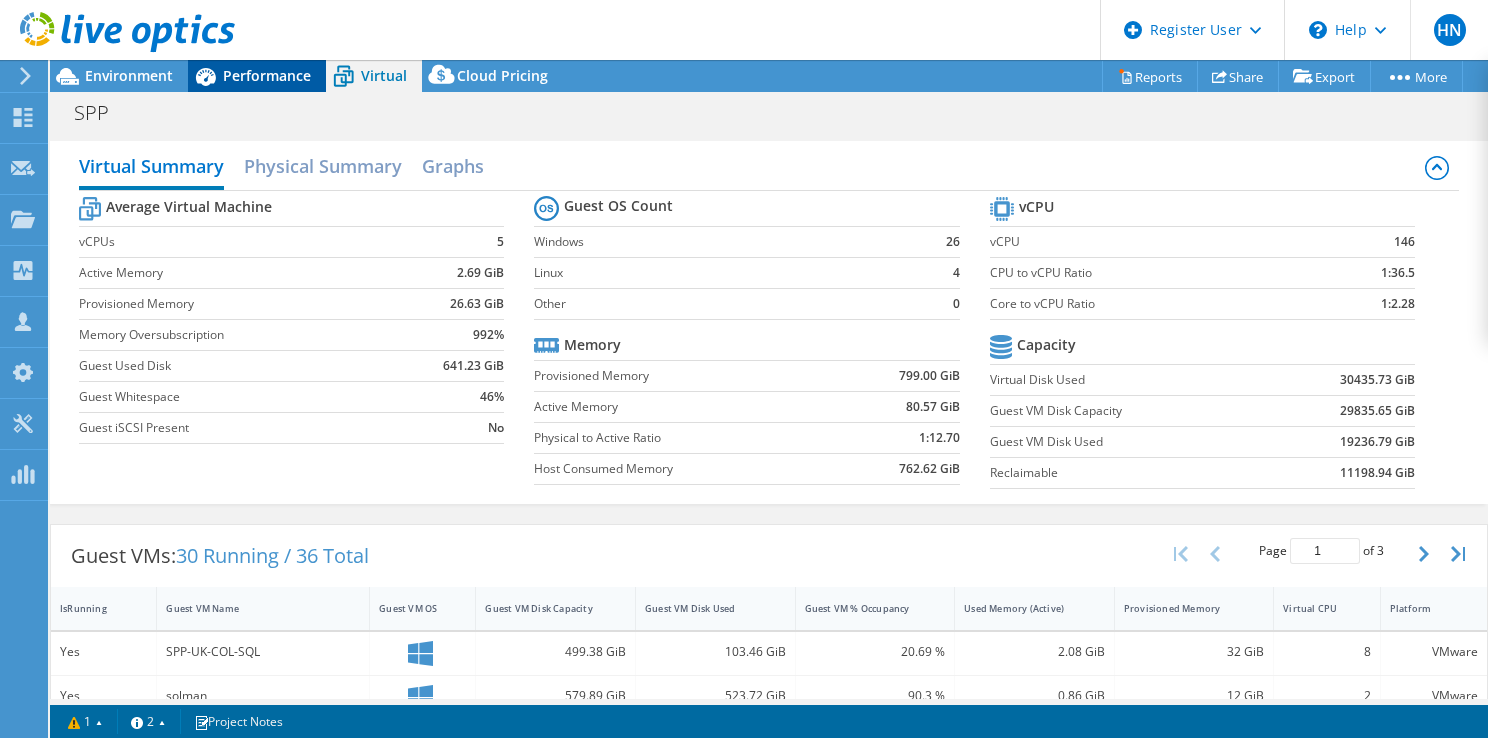 click on "Performance" at bounding box center [267, 75] 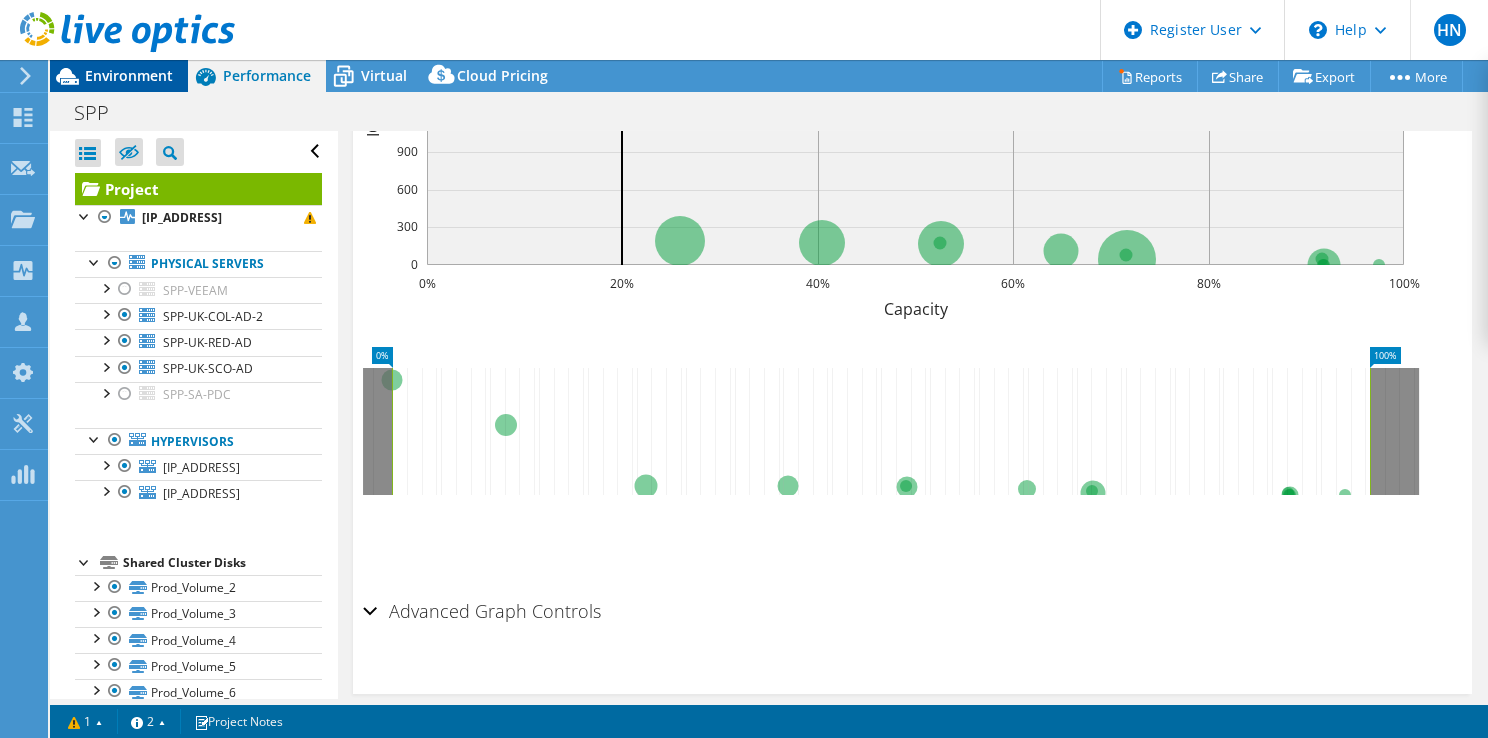 click on "Environment" at bounding box center (129, 75) 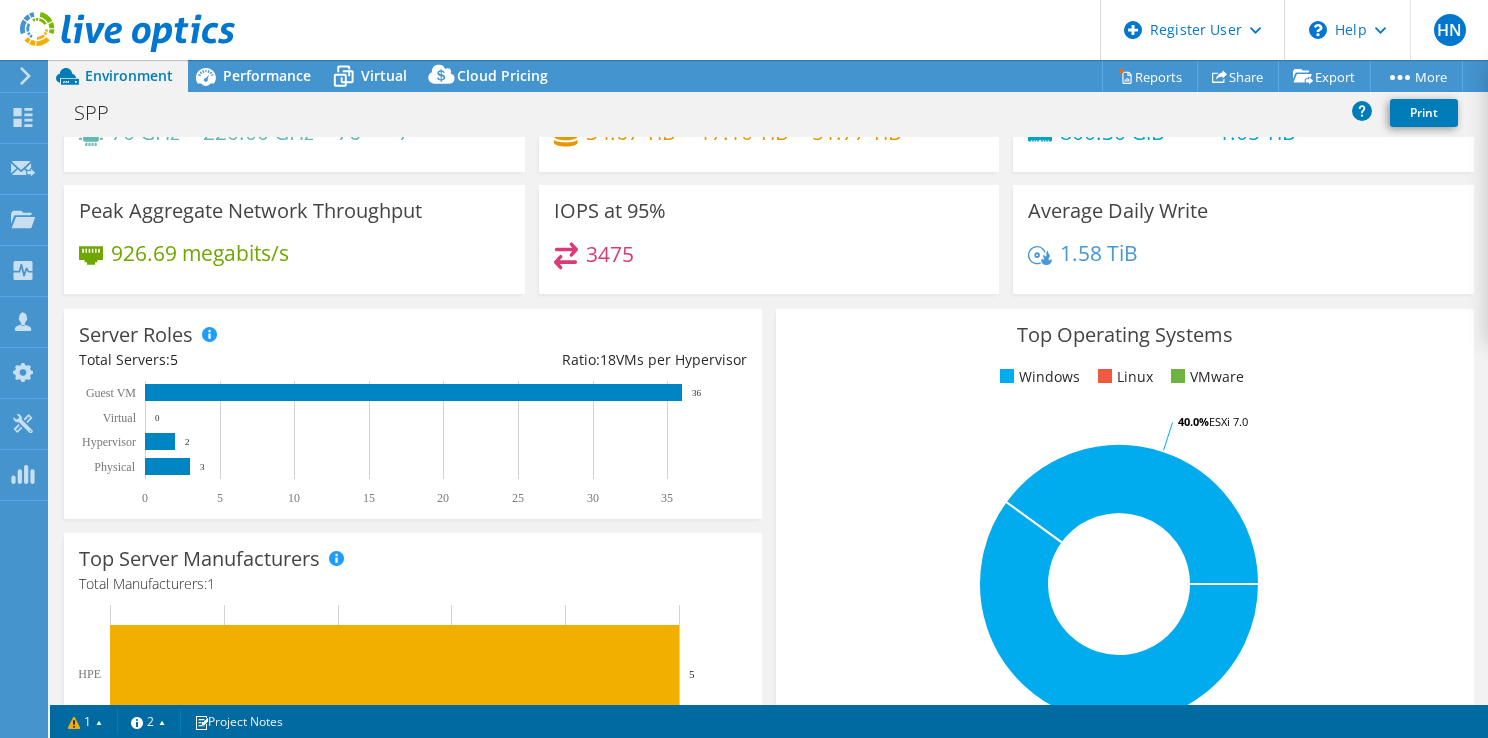 scroll, scrollTop: 0, scrollLeft: 0, axis: both 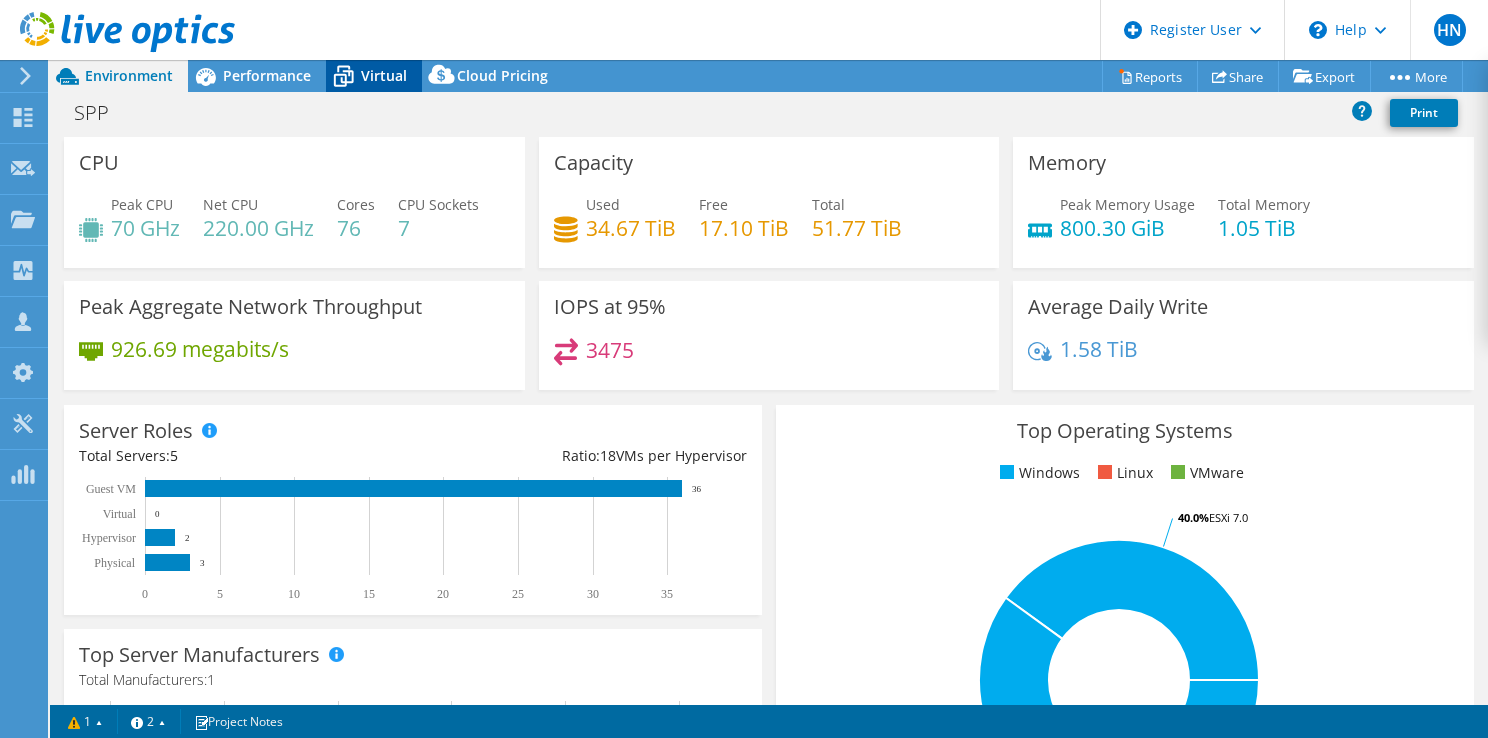 click on "Virtual" at bounding box center [384, 75] 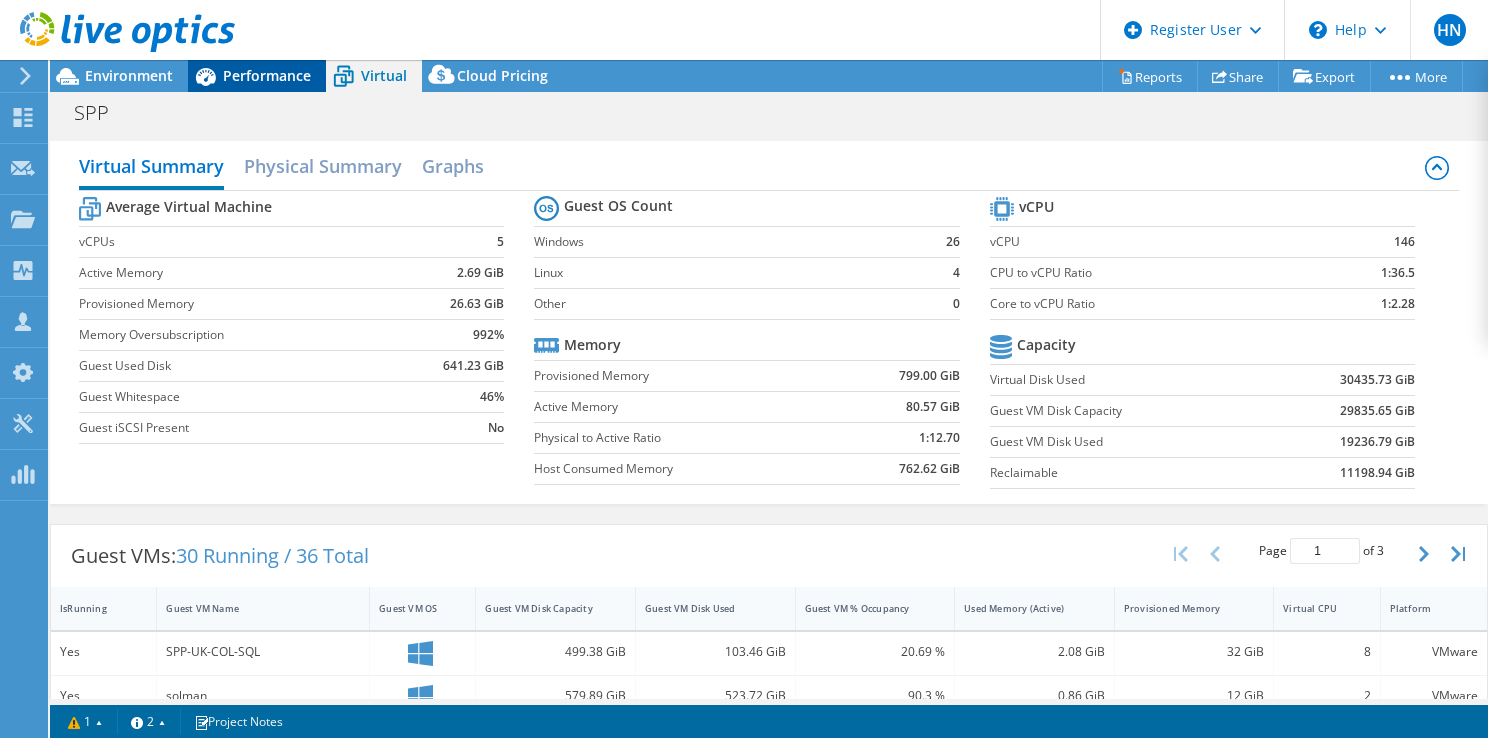 click on "Performance" at bounding box center (267, 75) 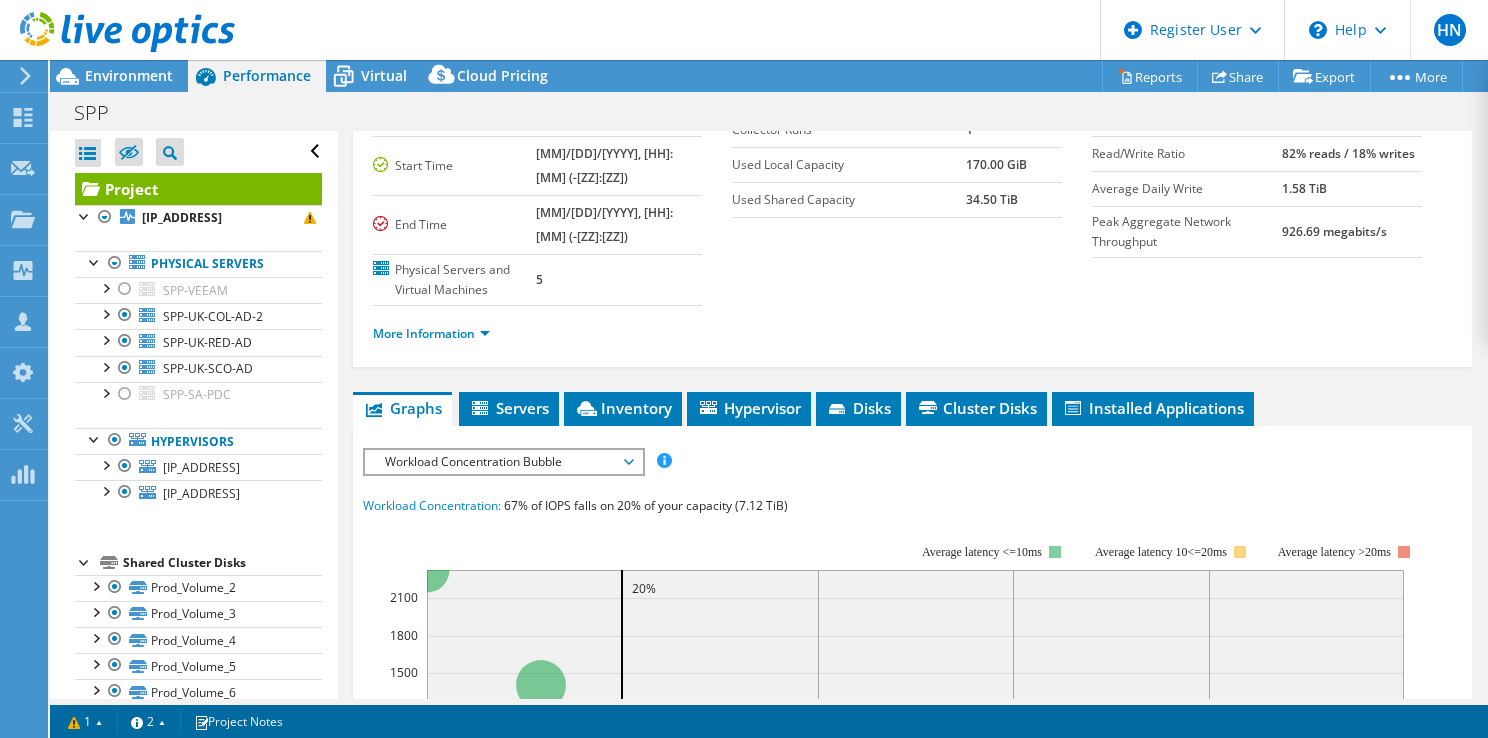 scroll, scrollTop: 181, scrollLeft: 0, axis: vertical 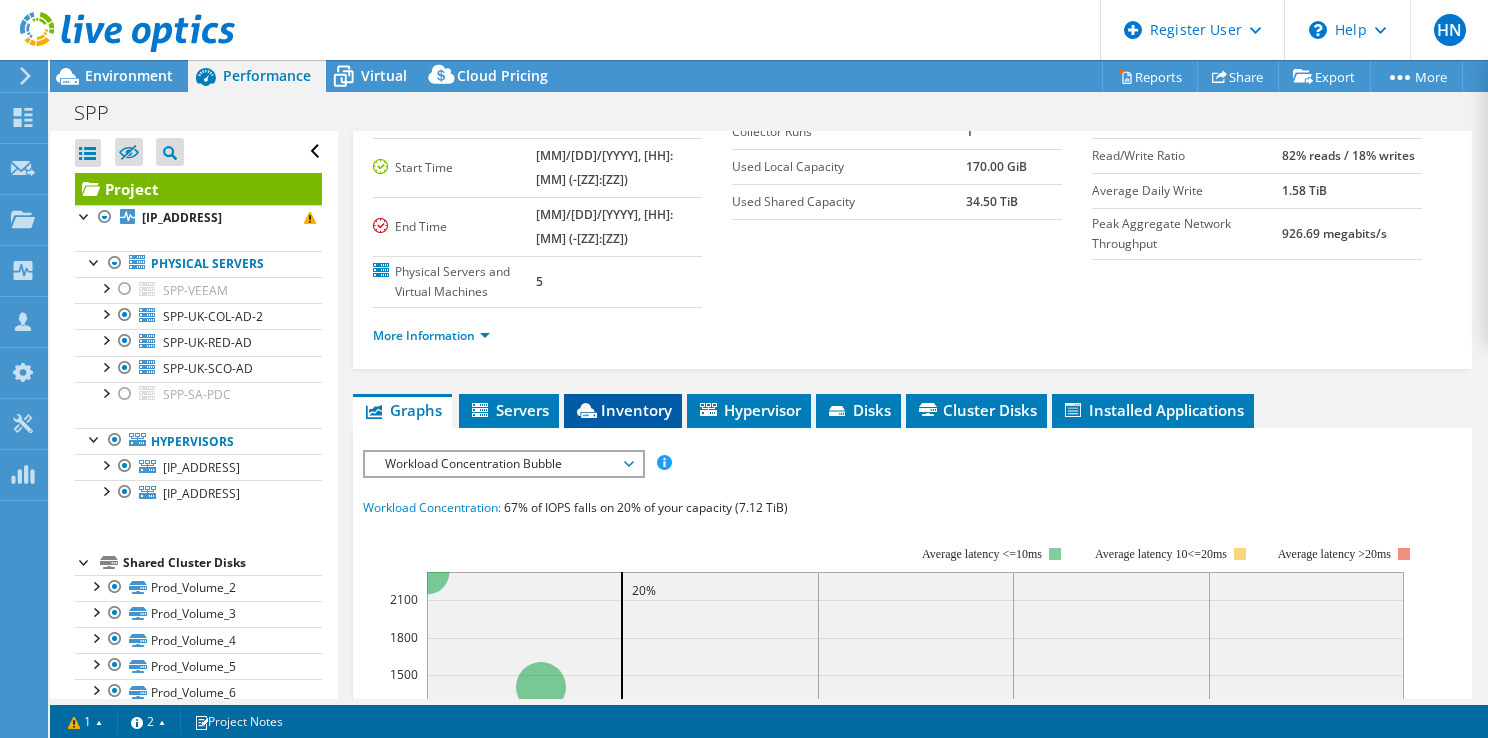 click on "Inventory" at bounding box center [623, 410] 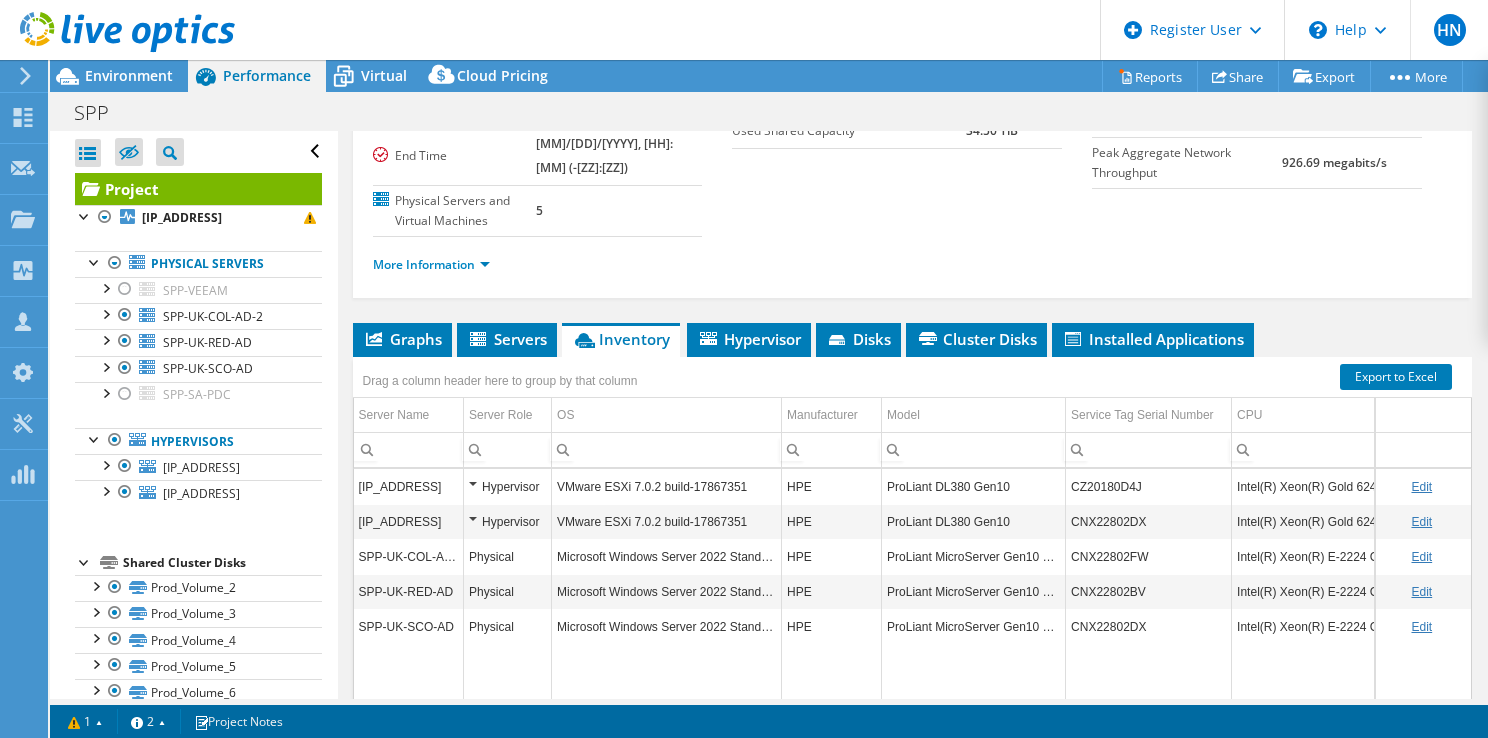 scroll, scrollTop: 281, scrollLeft: 0, axis: vertical 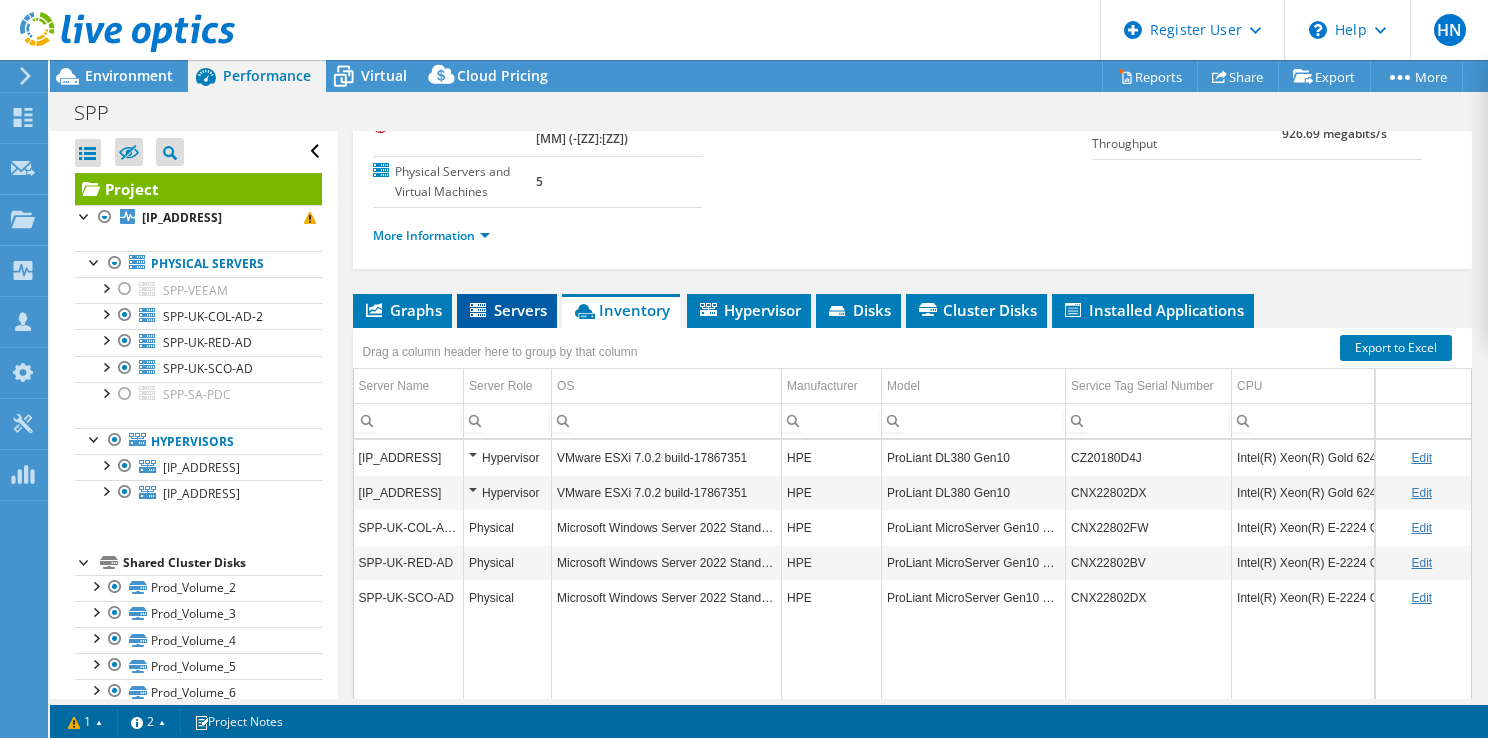 click on "Servers" at bounding box center (507, 310) 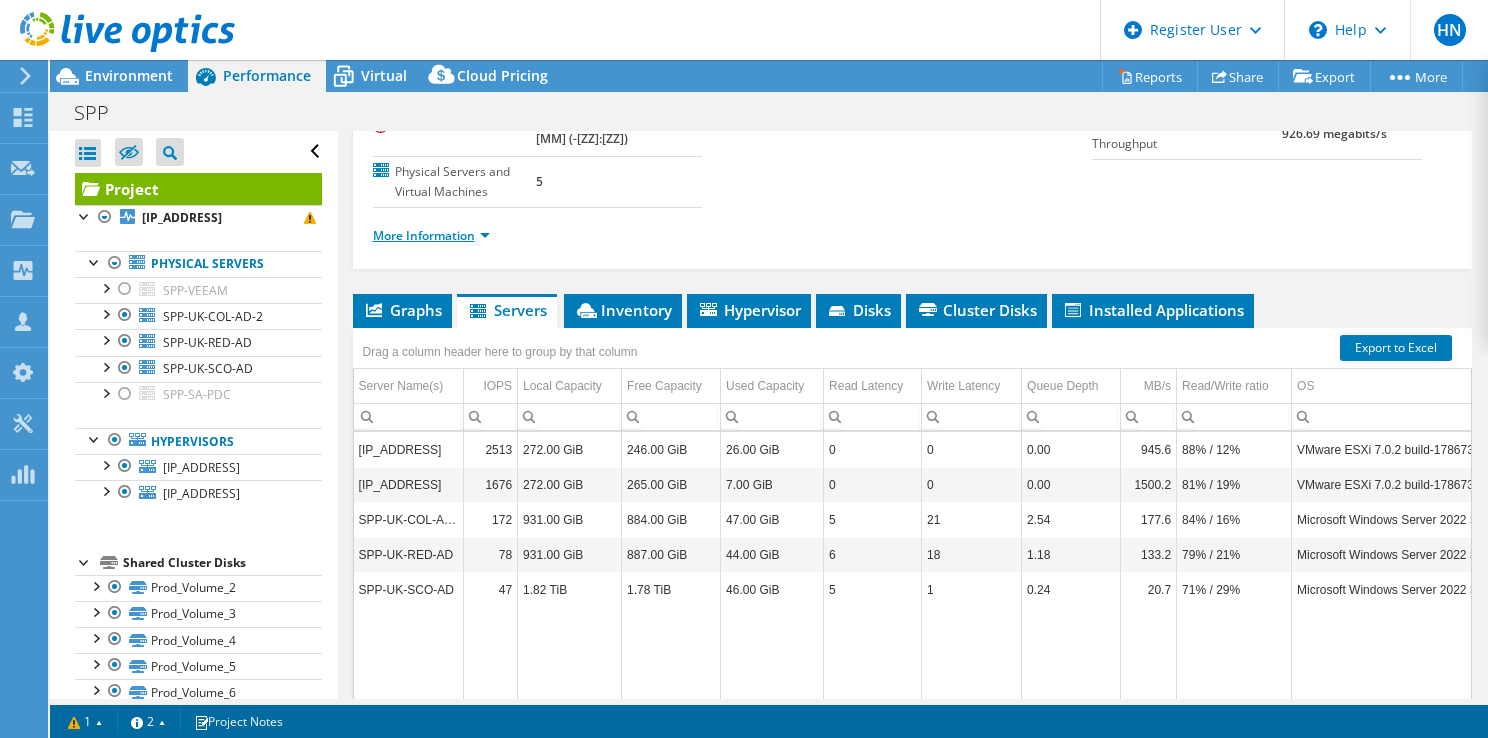 click on "More Information" at bounding box center (431, 235) 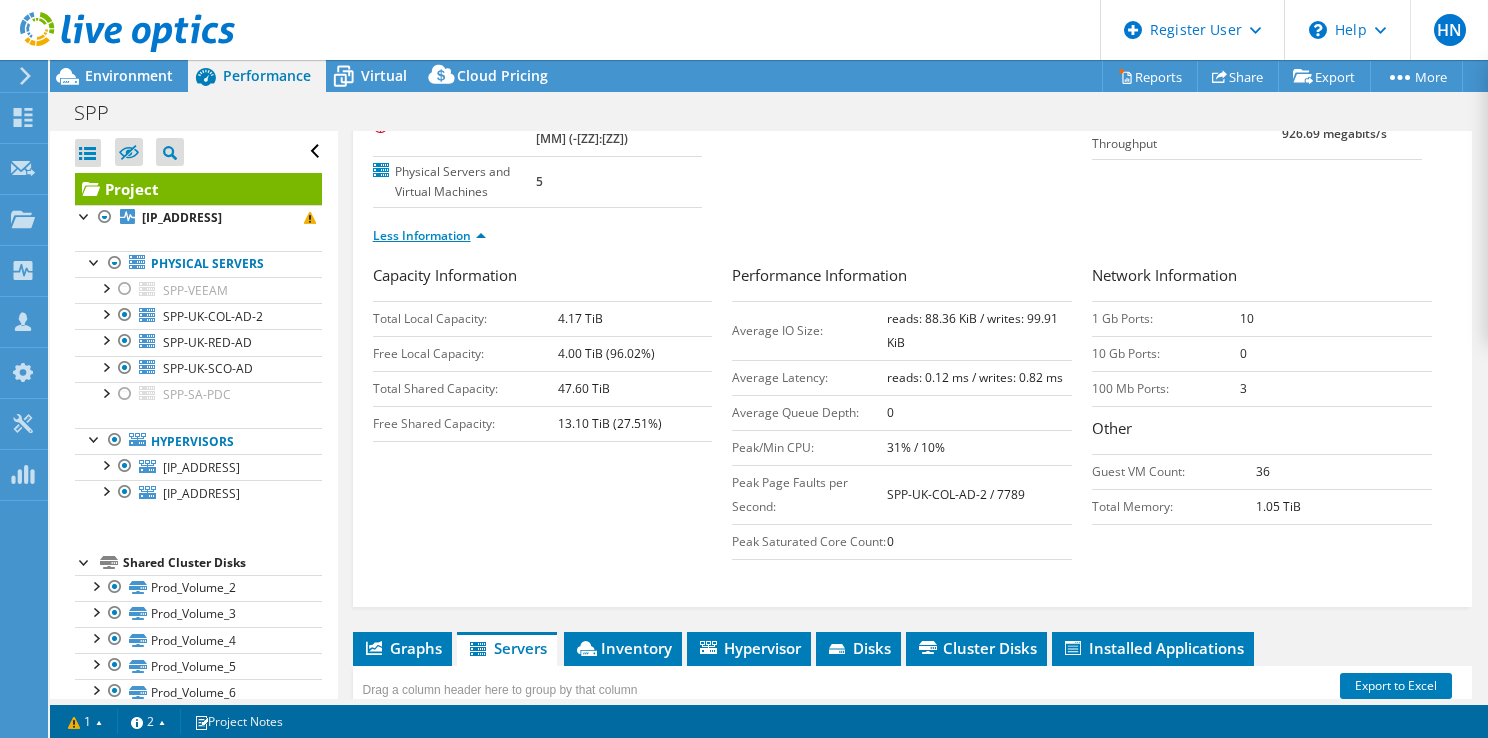 click on "Less Information" at bounding box center (429, 235) 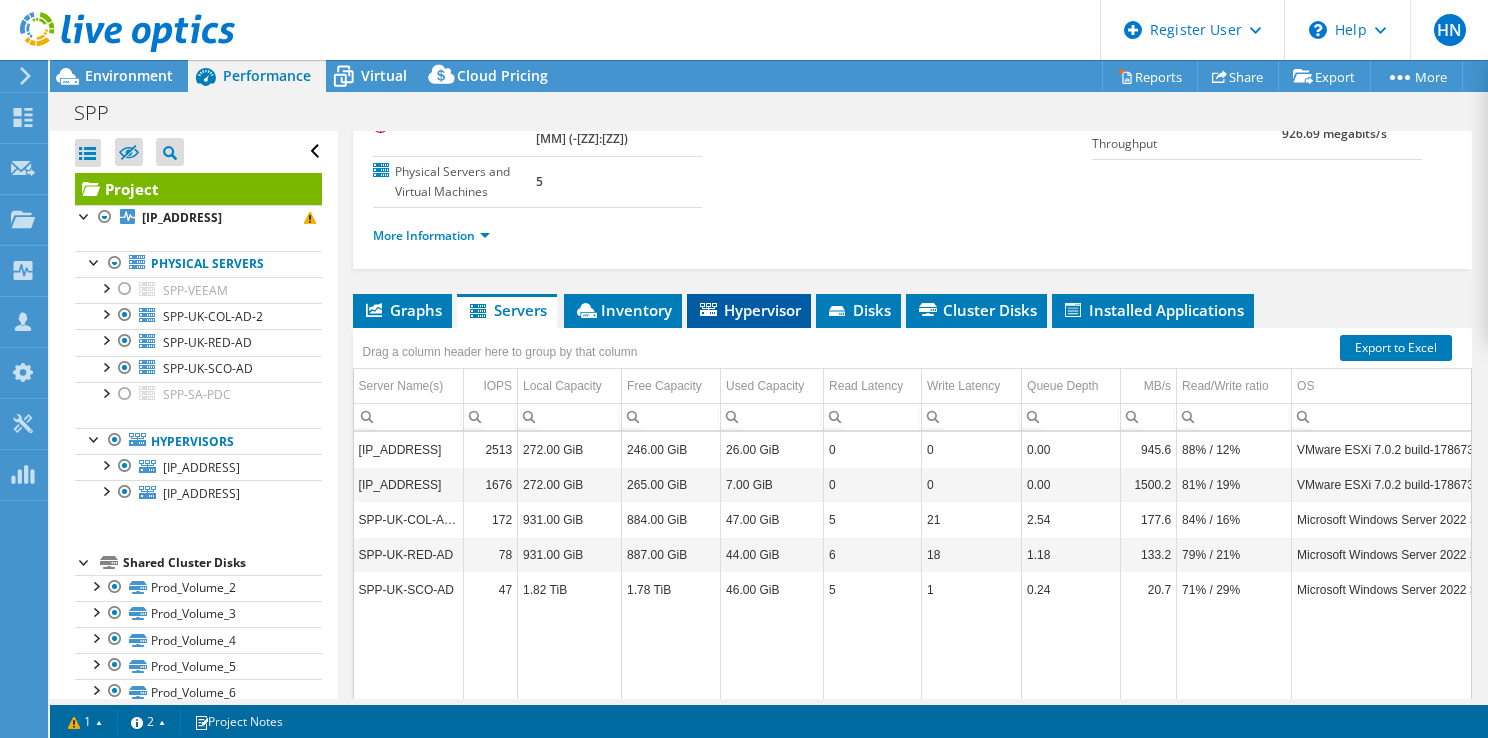 click on "Hypervisor" at bounding box center (749, 310) 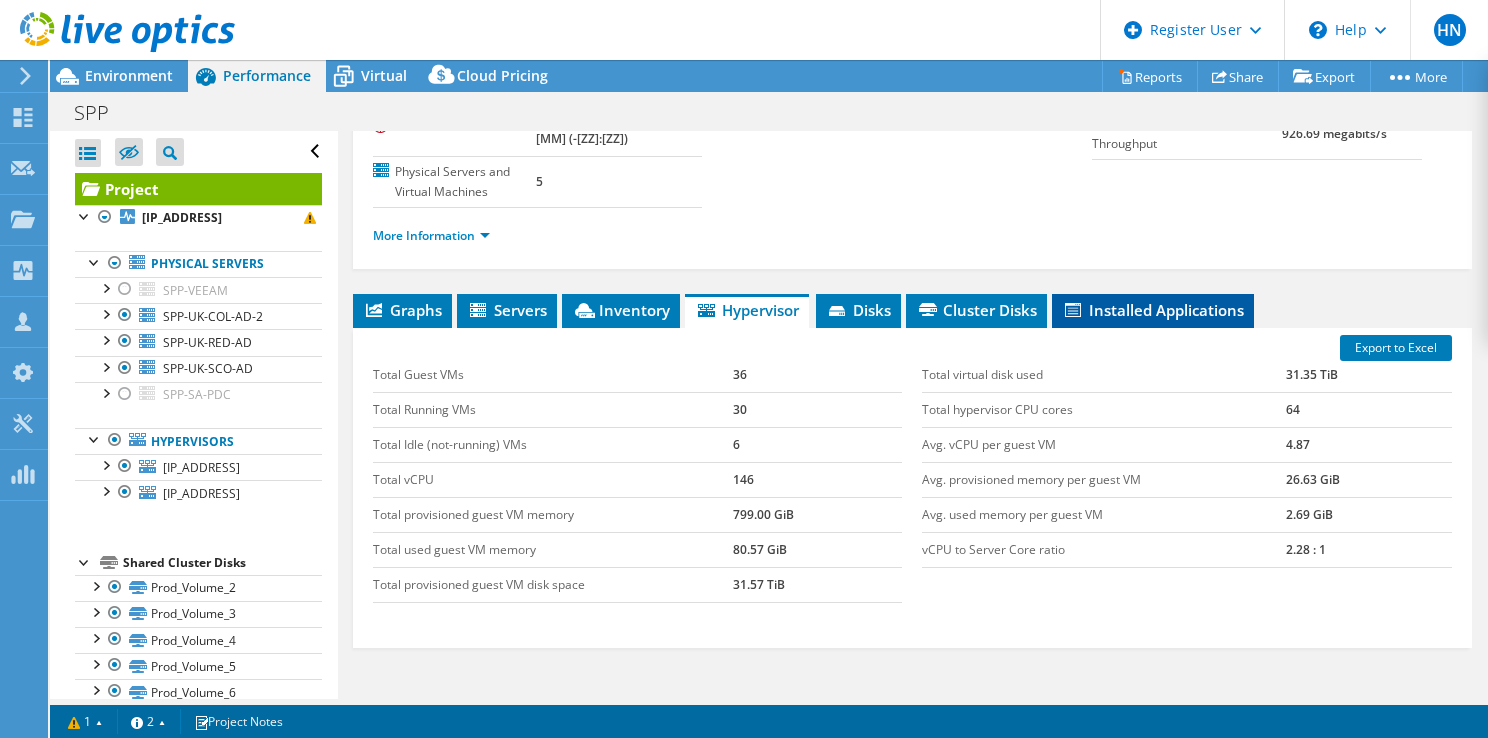 click on "Installed Applications" at bounding box center [1153, 310] 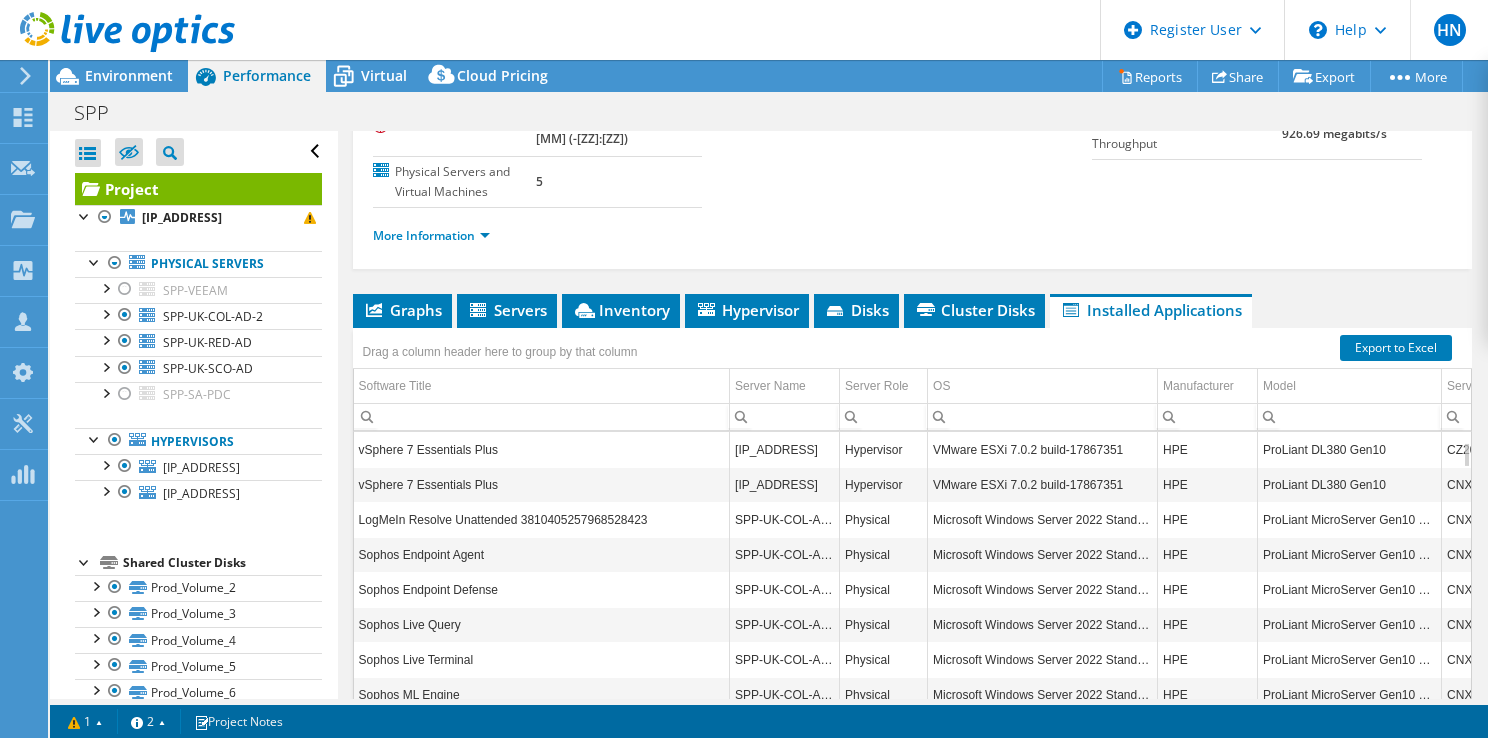 scroll, scrollTop: 120, scrollLeft: 0, axis: vertical 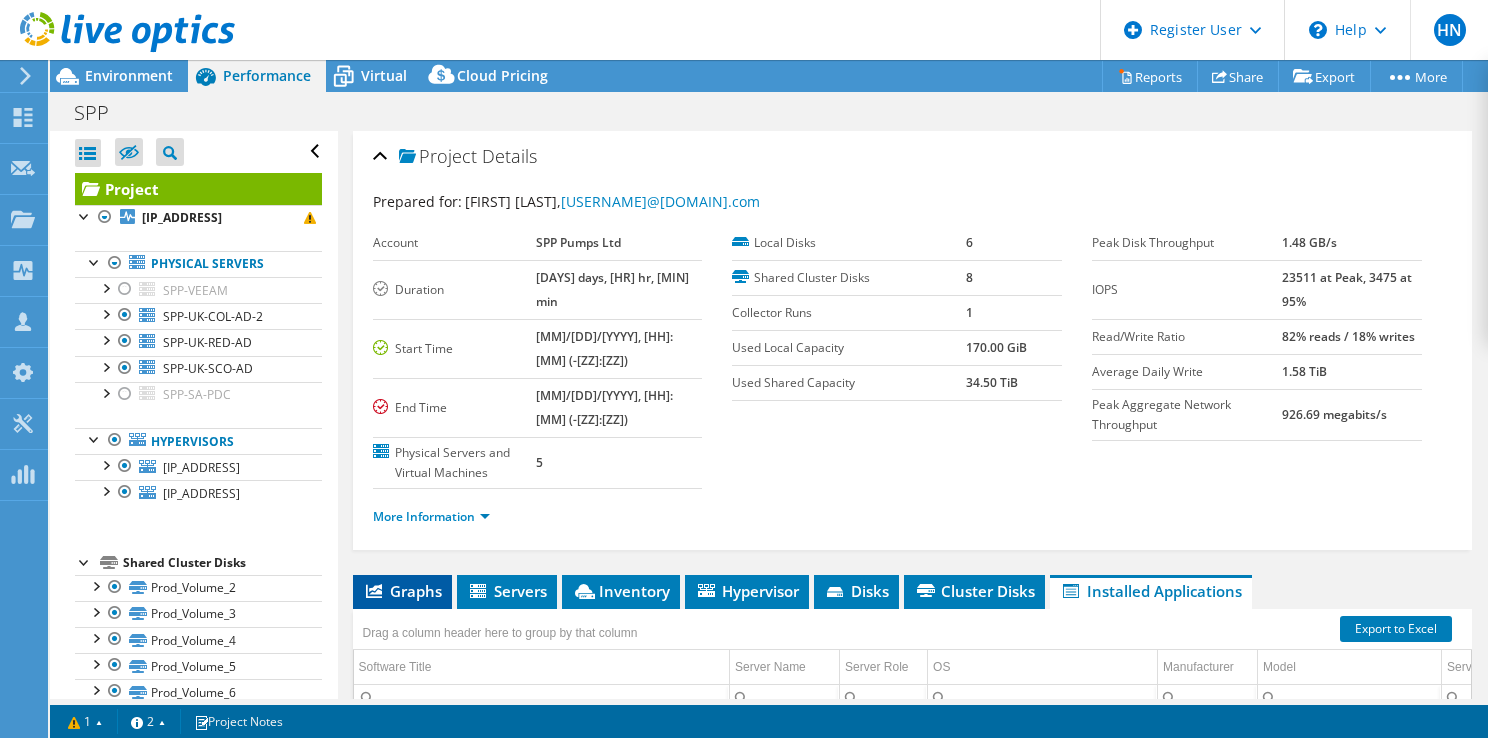 click on "Graphs" at bounding box center [402, 591] 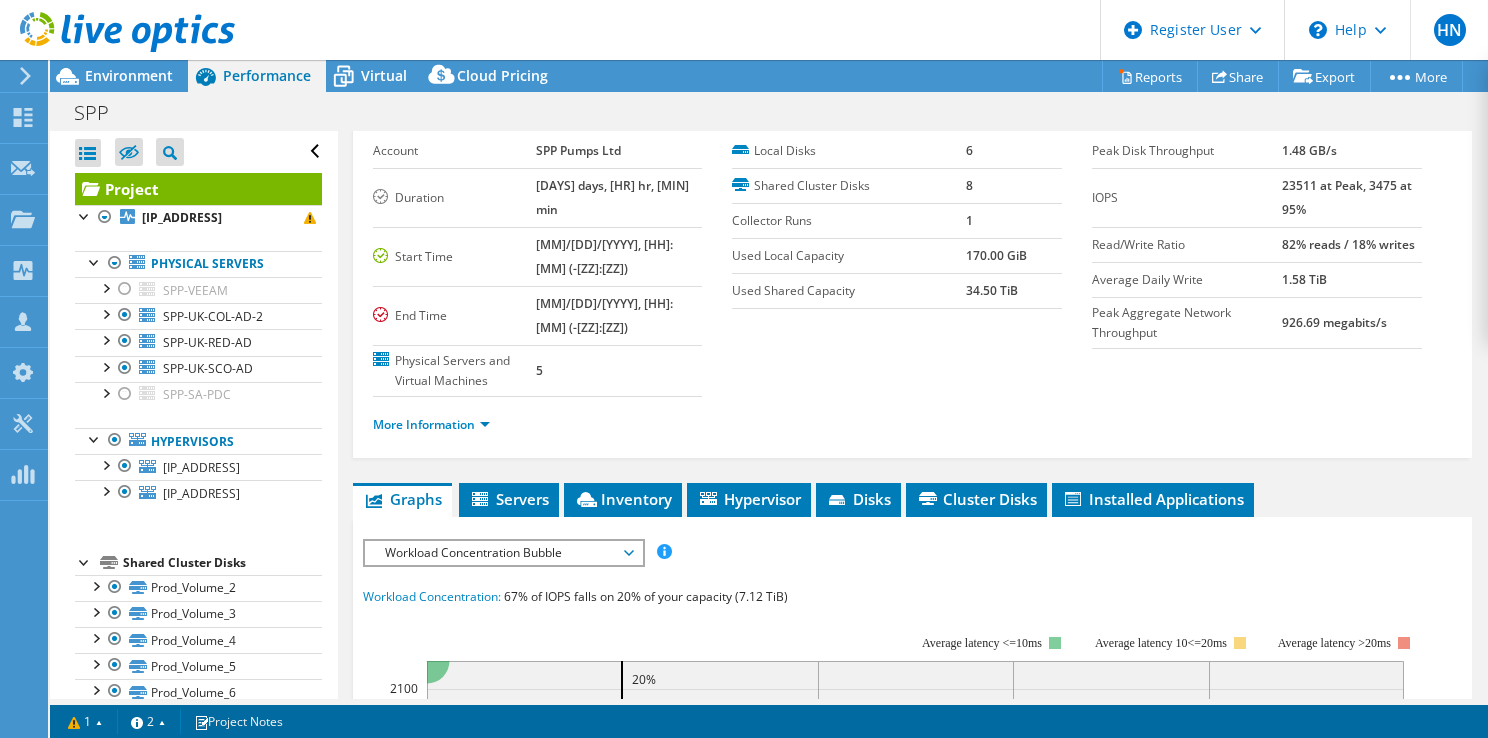 scroll, scrollTop: 200, scrollLeft: 0, axis: vertical 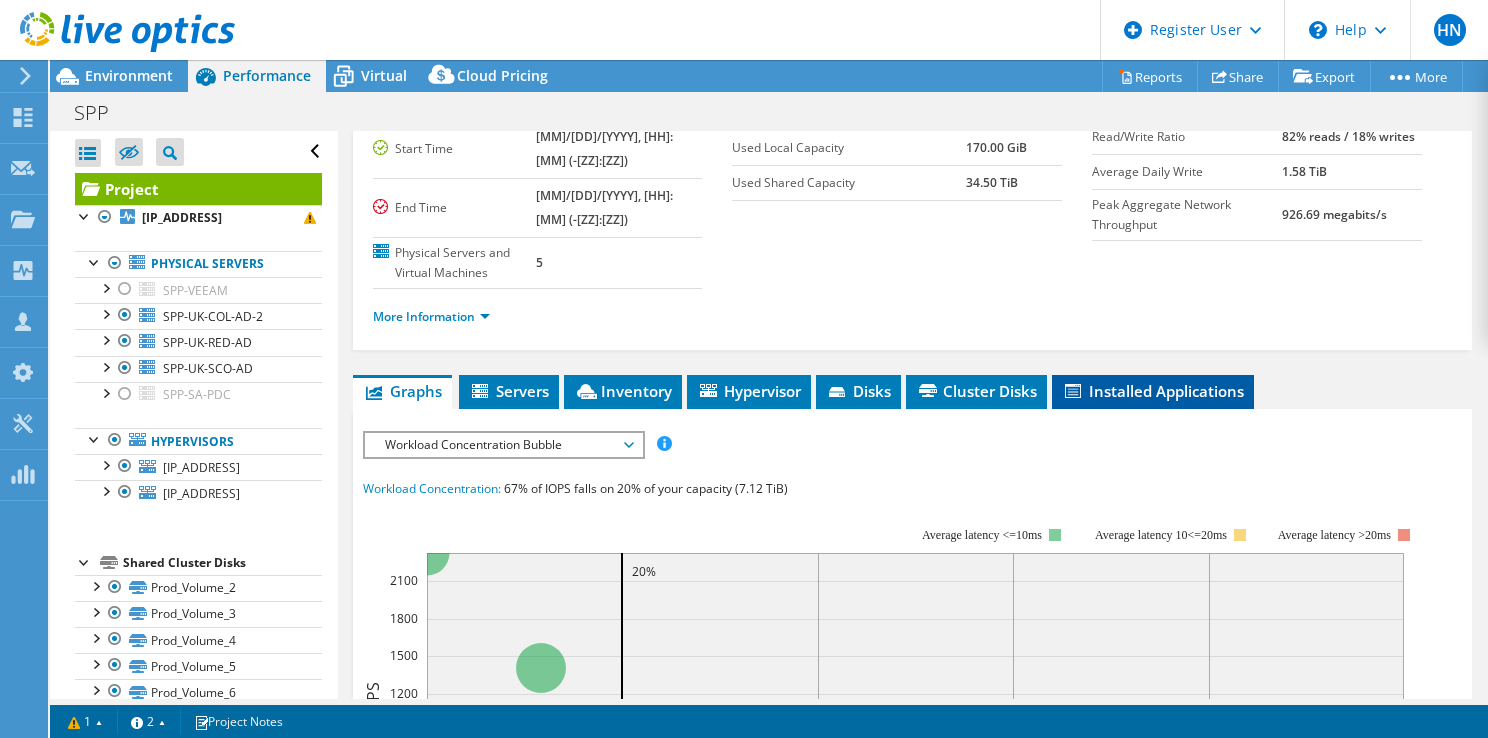 click on "Installed Applications" at bounding box center (1153, 391) 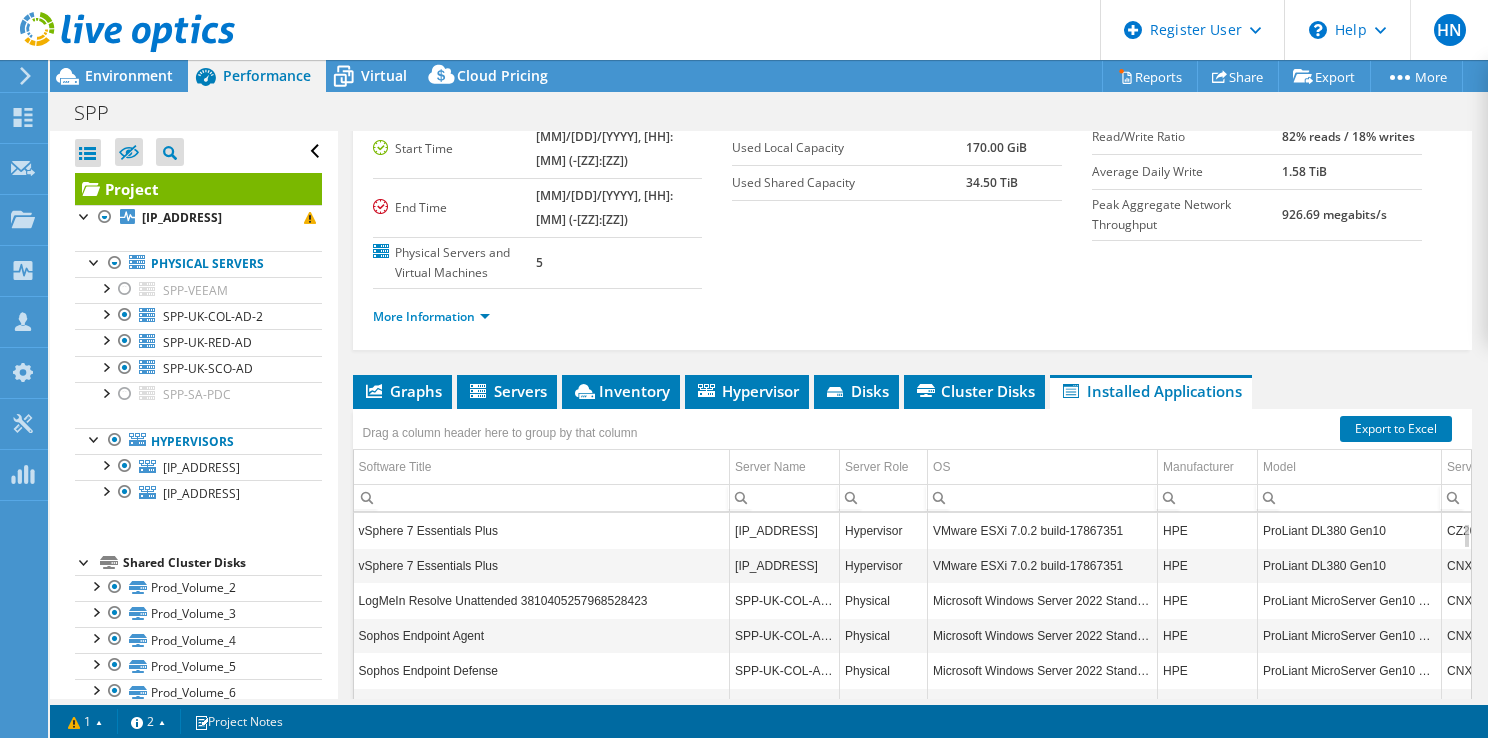 scroll, scrollTop: 120, scrollLeft: 0, axis: vertical 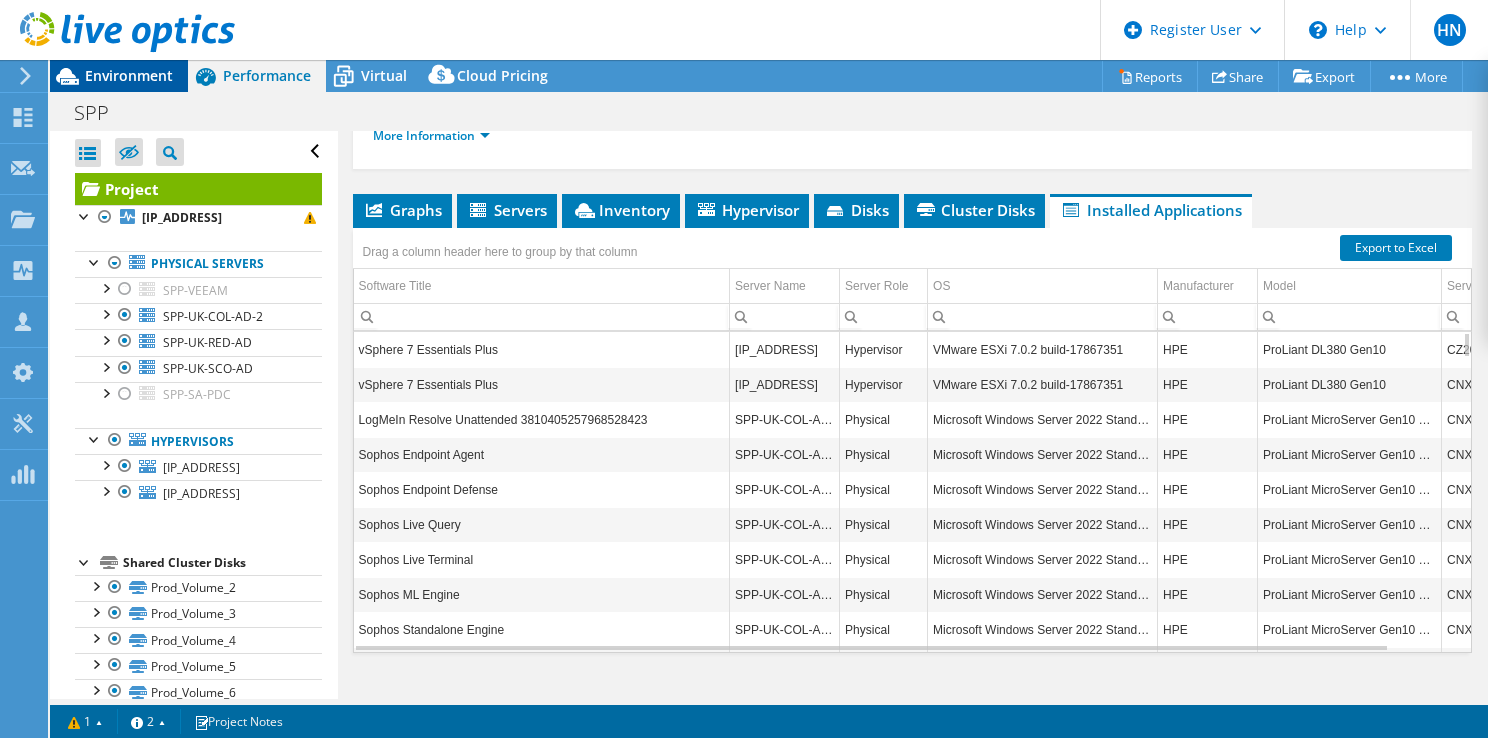 click on "Environment" at bounding box center (119, 76) 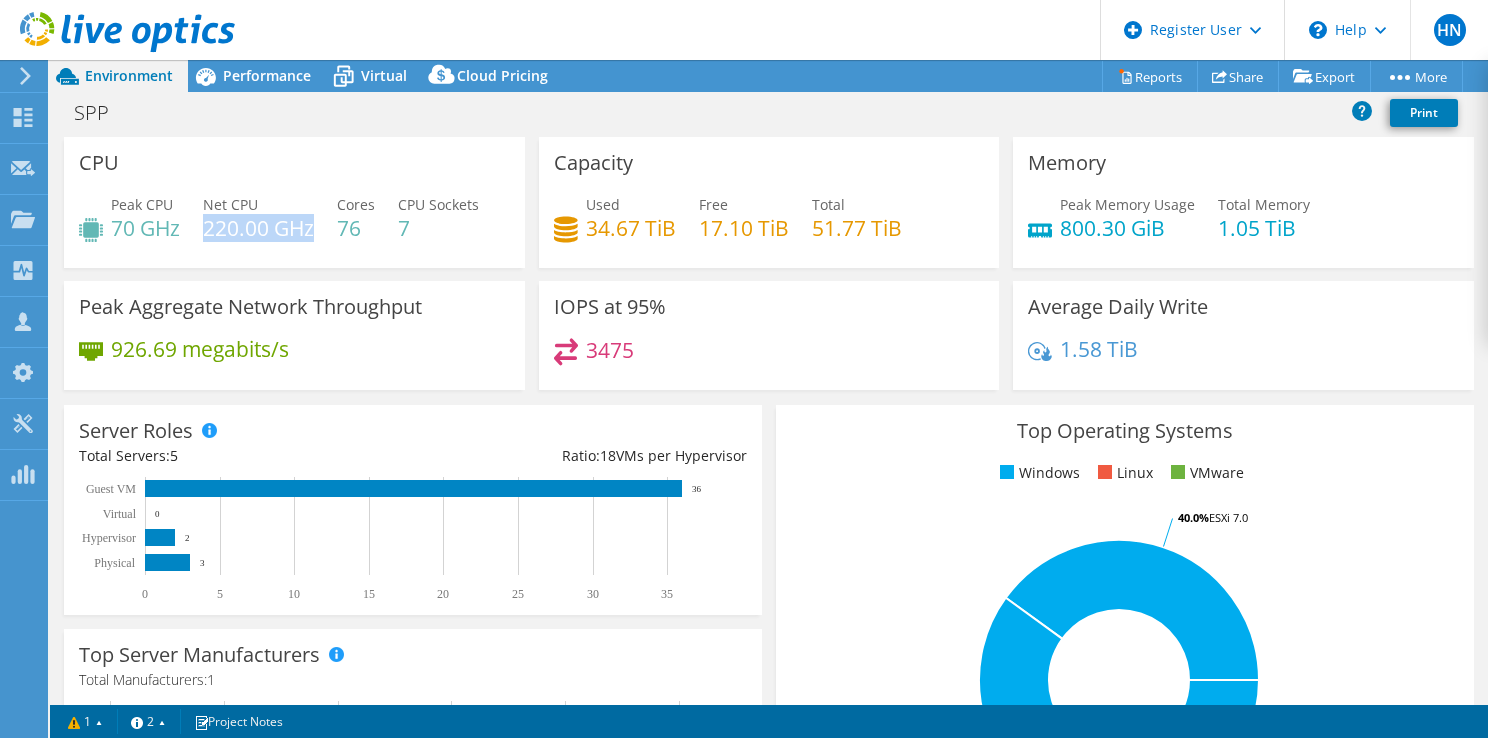 drag, startPoint x: 204, startPoint y: 229, endPoint x: 312, endPoint y: 226, distance: 108.04166 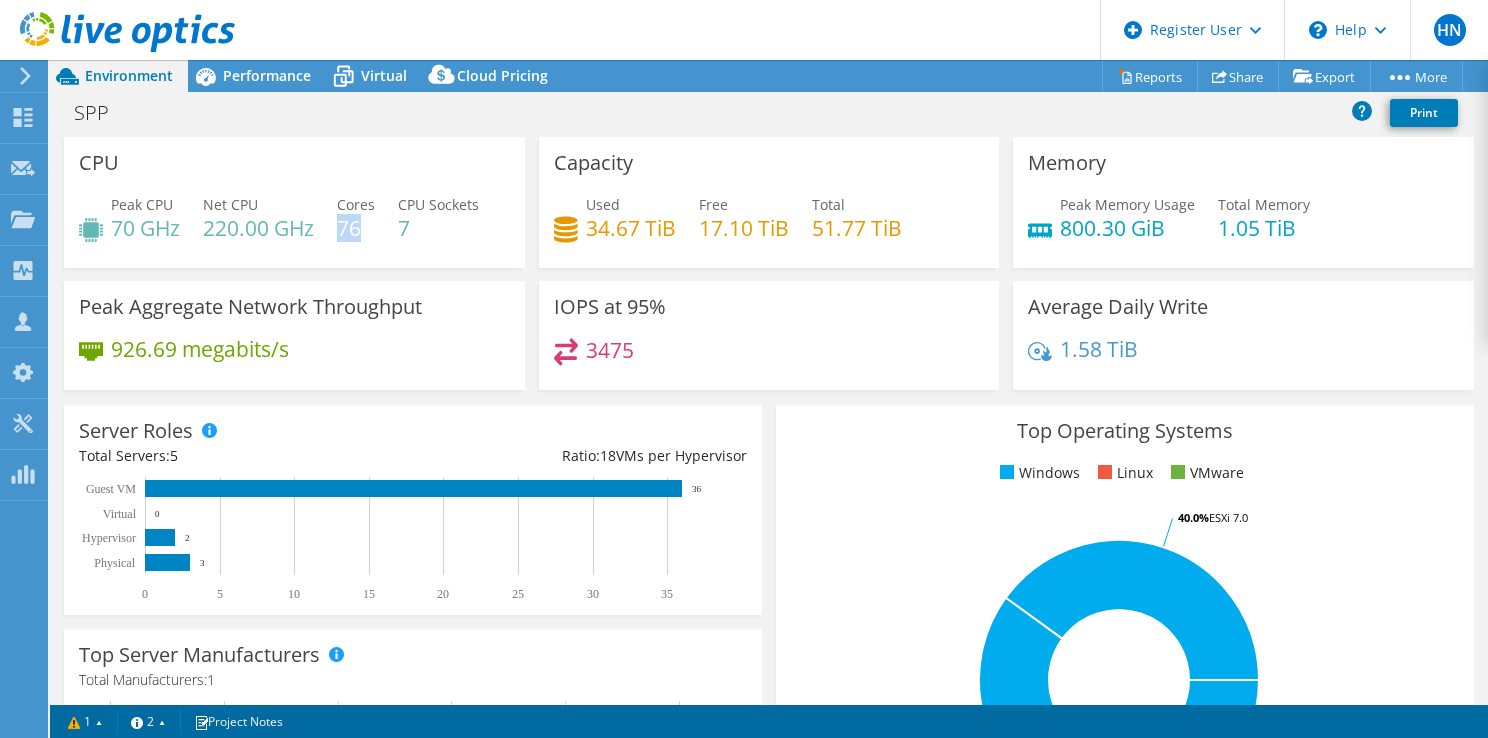 drag, startPoint x: 312, startPoint y: 226, endPoint x: 365, endPoint y: 228, distance: 53.037724 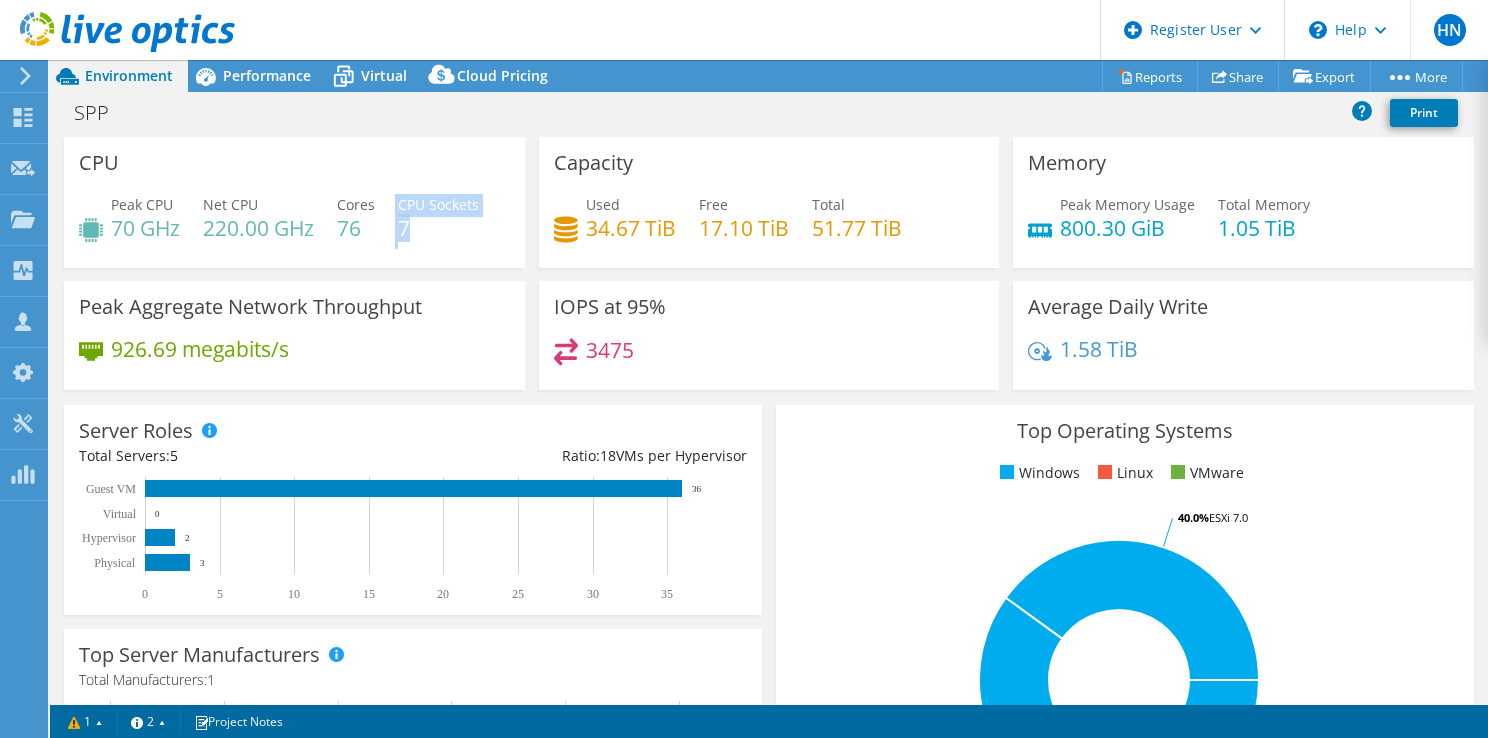 drag, startPoint x: 365, startPoint y: 228, endPoint x: 420, endPoint y: 225, distance: 55.081757 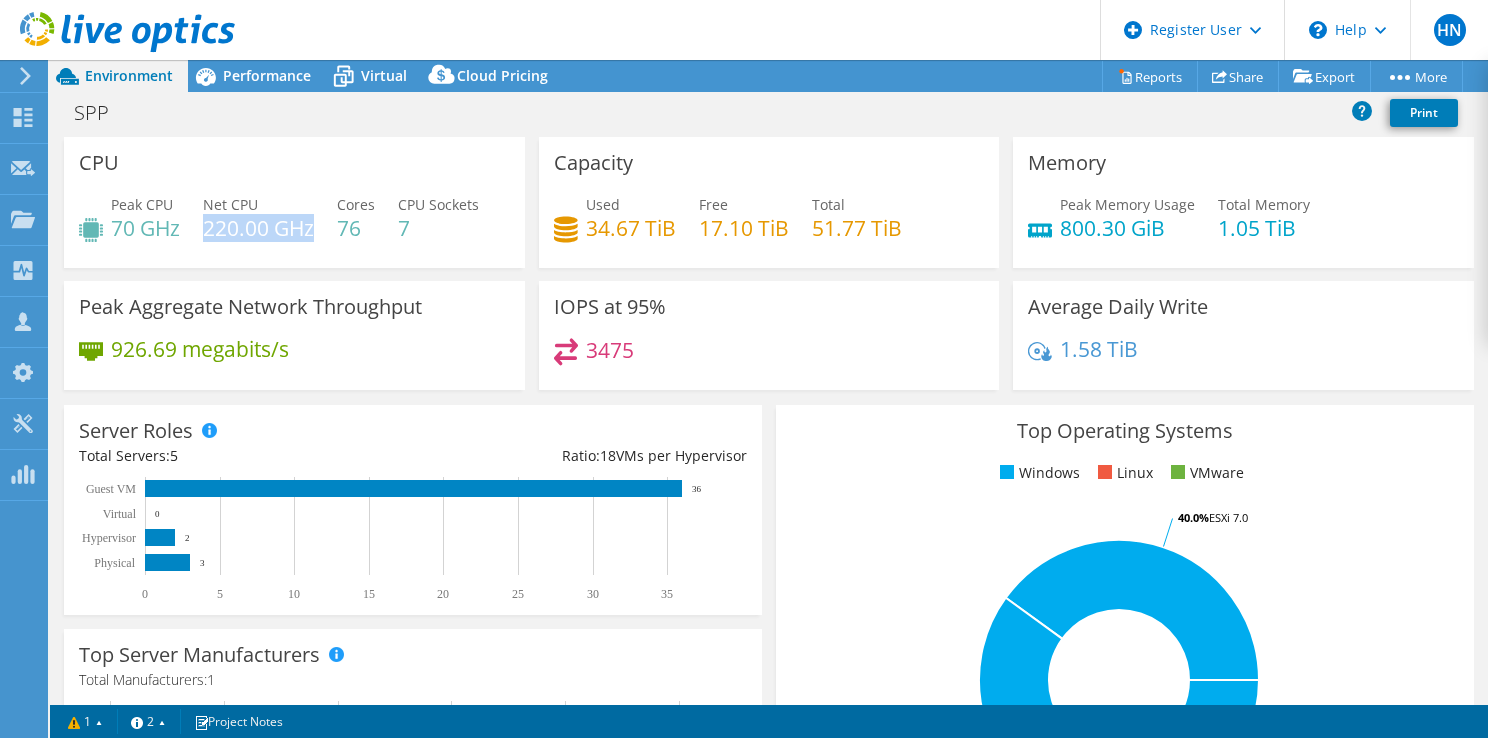 drag, startPoint x: 207, startPoint y: 229, endPoint x: 315, endPoint y: 223, distance: 108.16654 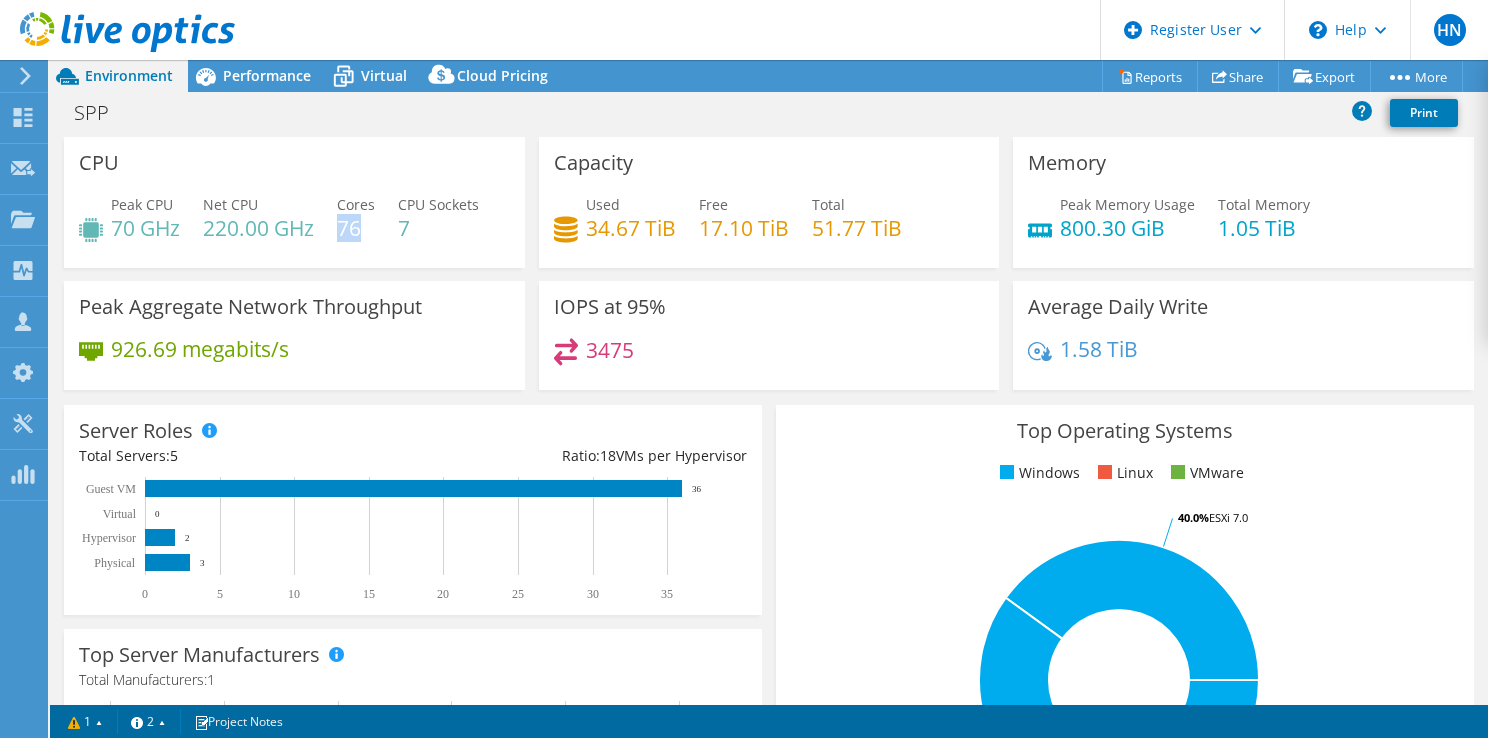drag, startPoint x: 315, startPoint y: 223, endPoint x: 366, endPoint y: 224, distance: 51.009804 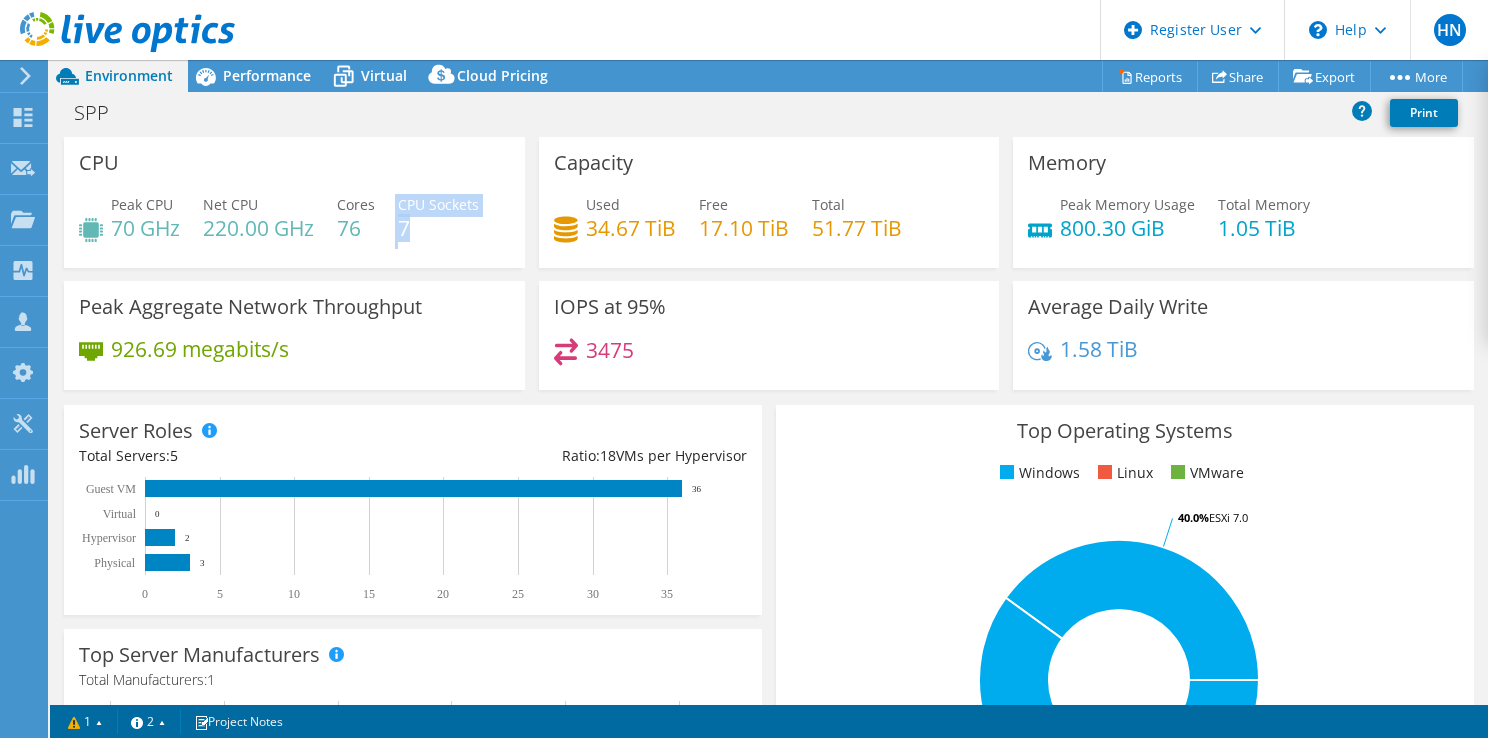 drag, startPoint x: 366, startPoint y: 224, endPoint x: 419, endPoint y: 222, distance: 53.037724 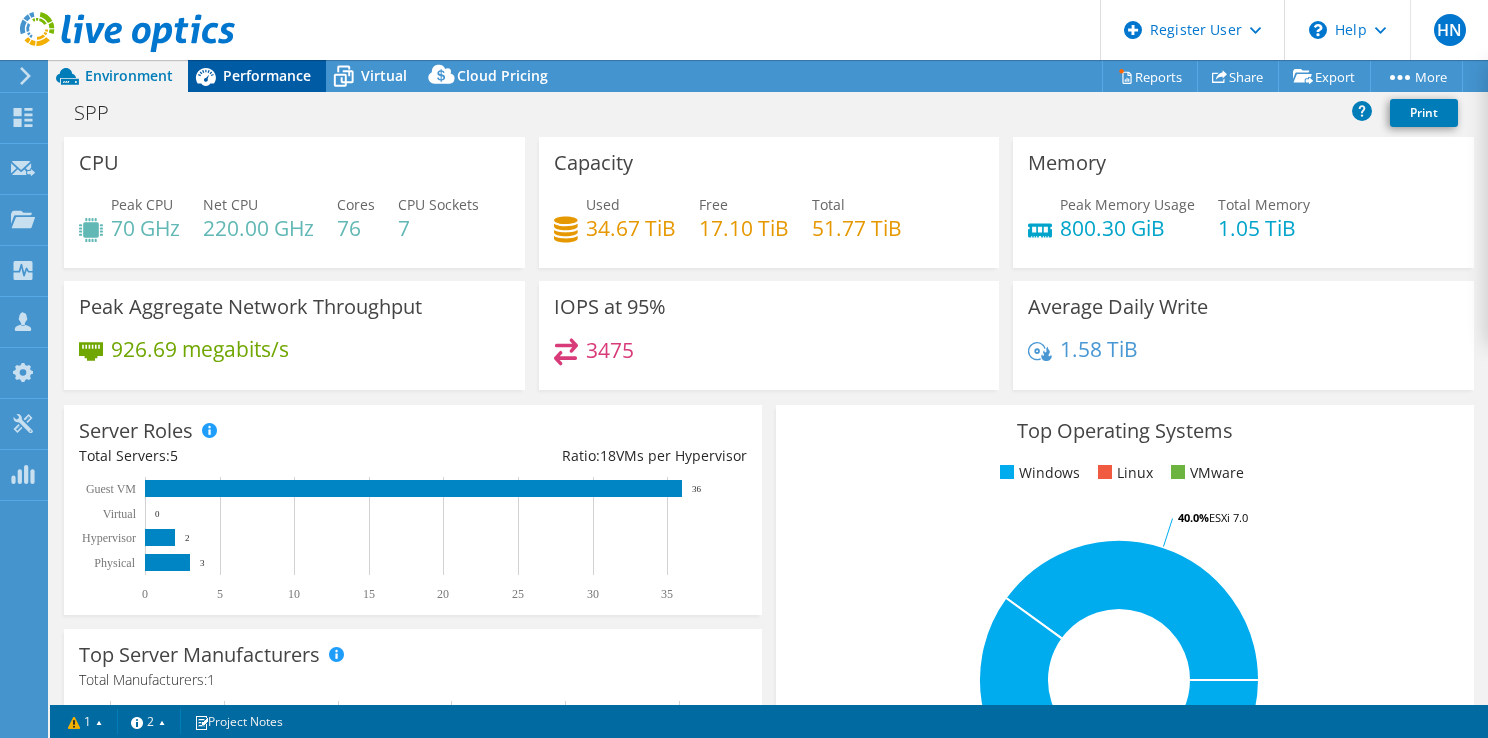 click on "Performance" at bounding box center [267, 75] 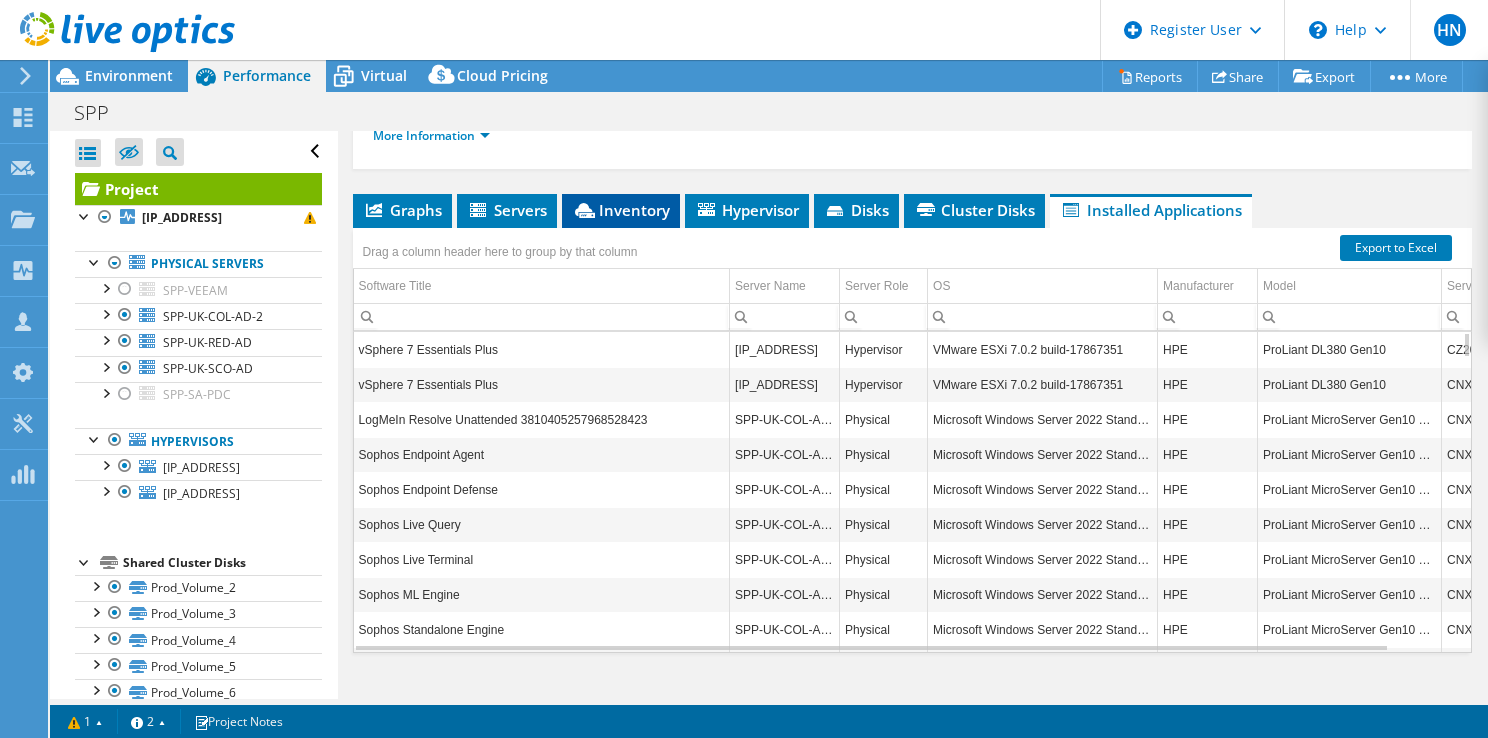 click on "Inventory" at bounding box center (621, 210) 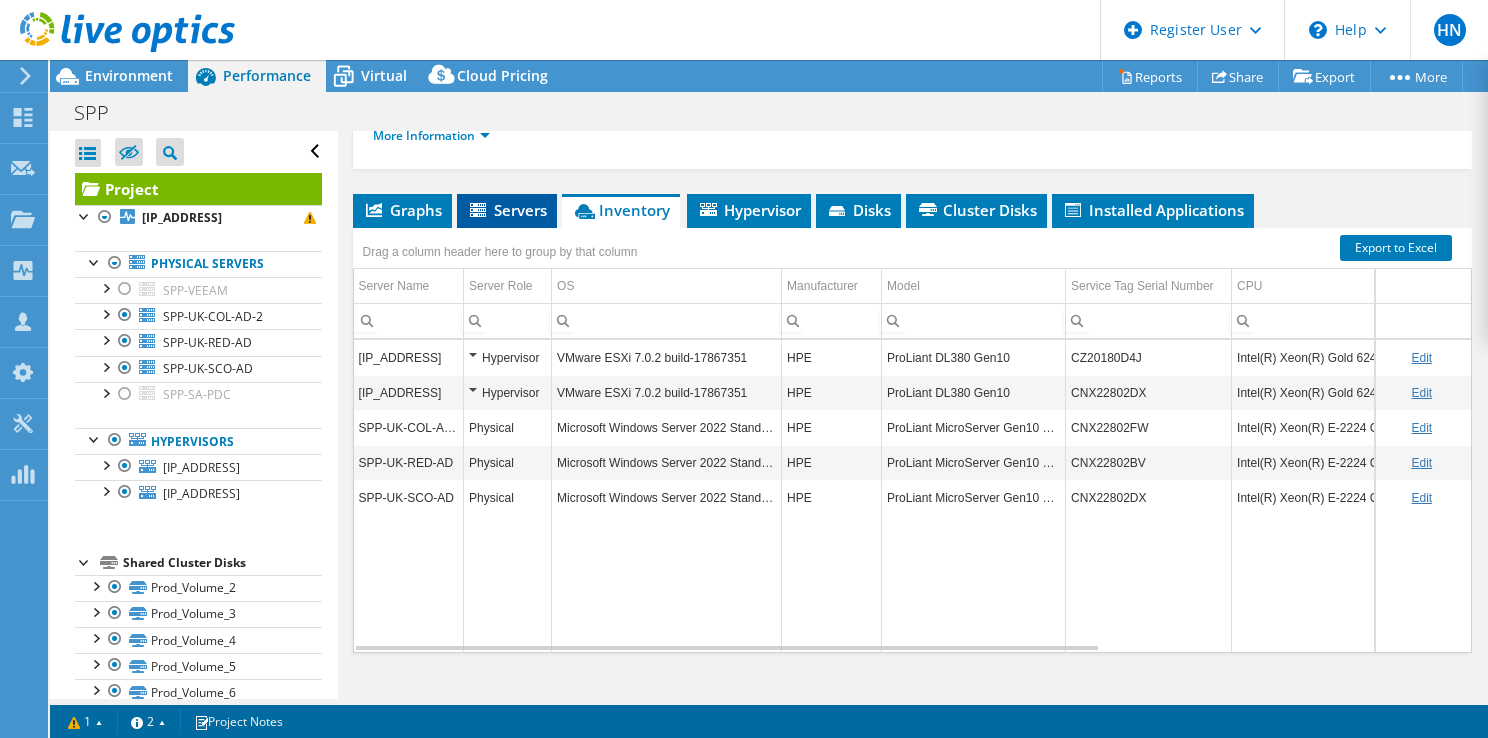 click on "Servers" at bounding box center (507, 211) 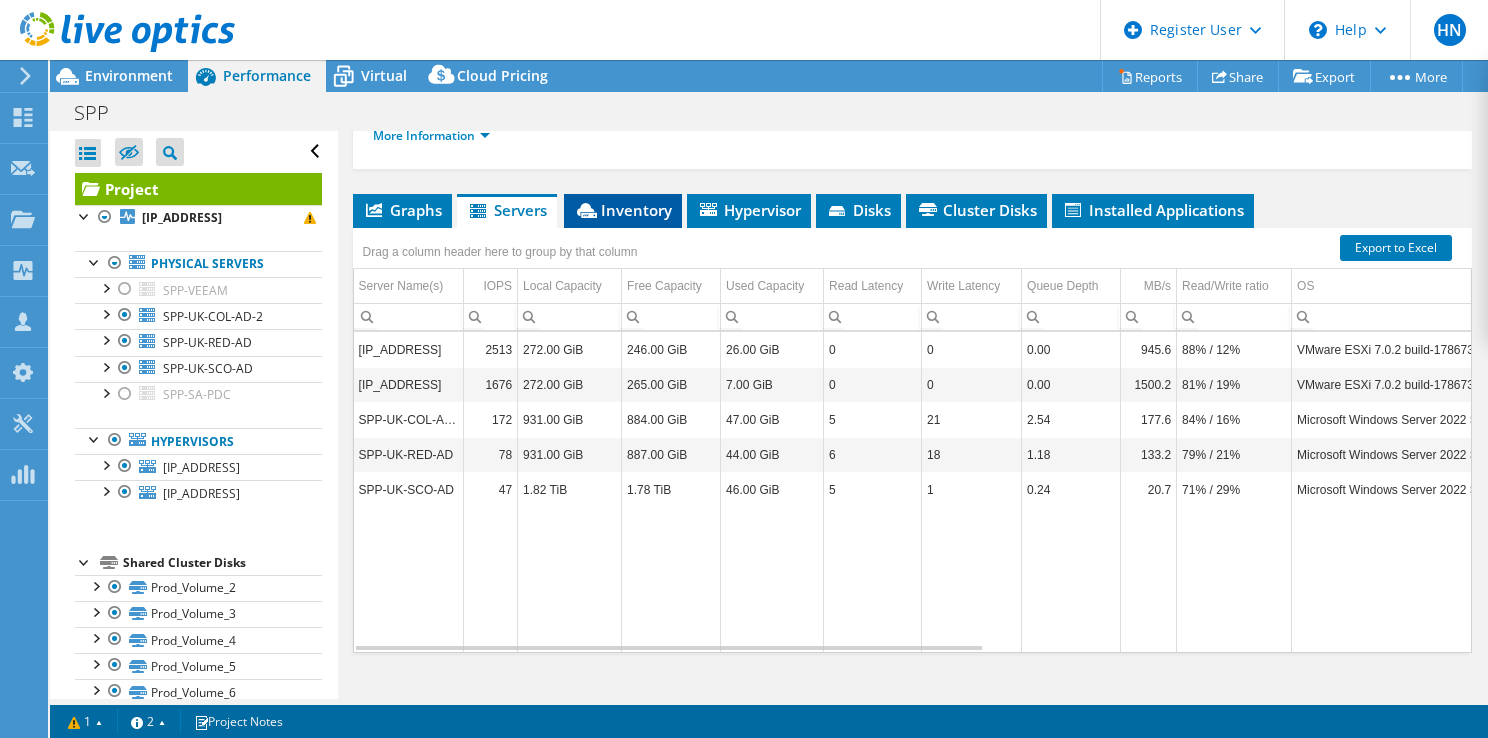 click on "Inventory" at bounding box center (623, 210) 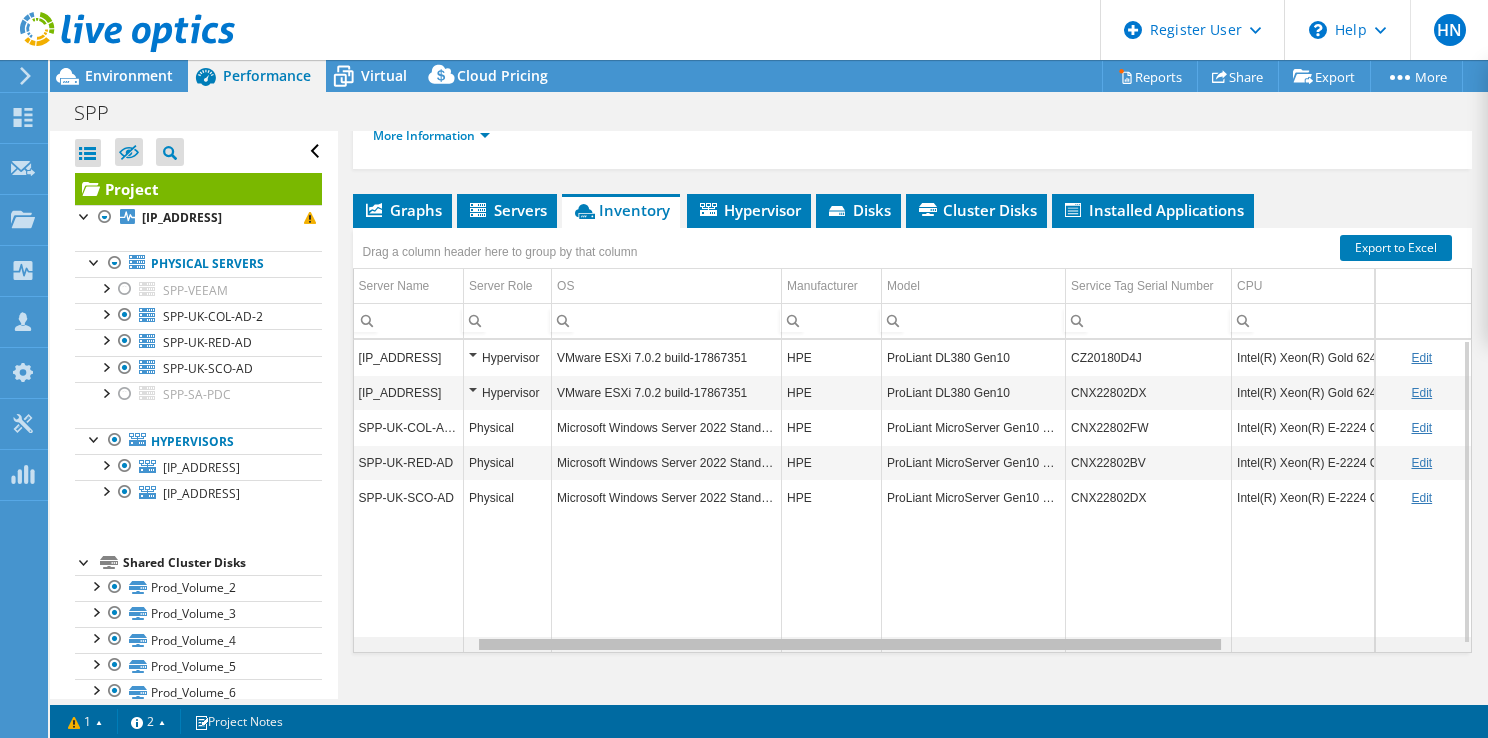 scroll, scrollTop: 0, scrollLeft: 182, axis: horizontal 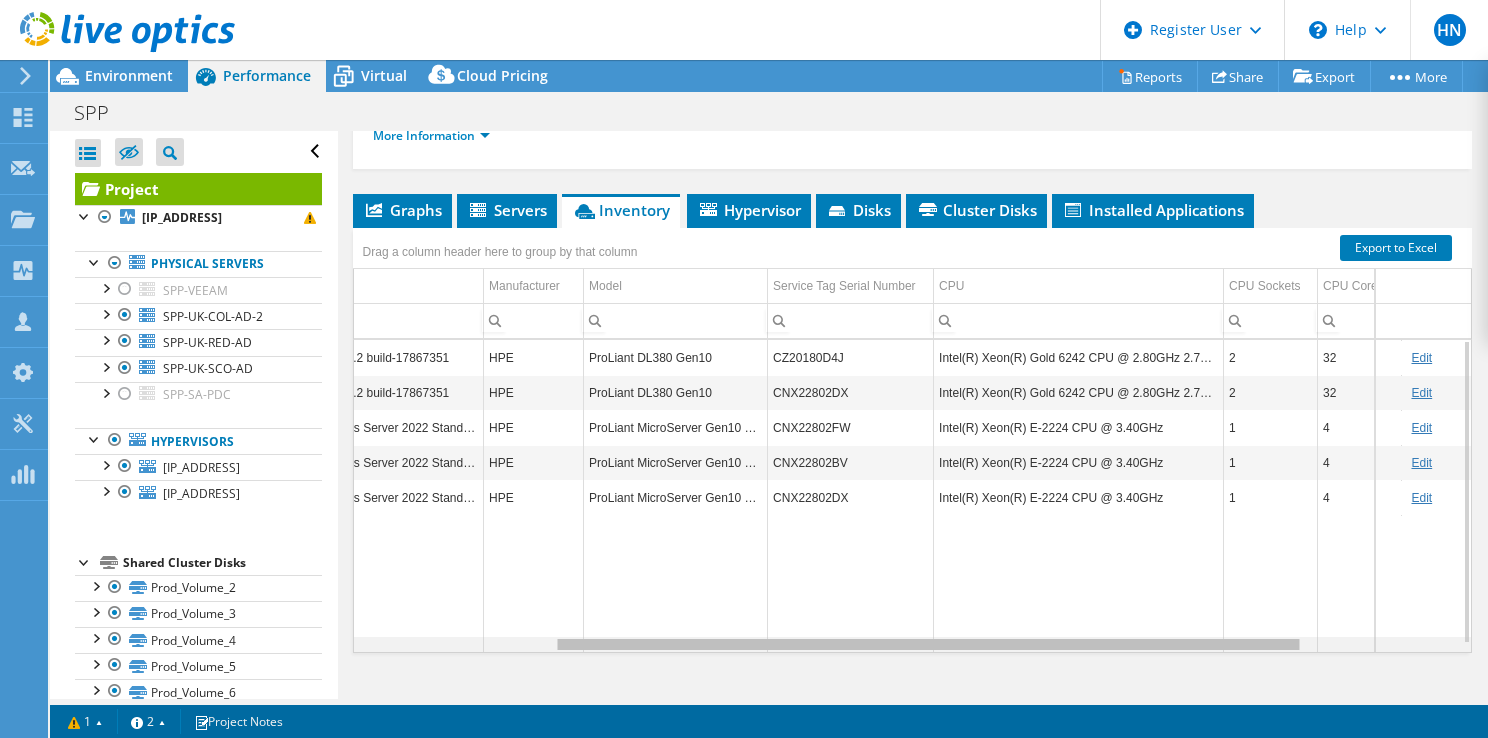 drag, startPoint x: 955, startPoint y: 619, endPoint x: 1176, endPoint y: 623, distance: 221.0362 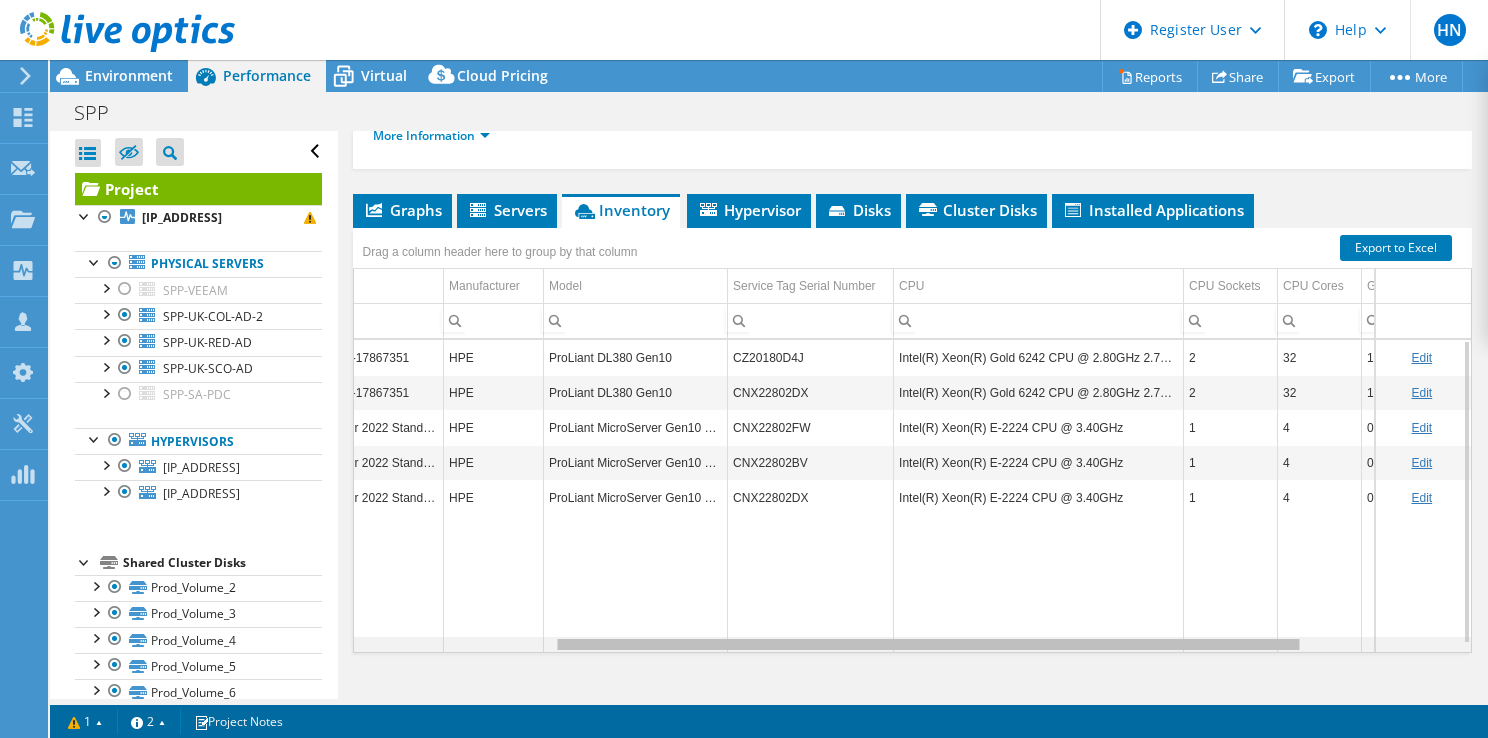 scroll, scrollTop: 0, scrollLeft: 342, axis: horizontal 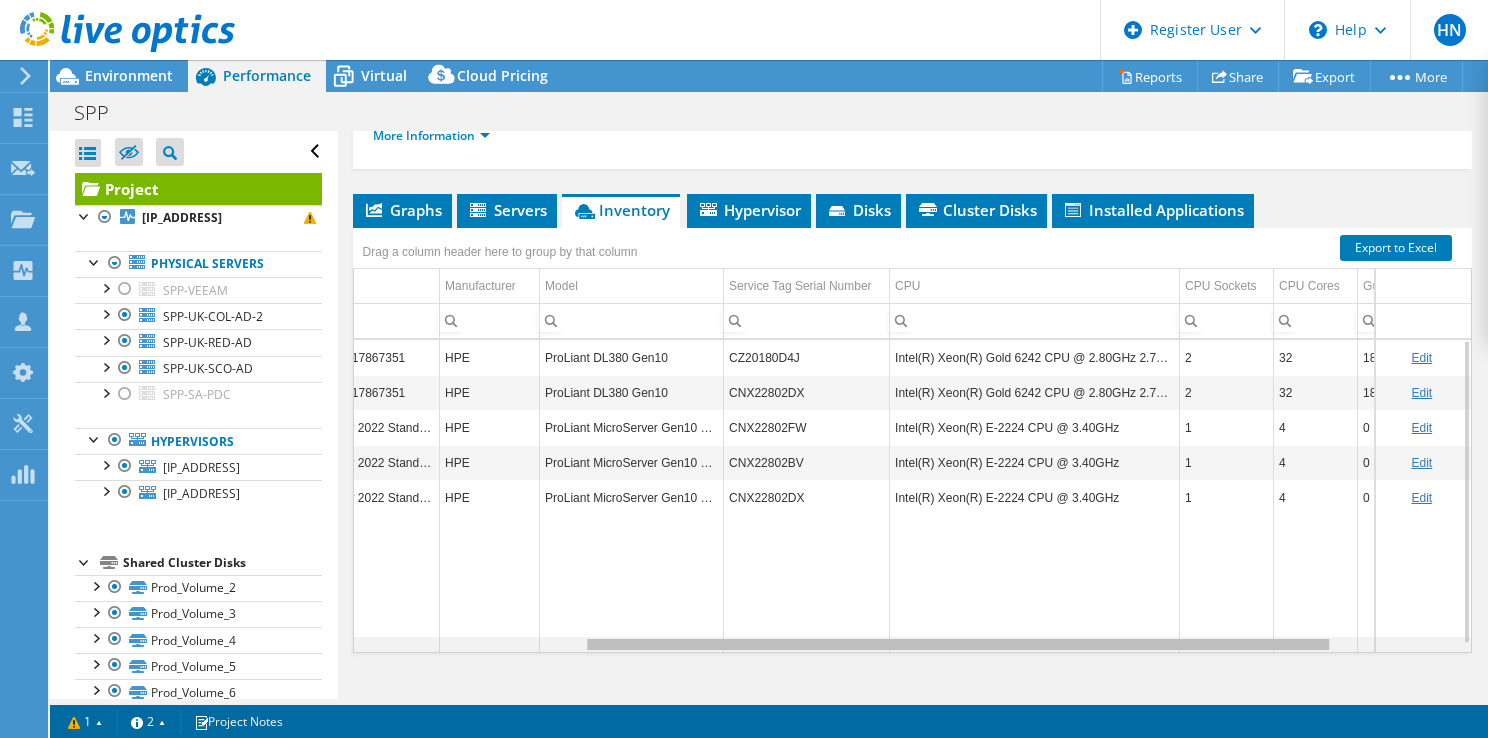 drag, startPoint x: 1119, startPoint y: 615, endPoint x: 1164, endPoint y: 611, distance: 45.17743 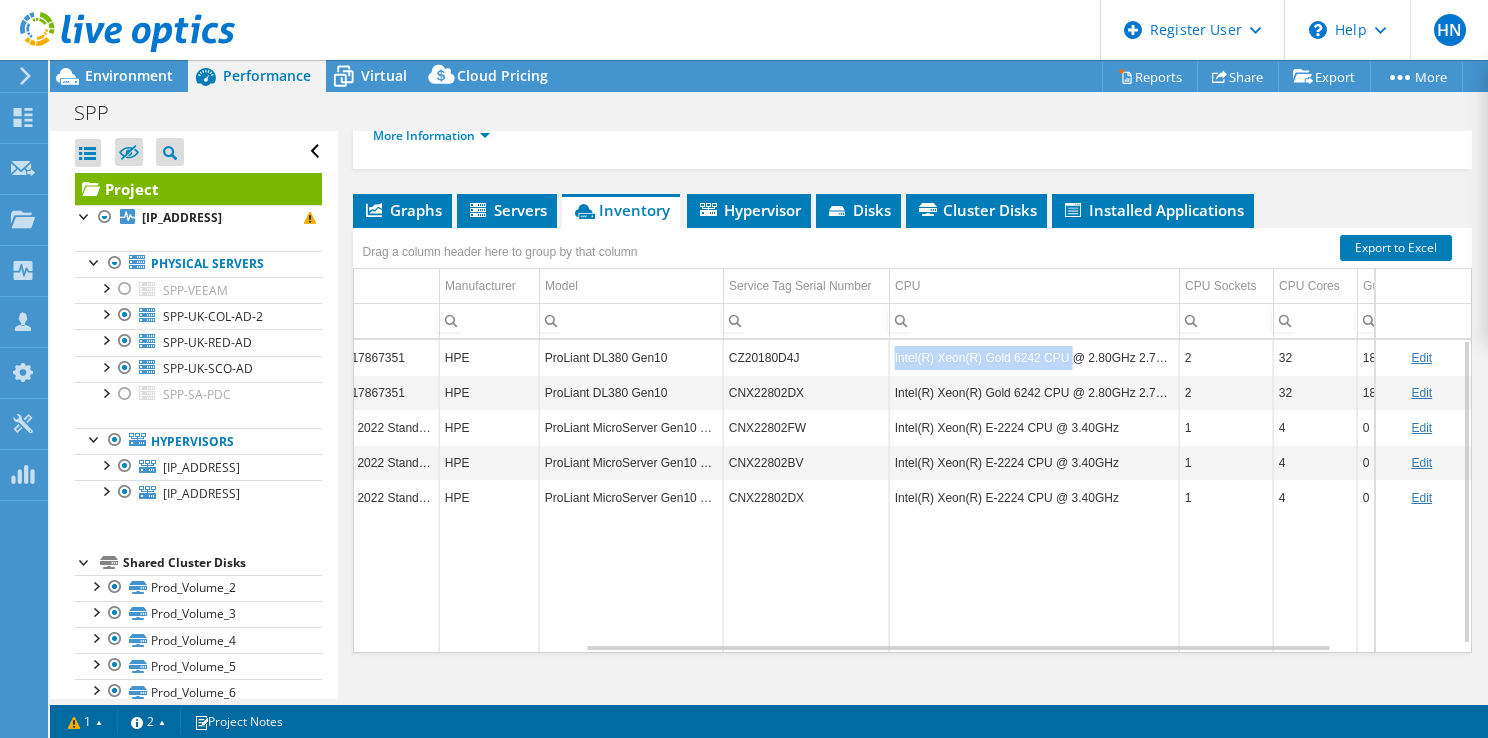 drag, startPoint x: 889, startPoint y: 330, endPoint x: 1065, endPoint y: 334, distance: 176.04546 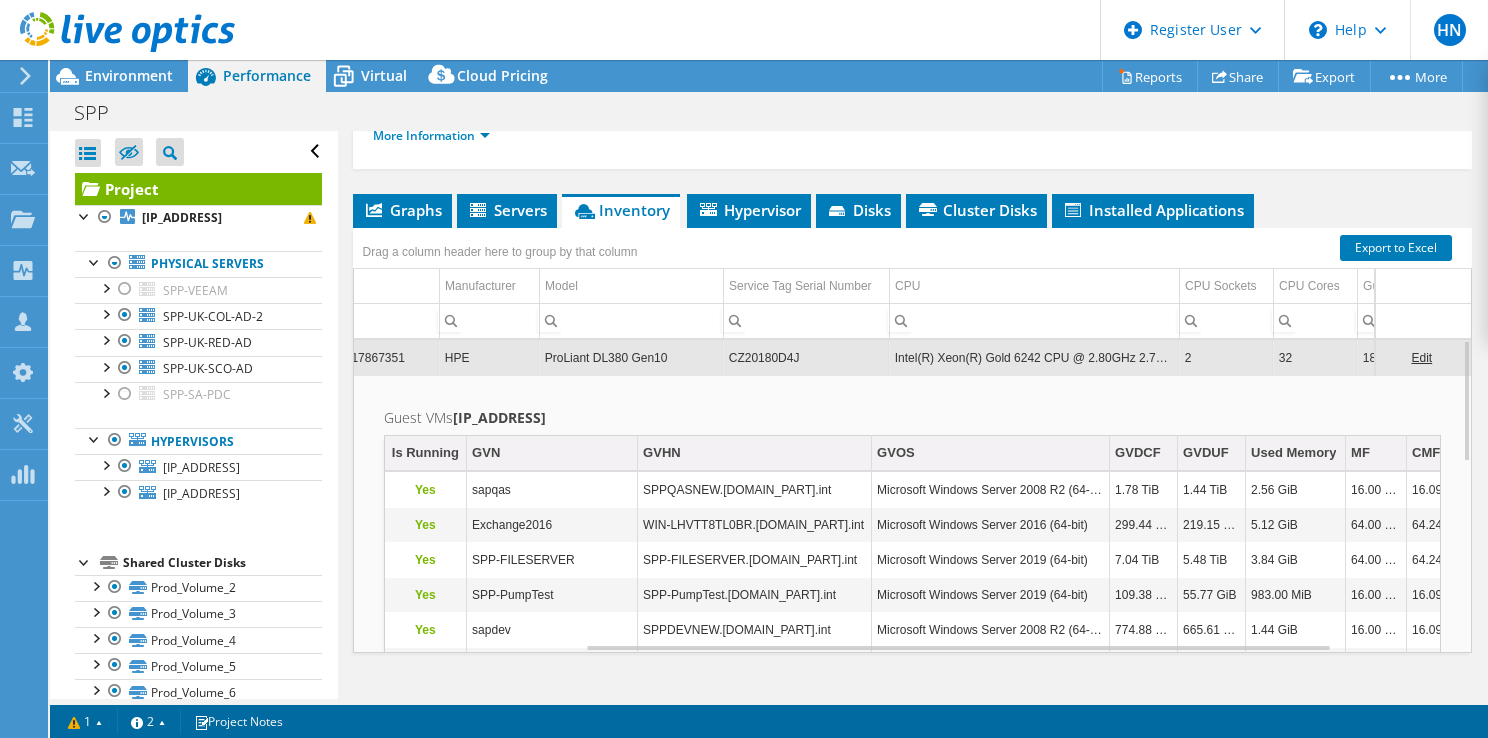 click on "Intel(R) Xeon(R) Gold 6242 CPU @ 2.80GHz 2.79 GHz" at bounding box center [1034, 357] 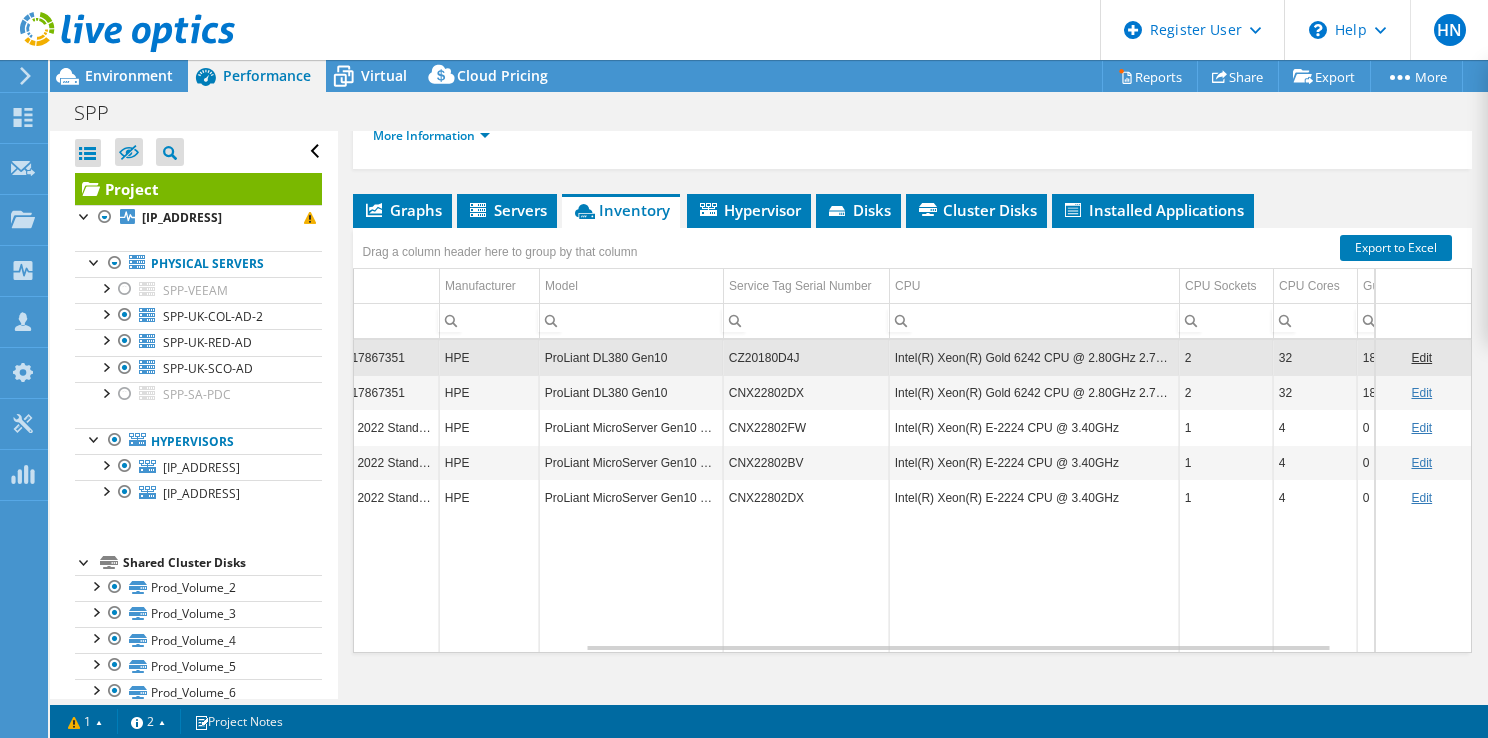 drag, startPoint x: 1008, startPoint y: 331, endPoint x: 875, endPoint y: 650, distance: 345.6154 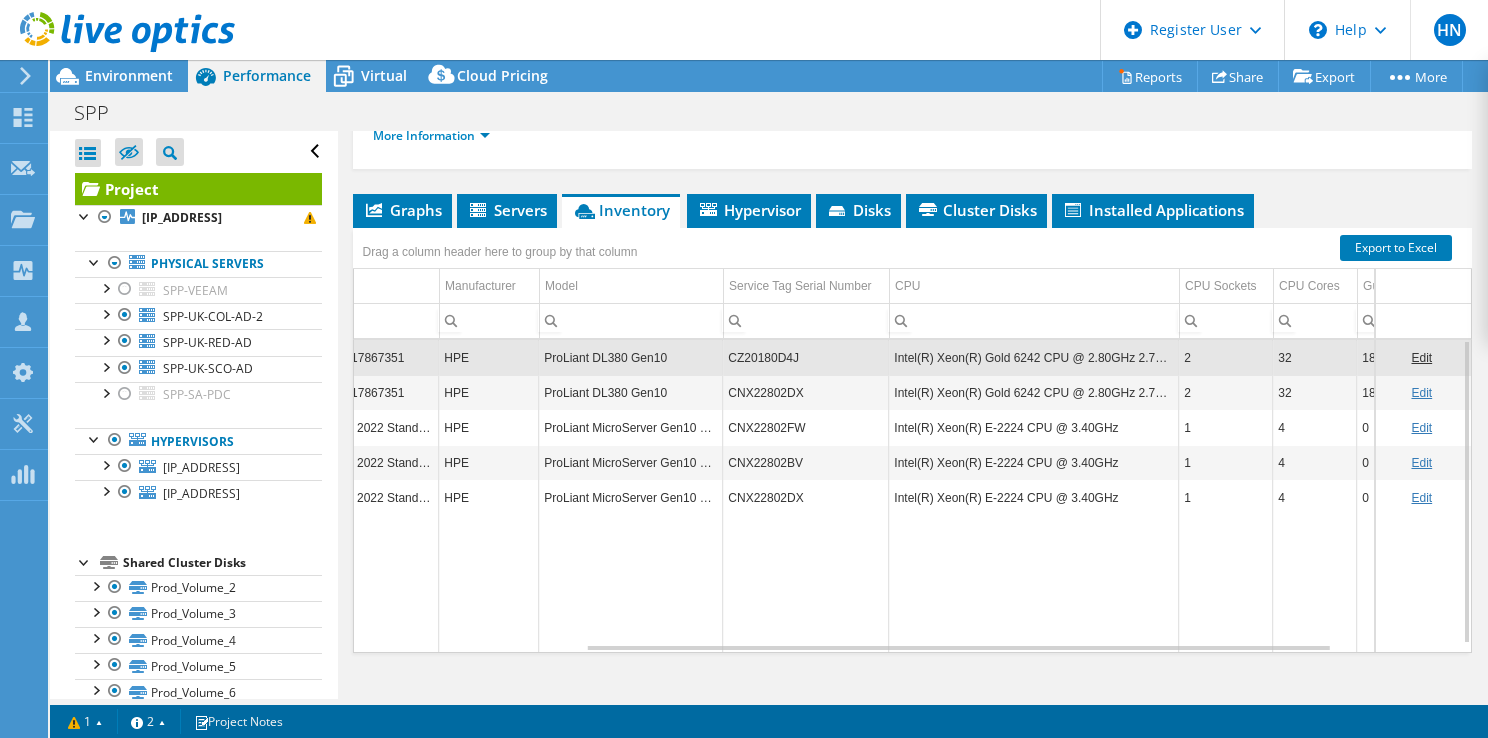 scroll, scrollTop: 0, scrollLeft: 343, axis: horizontal 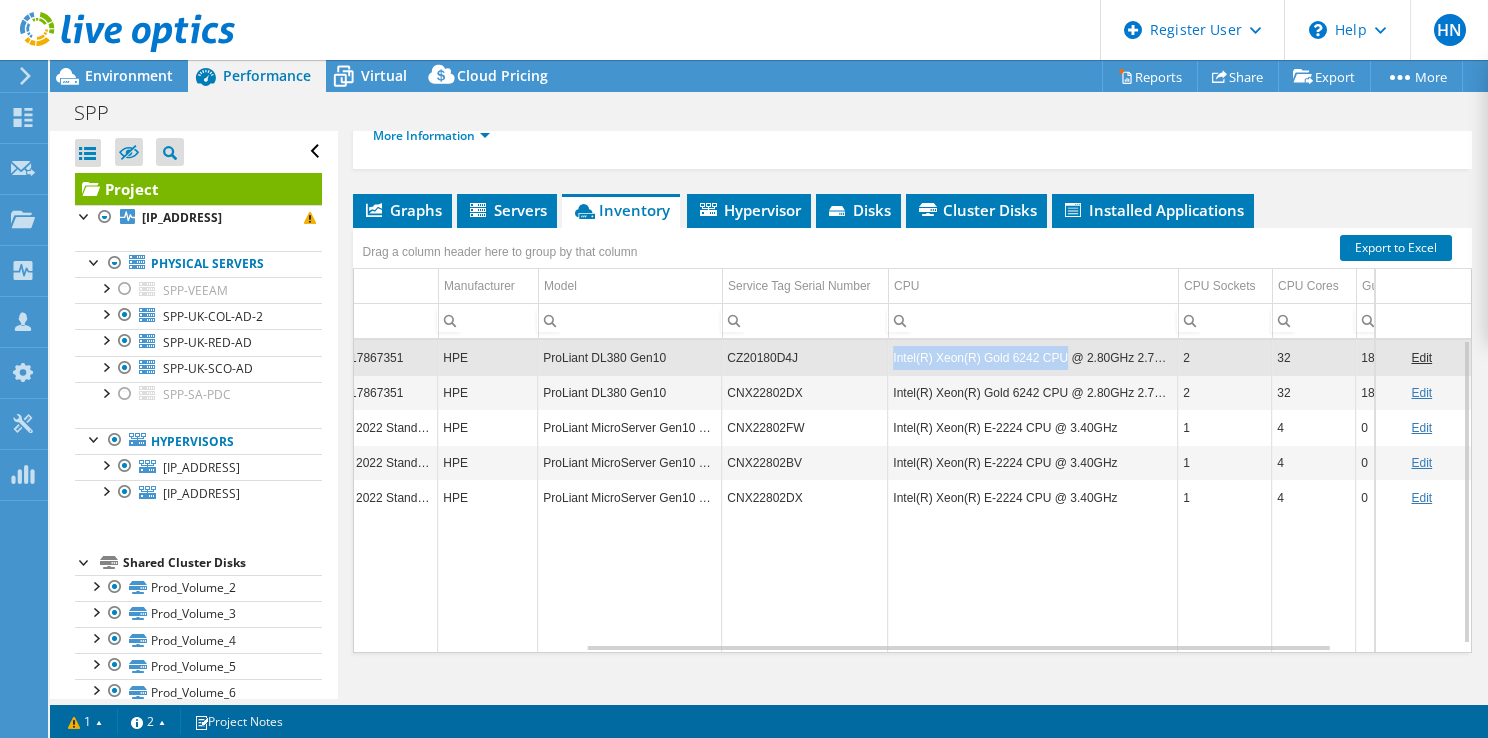 drag, startPoint x: 892, startPoint y: 330, endPoint x: 1060, endPoint y: 338, distance: 168.19037 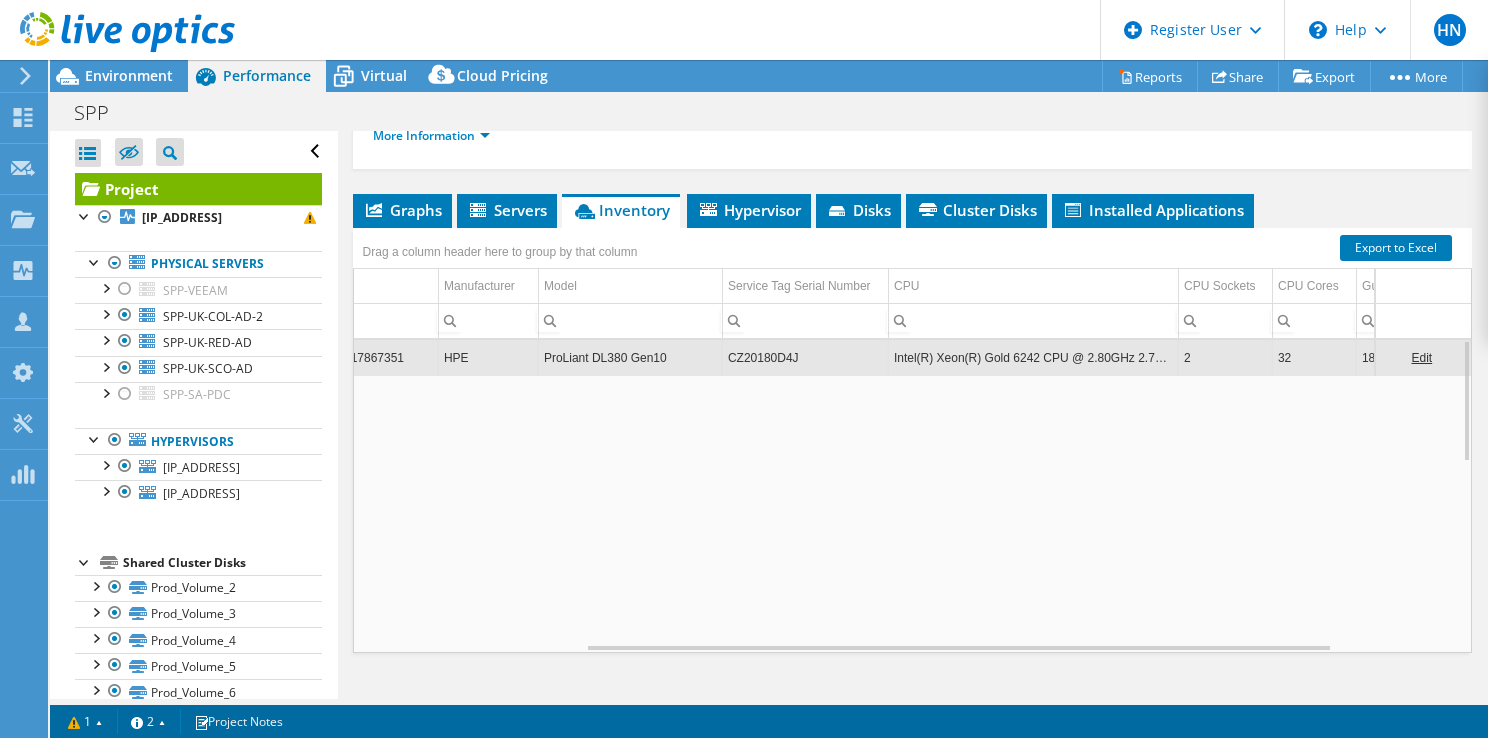 copy on "Intel(R) Xeon(R) Gold 6242 CPU" 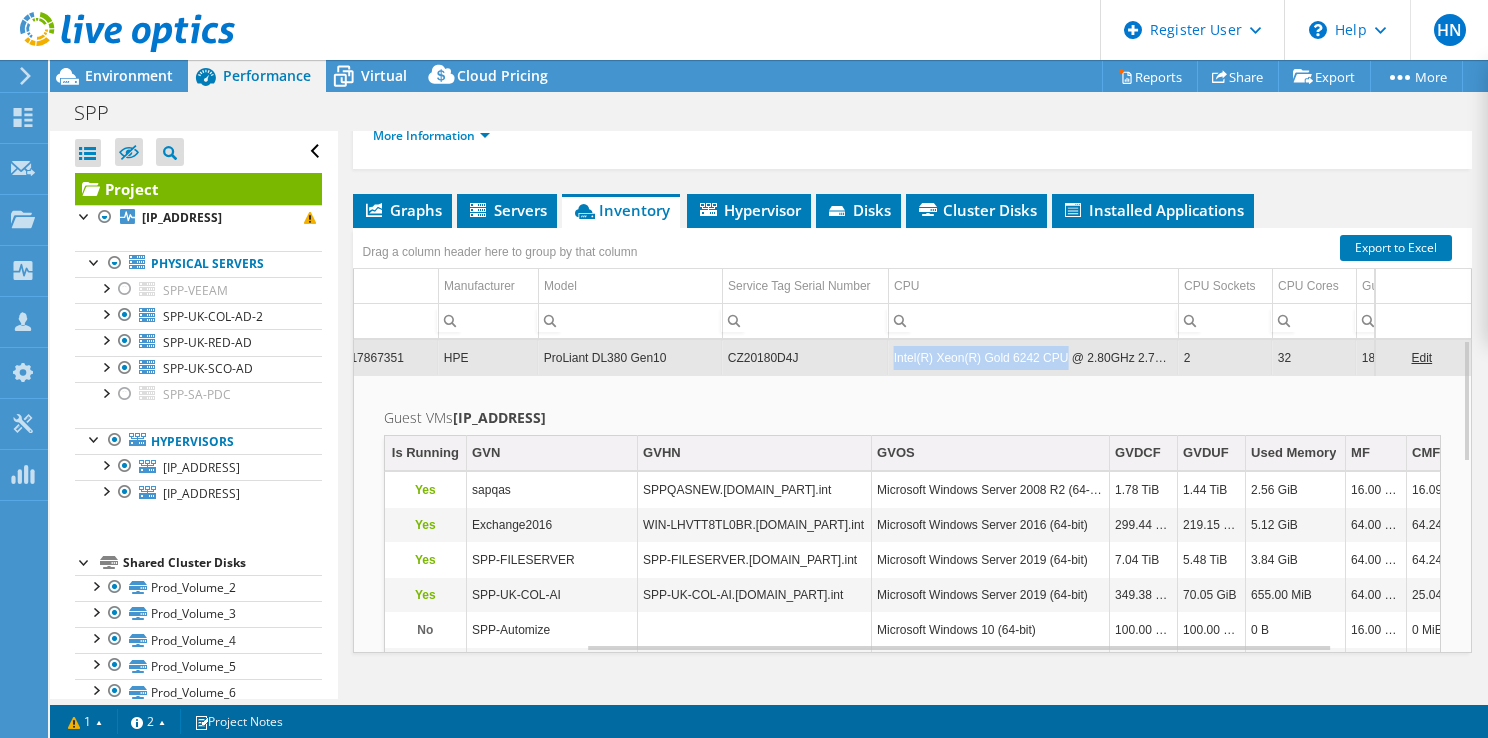 copy on "Intel(R) Xeon(R) Gold 6242 CPU" 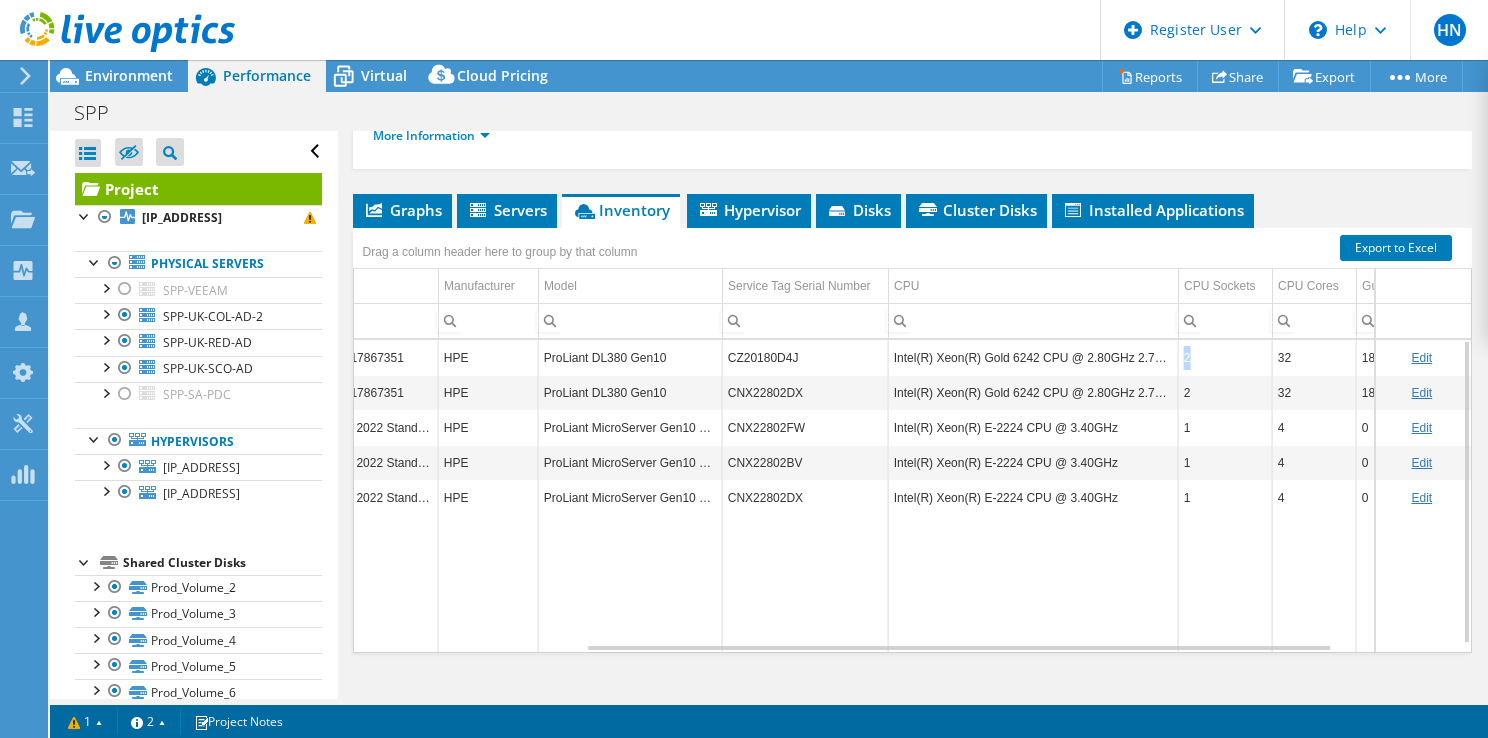 drag, startPoint x: 1195, startPoint y: 330, endPoint x: 1181, endPoint y: 330, distance: 14 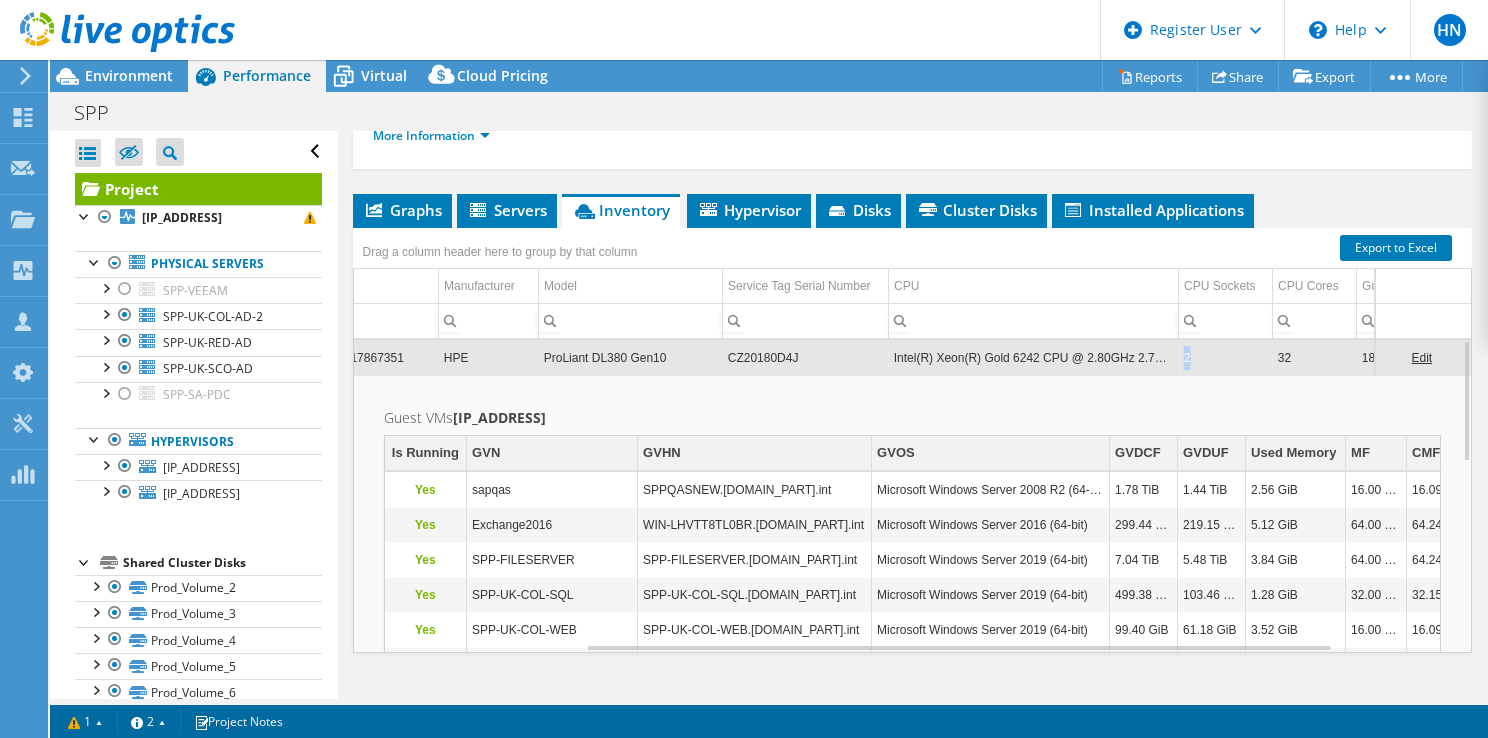 drag, startPoint x: 1193, startPoint y: 325, endPoint x: 1177, endPoint y: 326, distance: 16.03122 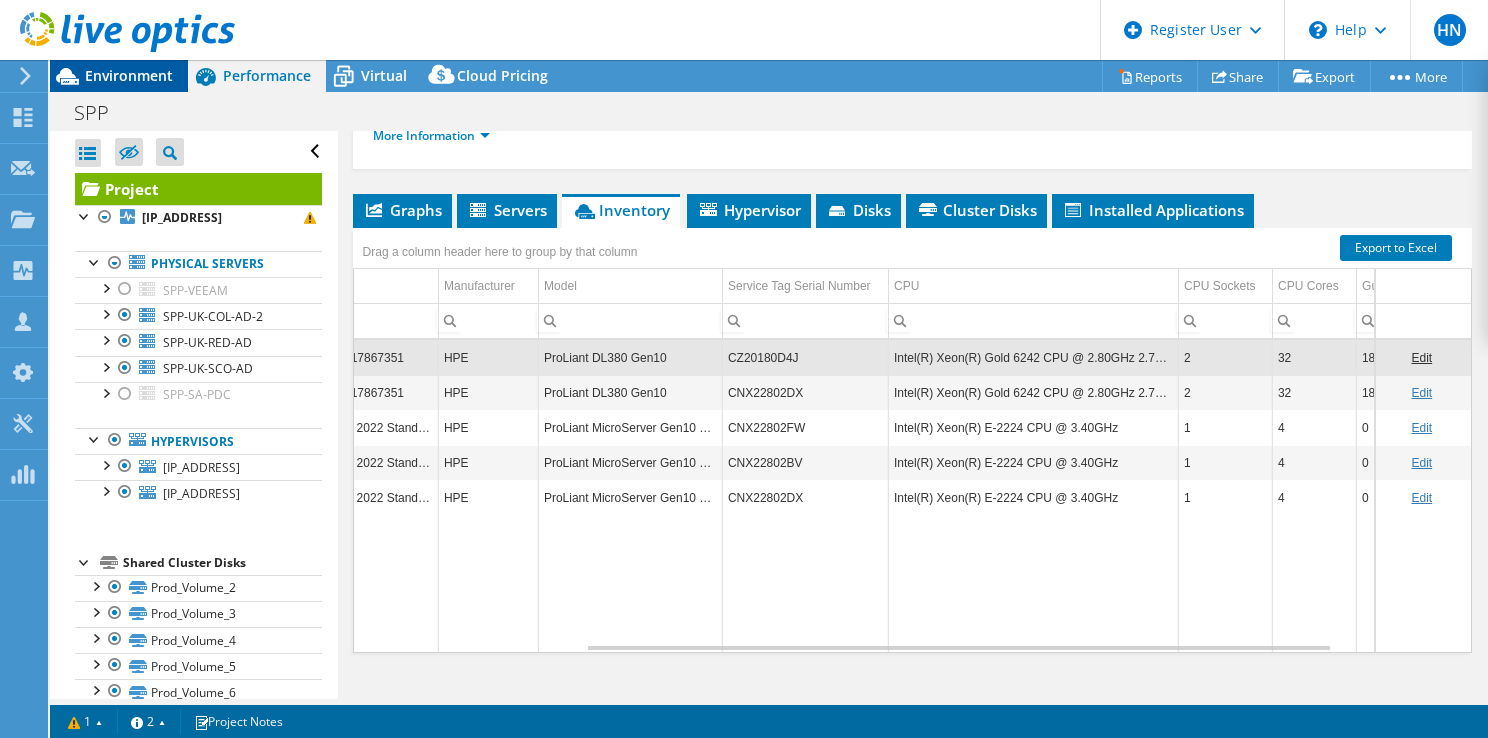 click on "Environment" at bounding box center (119, 76) 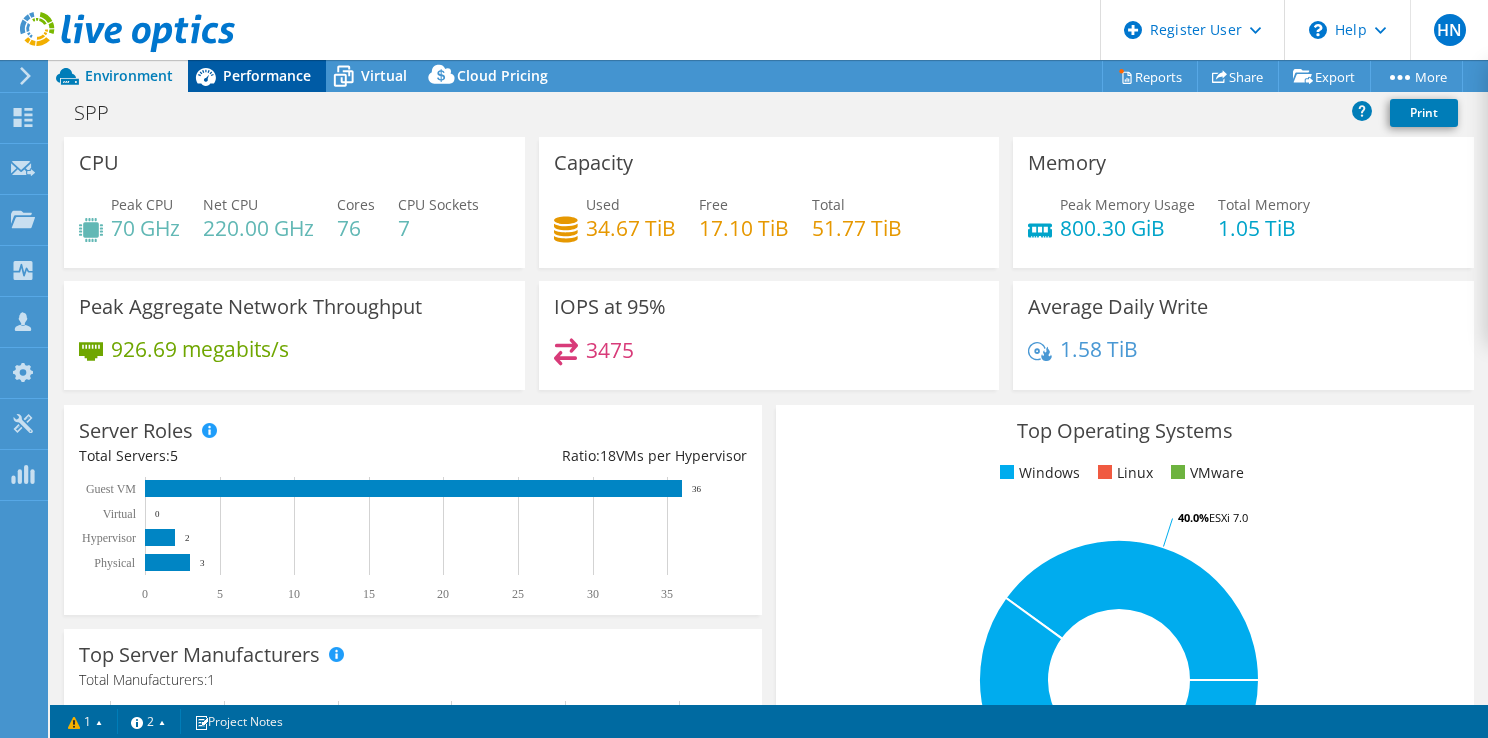 click on "Performance" at bounding box center [267, 75] 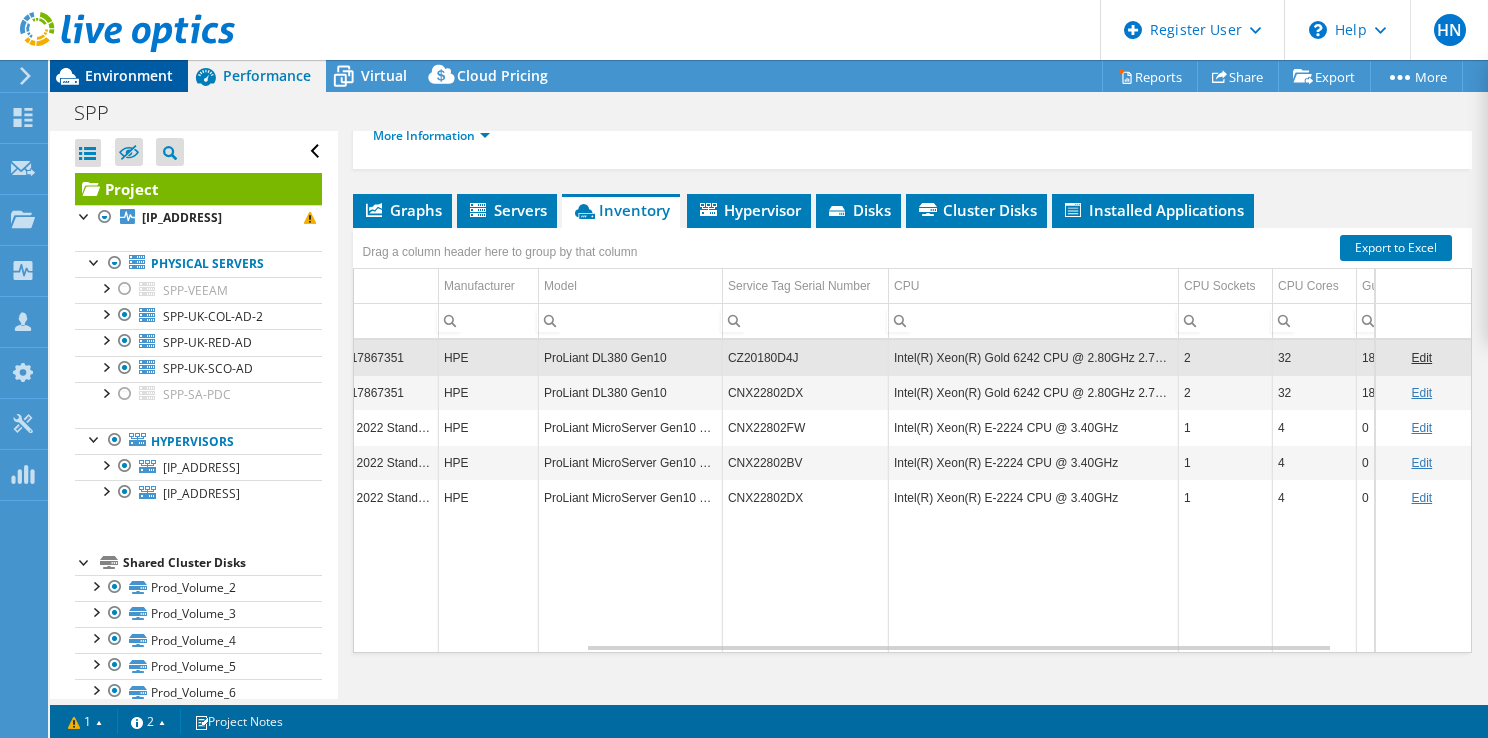 click on "Environment" at bounding box center (129, 75) 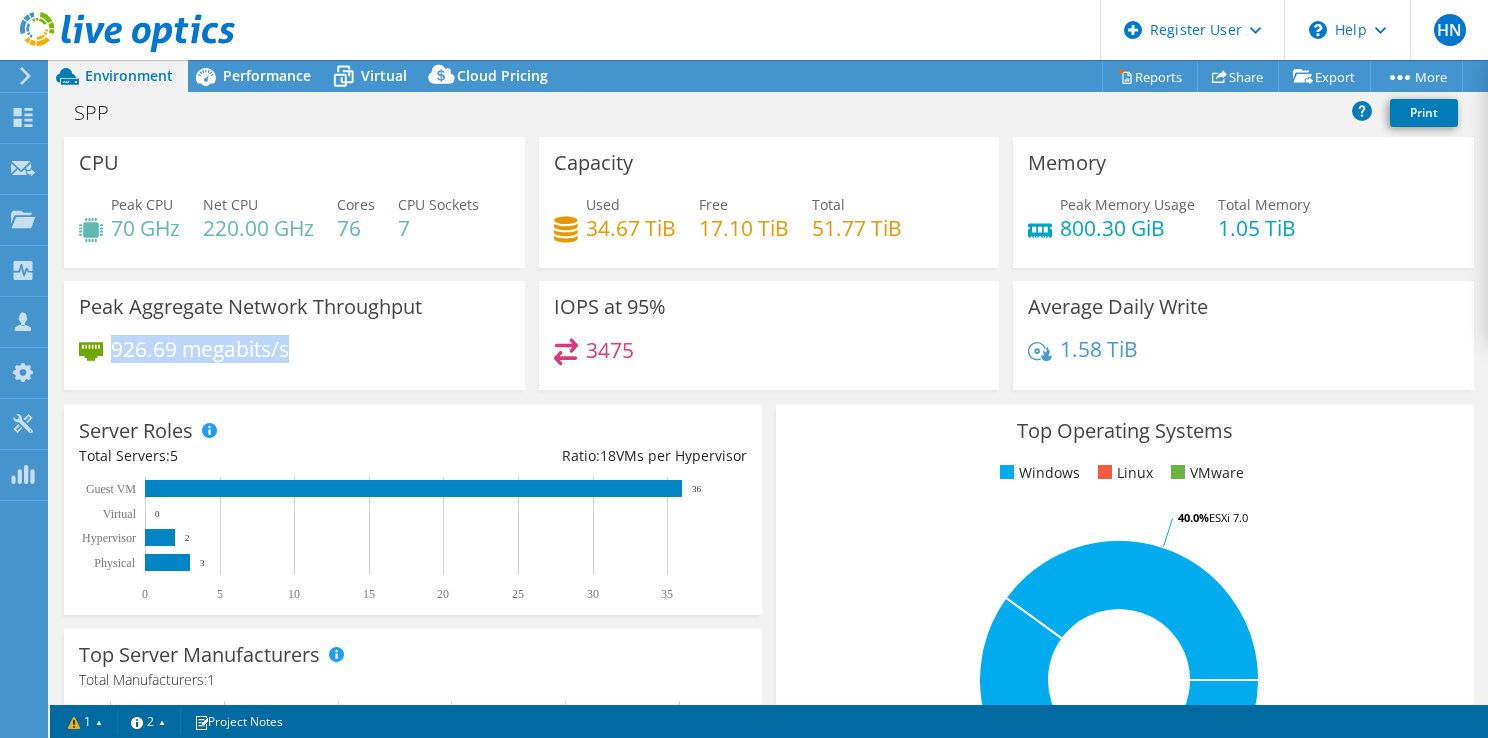 drag, startPoint x: 115, startPoint y: 347, endPoint x: 306, endPoint y: 358, distance: 191.3165 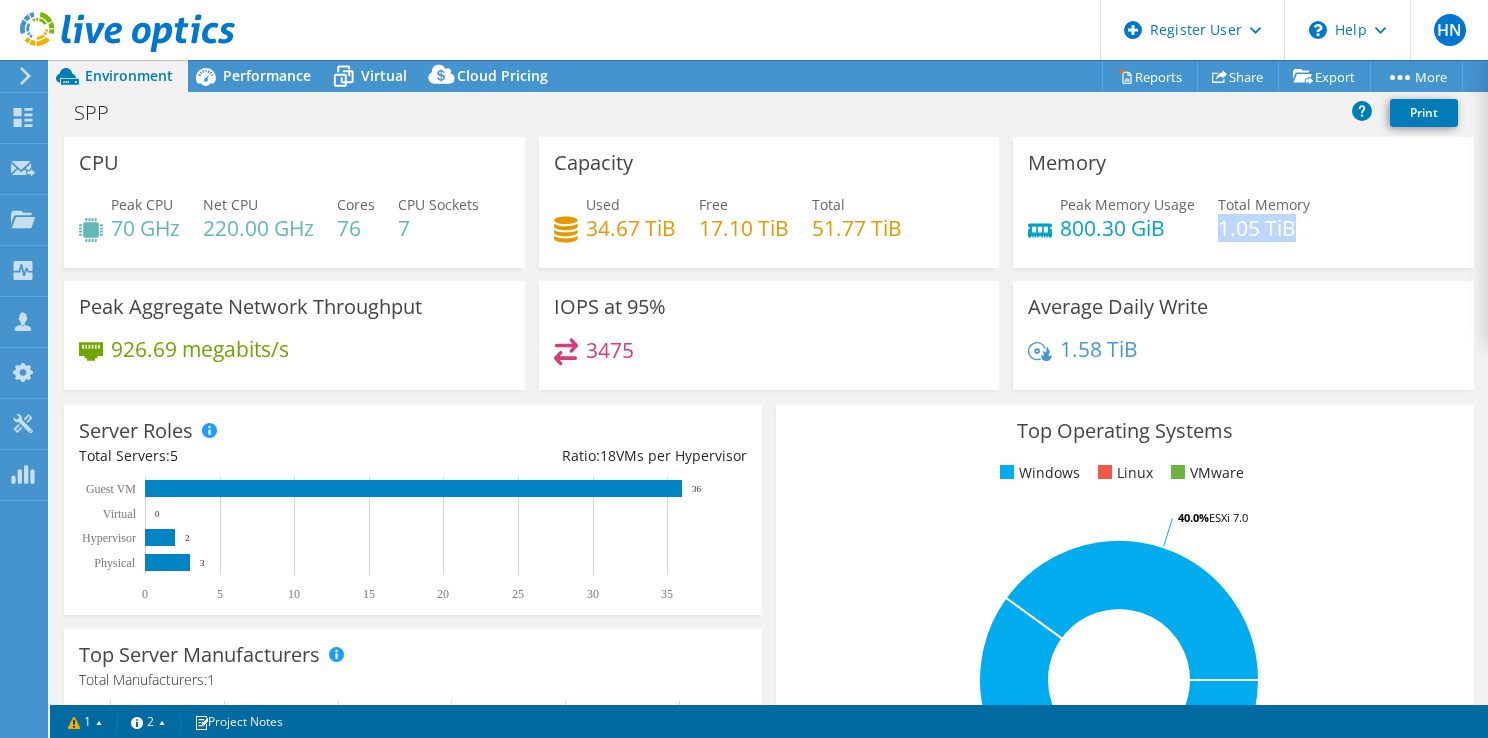 drag, startPoint x: 1211, startPoint y: 229, endPoint x: 1299, endPoint y: 221, distance: 88.362885 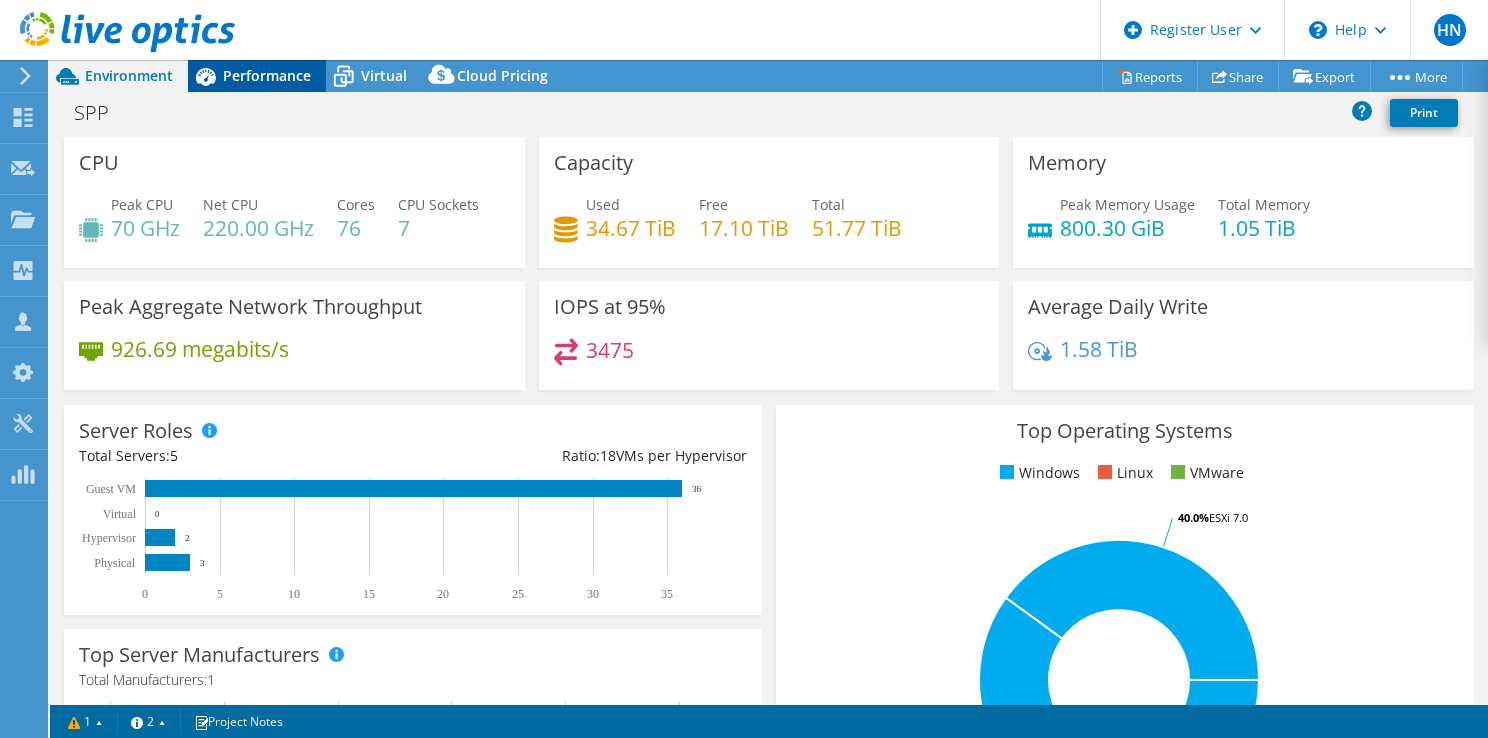 click on "Performance" at bounding box center [267, 75] 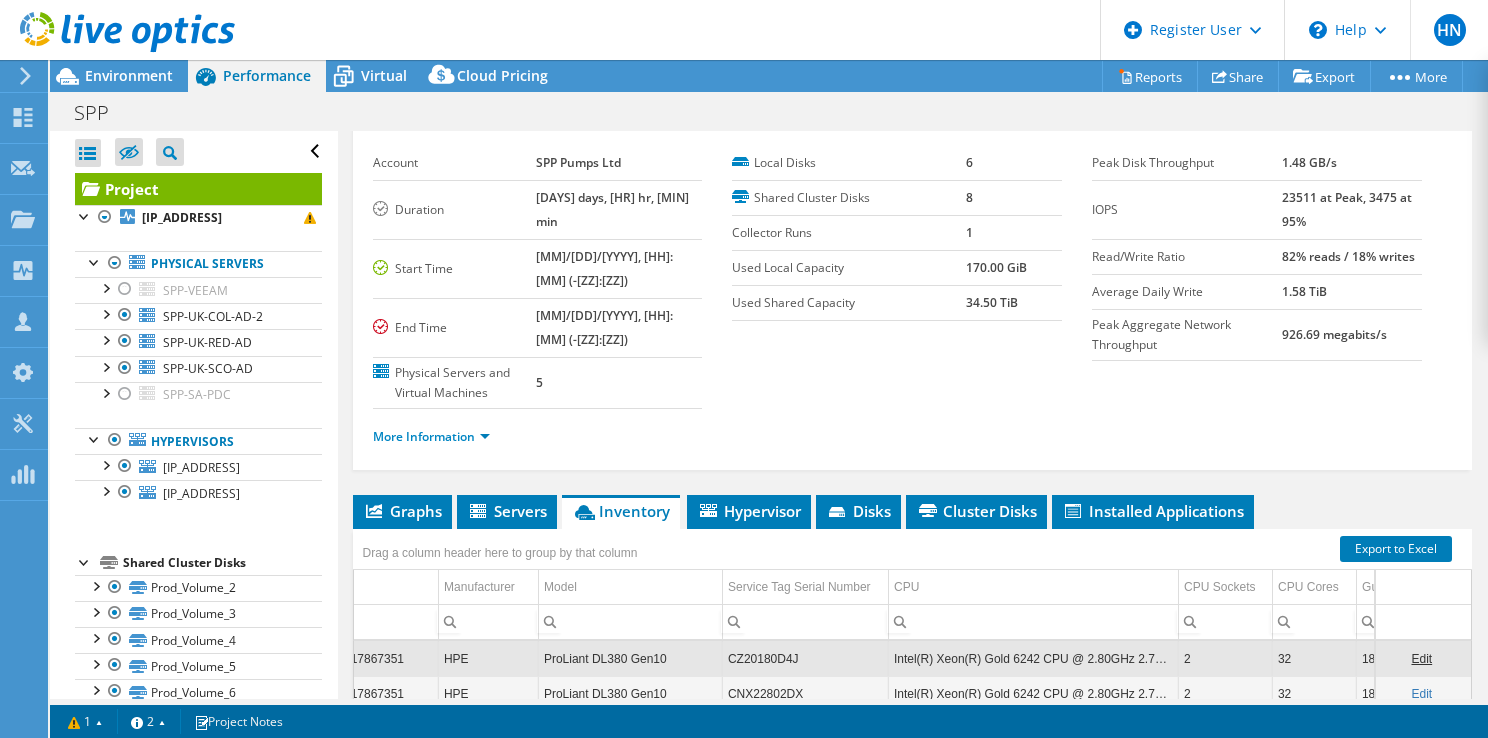 scroll, scrollTop: 0, scrollLeft: 0, axis: both 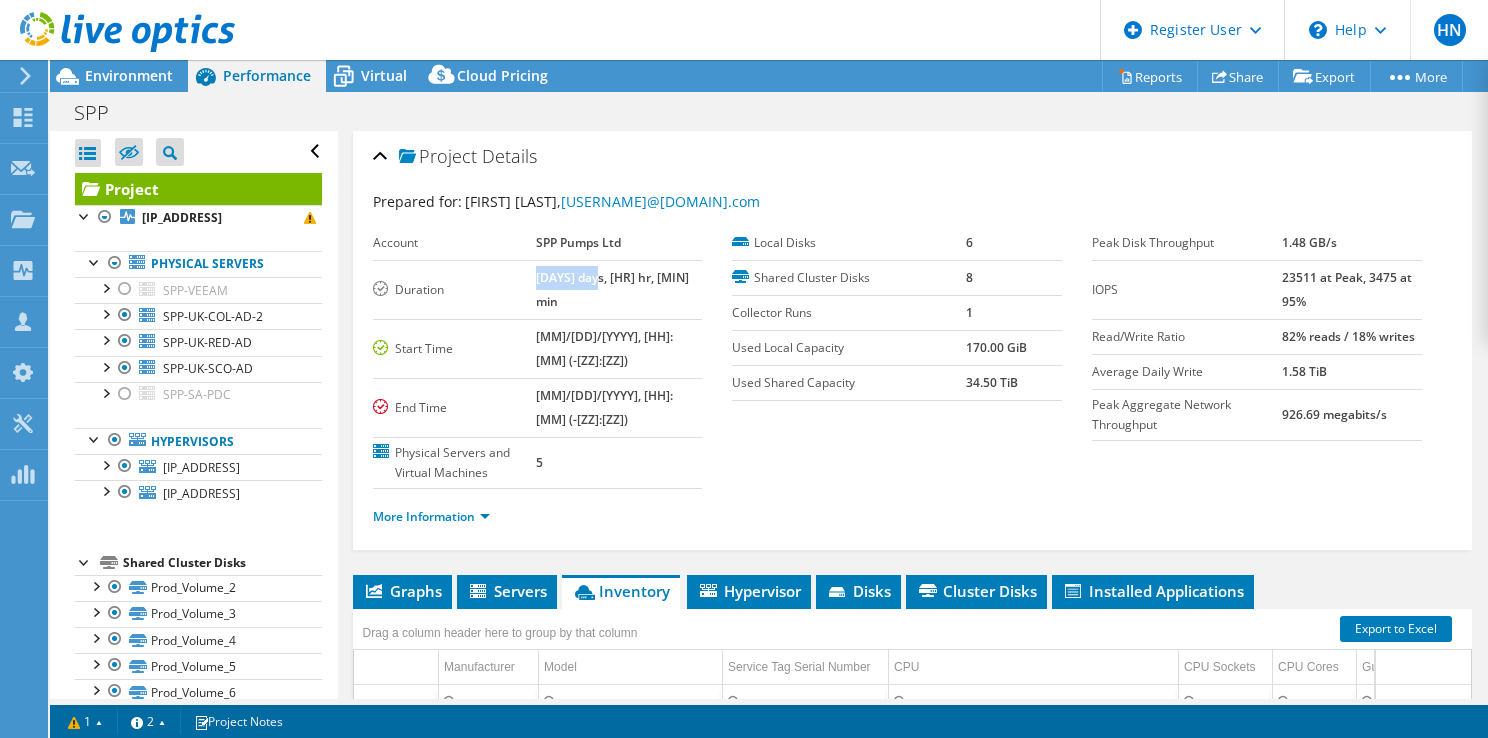 drag, startPoint x: 571, startPoint y: 277, endPoint x: 629, endPoint y: 278, distance: 58.00862 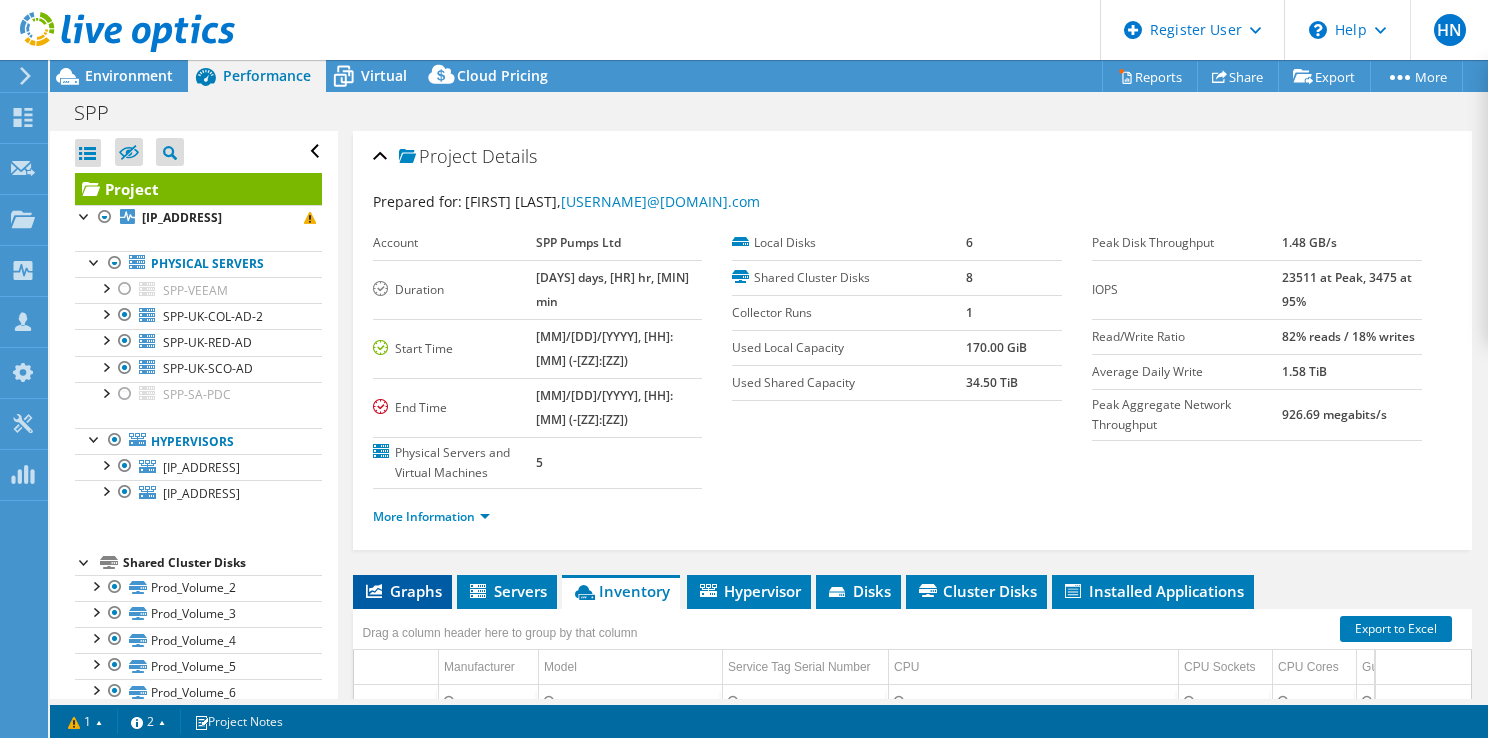 click on "Graphs" at bounding box center (402, 591) 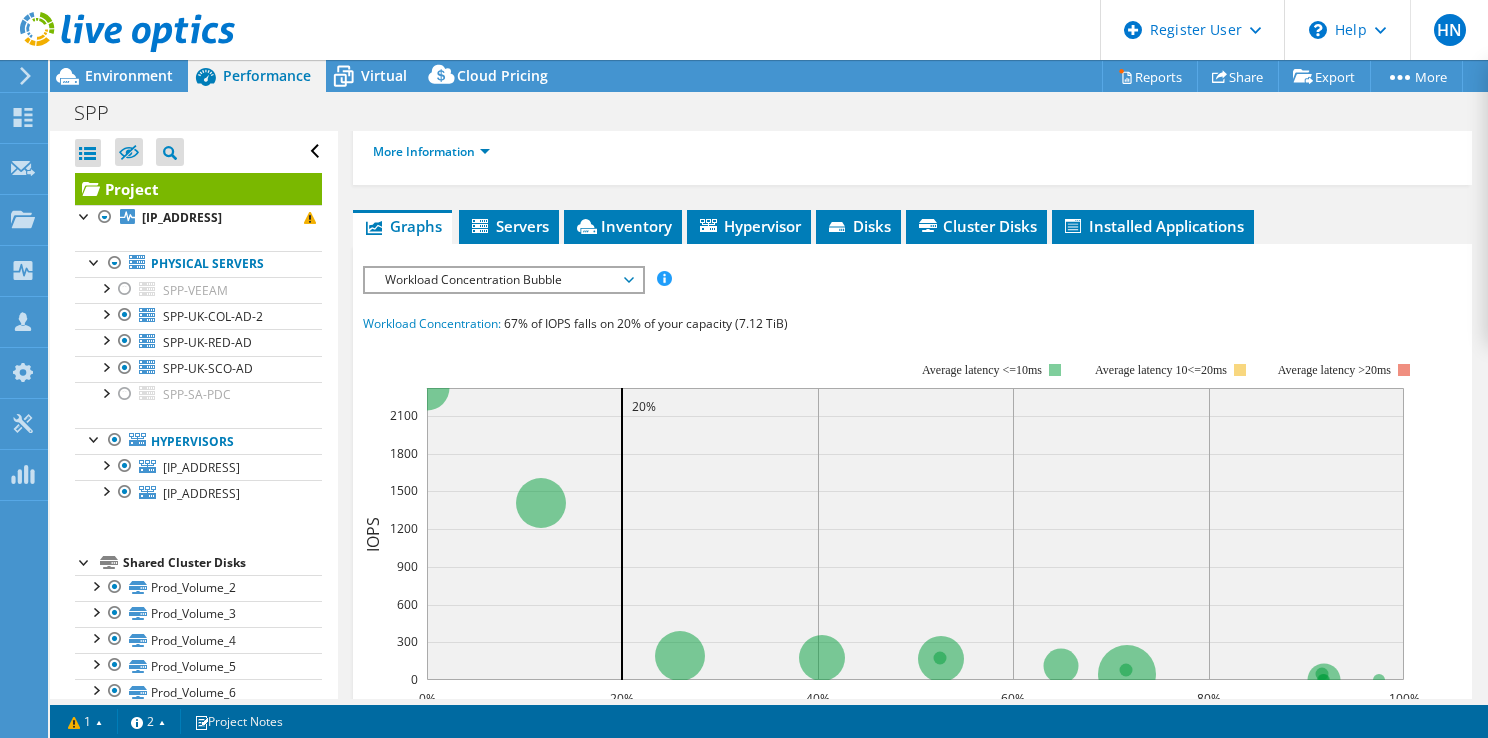 scroll, scrollTop: 200, scrollLeft: 0, axis: vertical 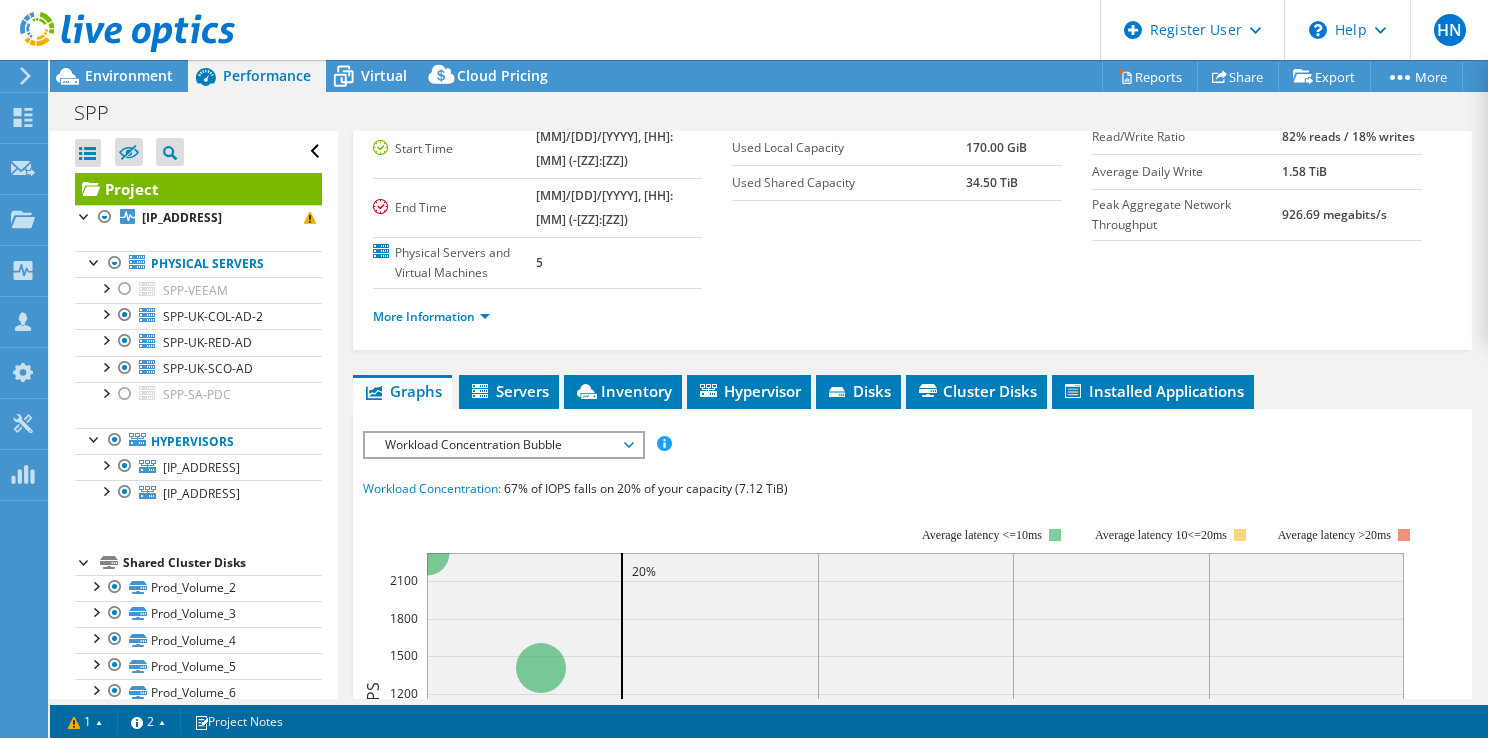 click on "Workload Concentration Bubble" at bounding box center (503, 445) 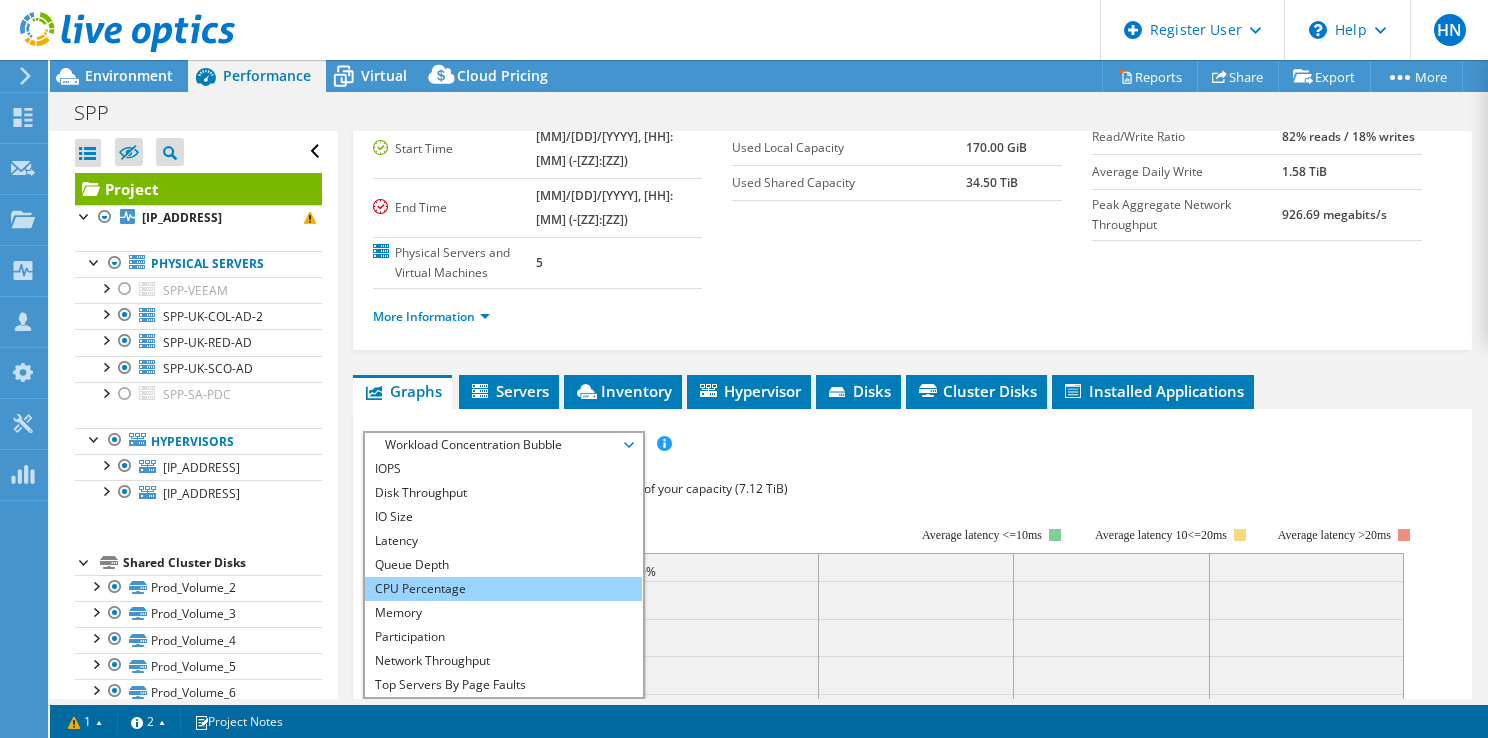 click on "CPU Percentage" at bounding box center [503, 589] 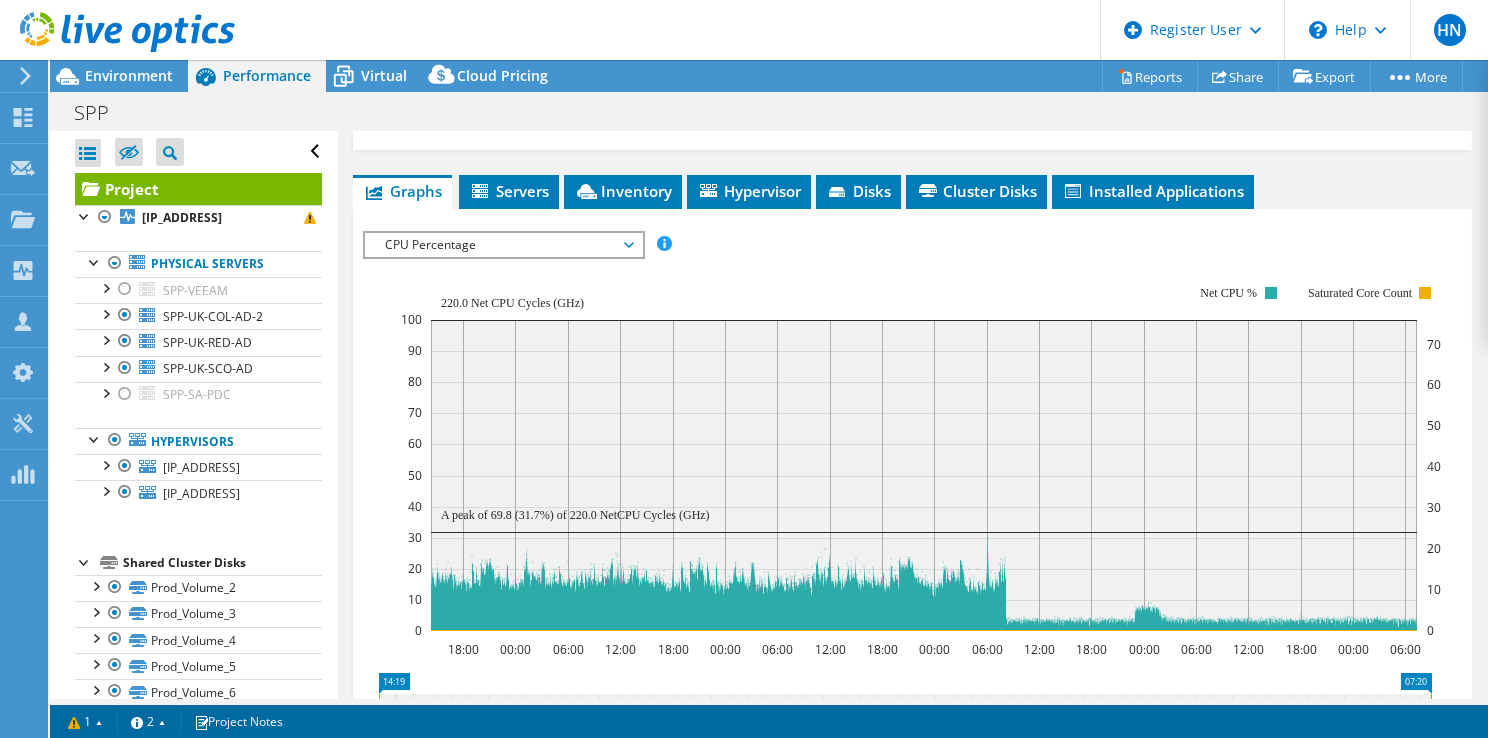 scroll, scrollTop: 500, scrollLeft: 0, axis: vertical 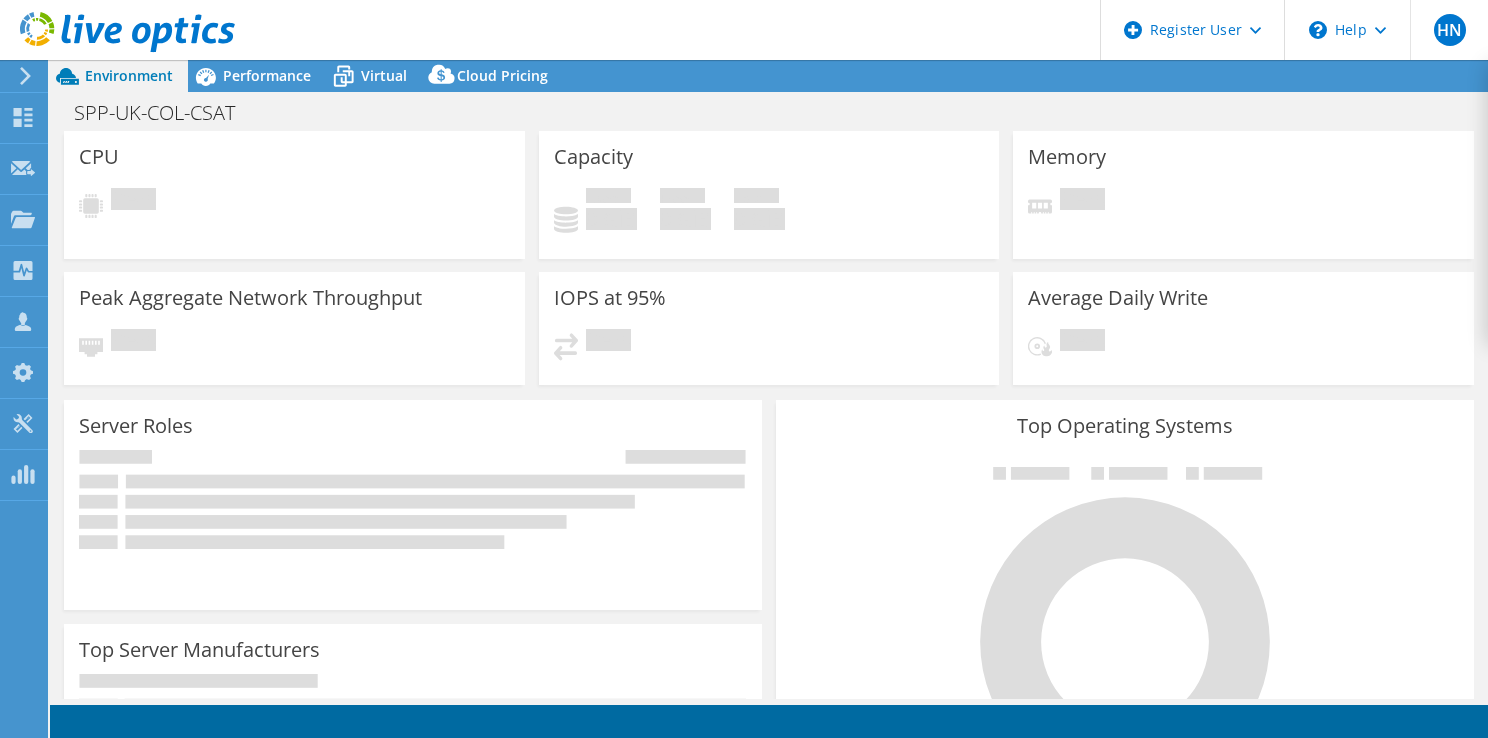 select on "EULondon" 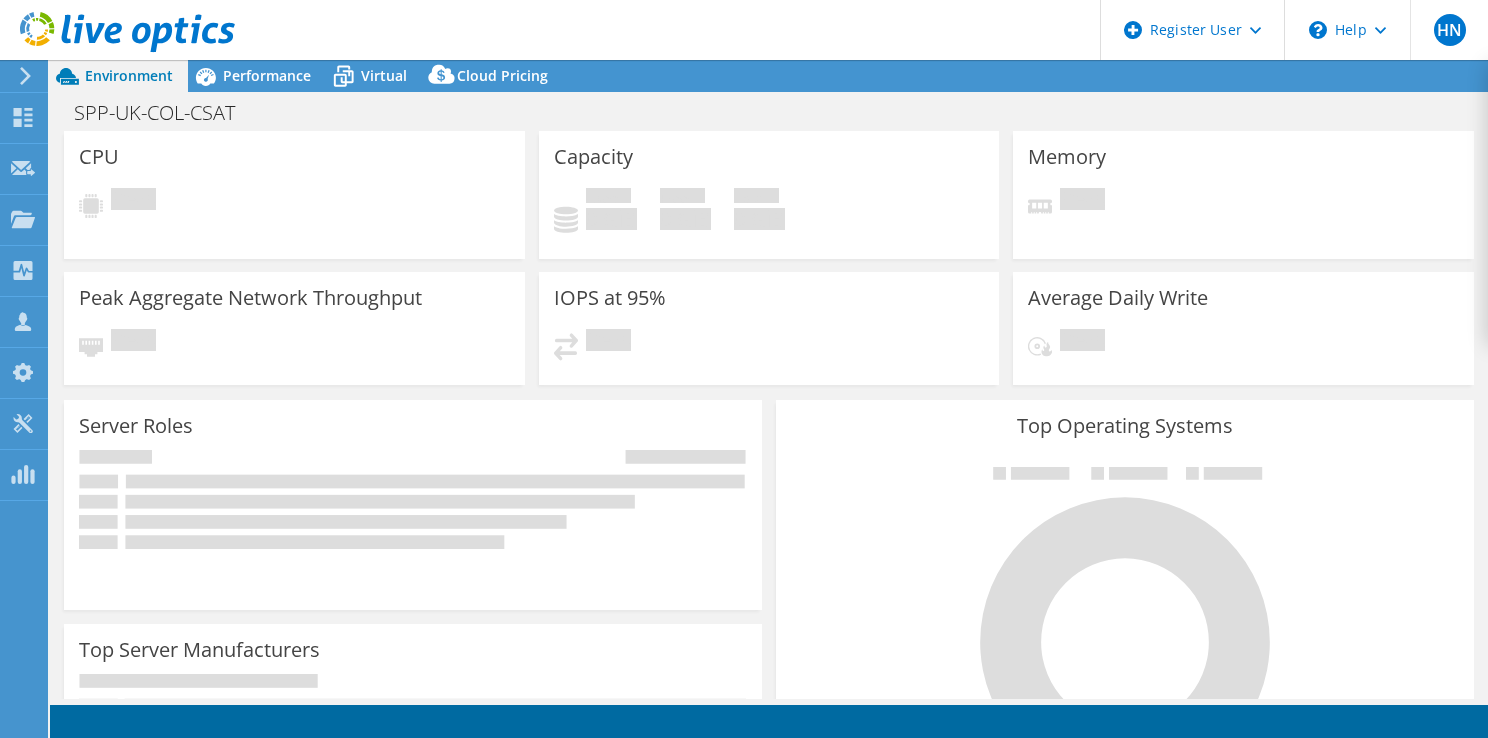 select on "EULondon" 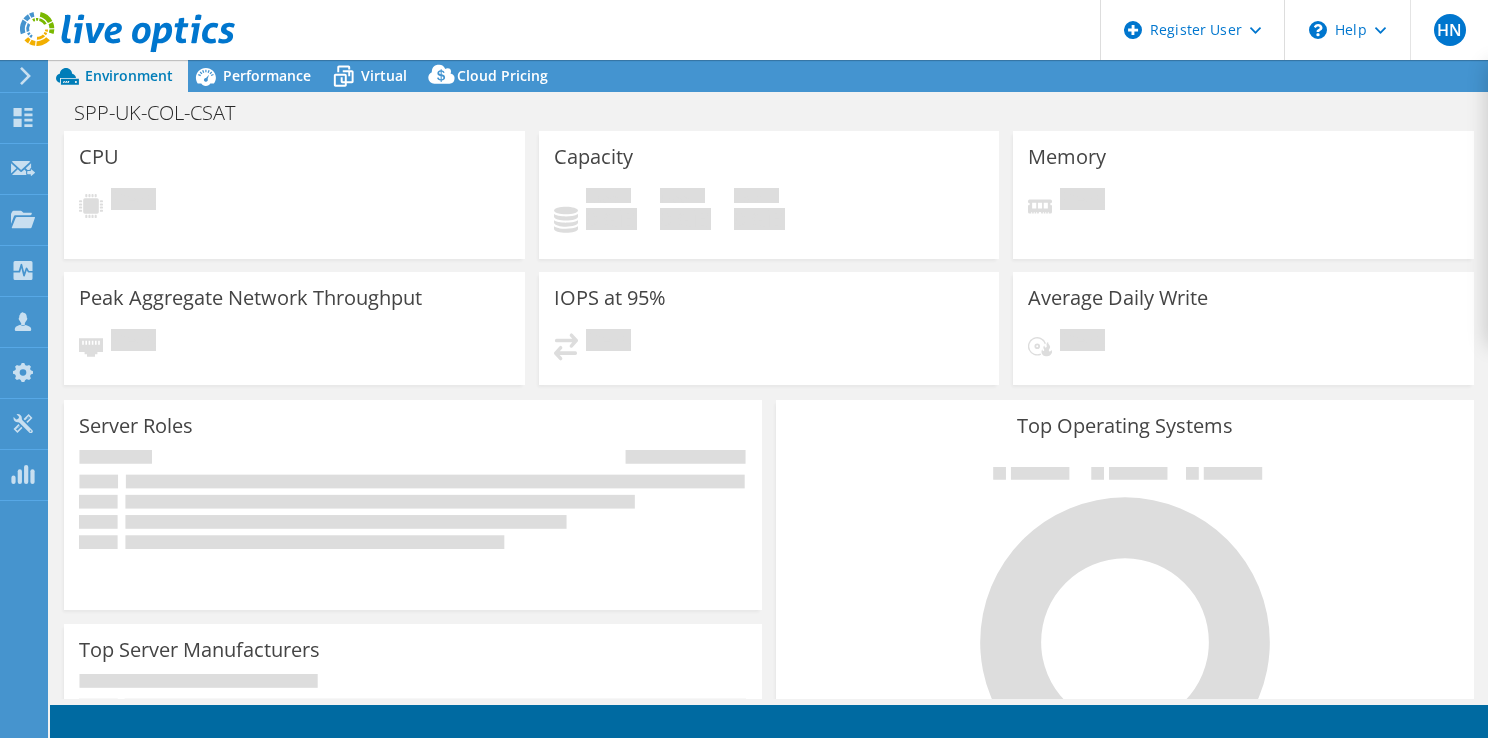 select on "GBP" 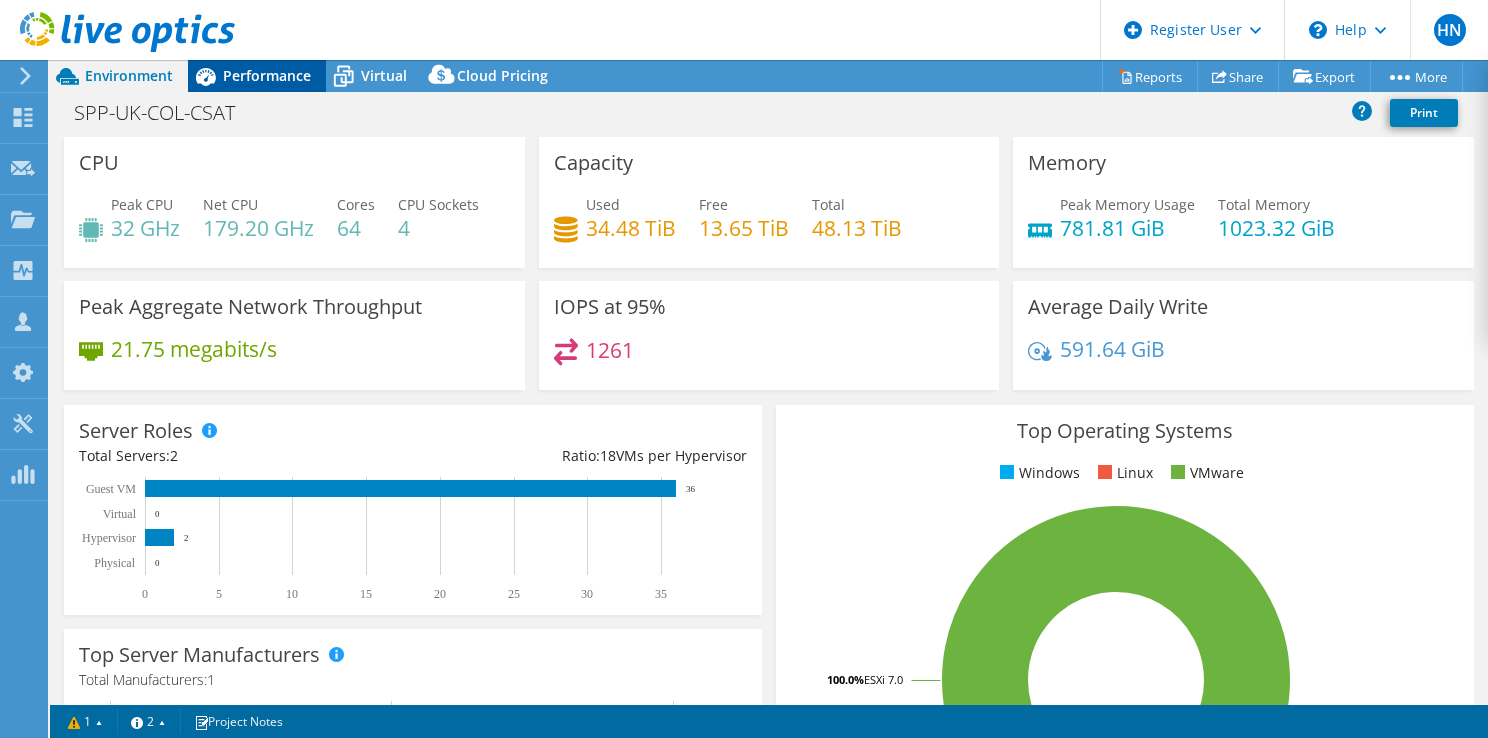 click on "Performance" at bounding box center (267, 75) 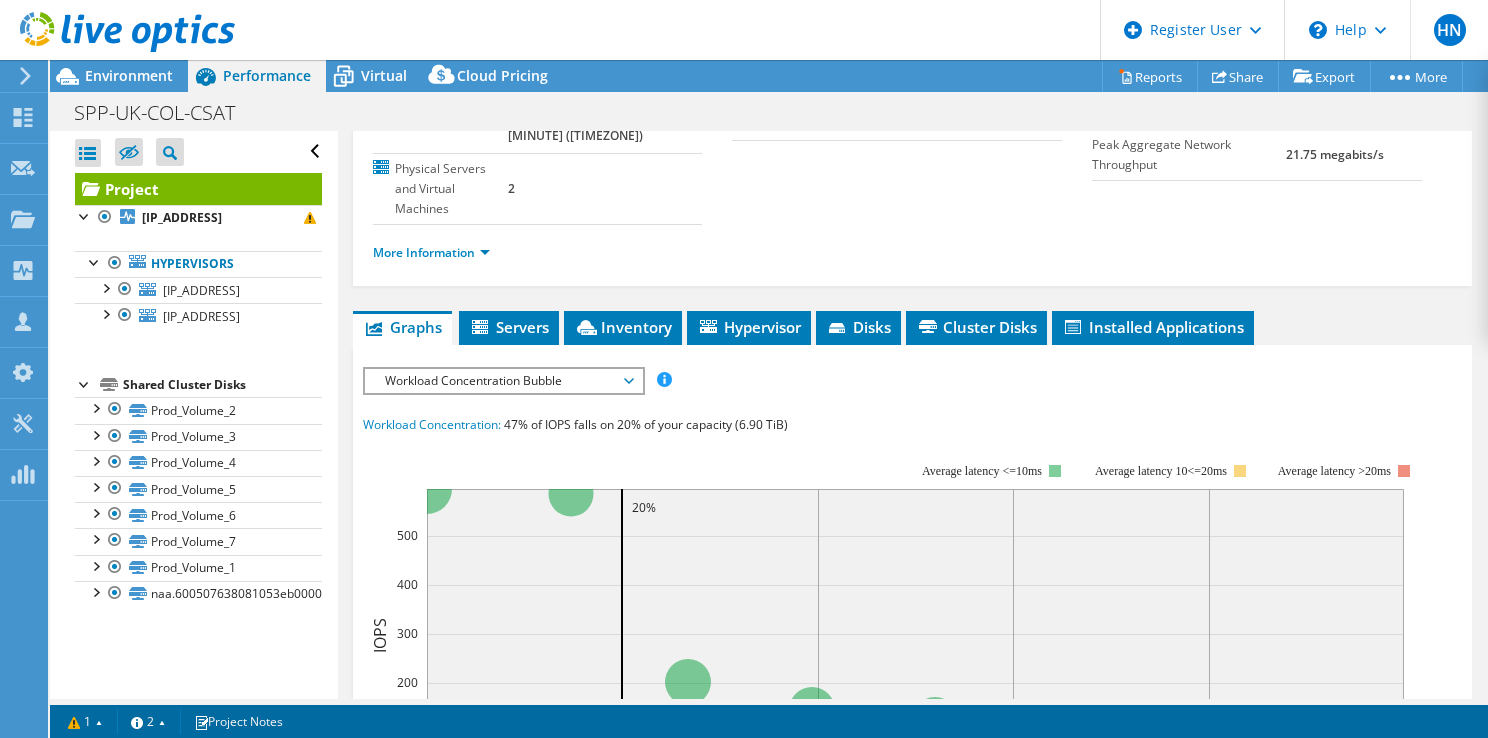 scroll, scrollTop: 272, scrollLeft: 0, axis: vertical 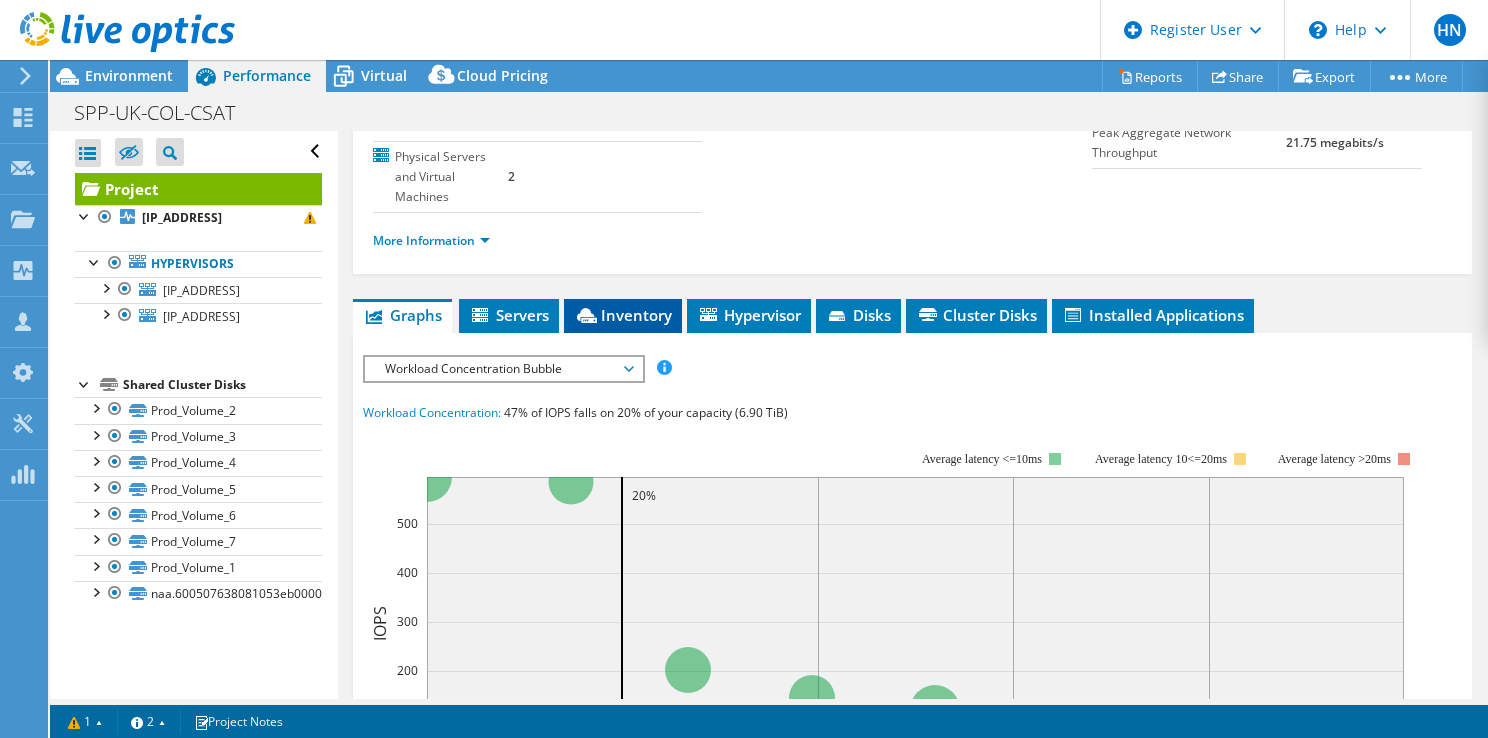 click on "Inventory" at bounding box center [623, 315] 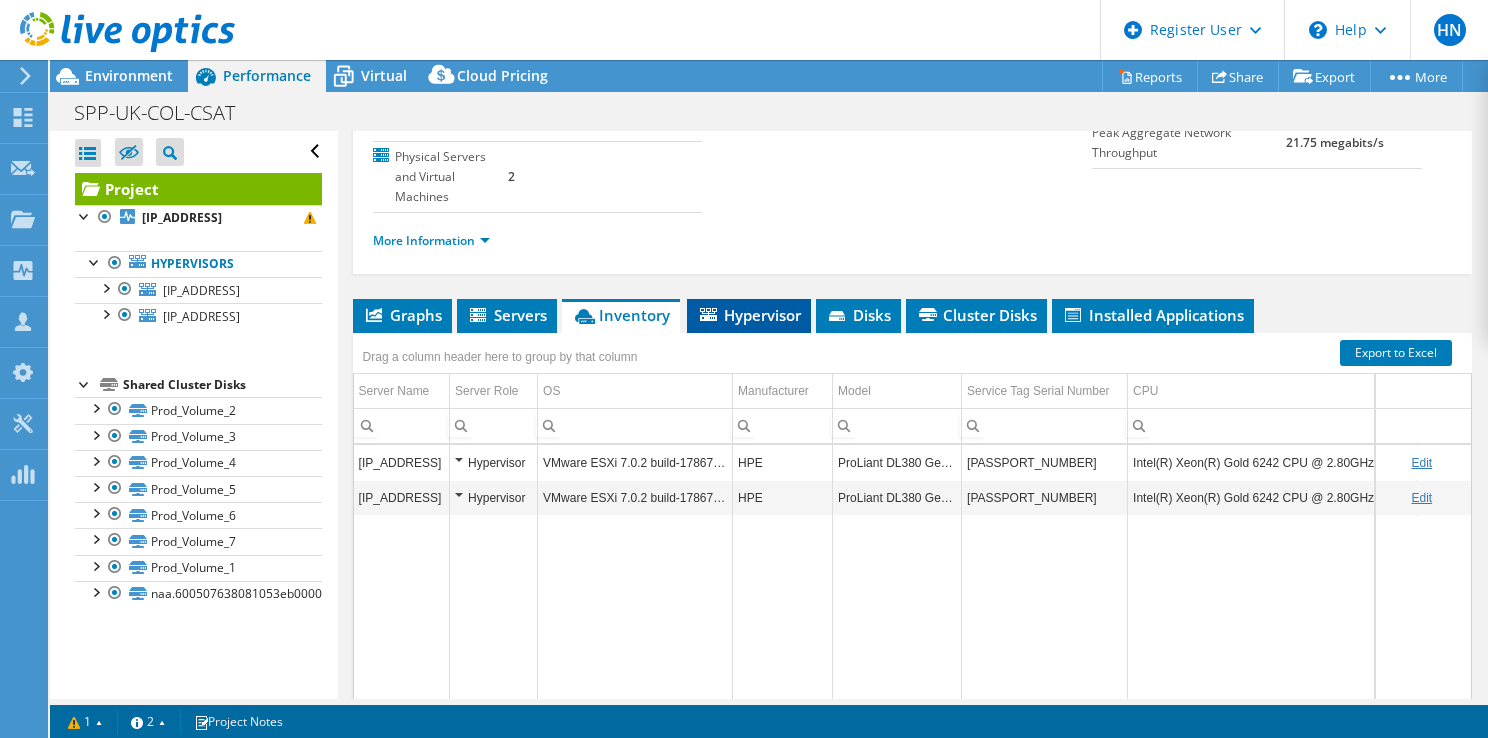 click on "Hypervisor" at bounding box center [749, 316] 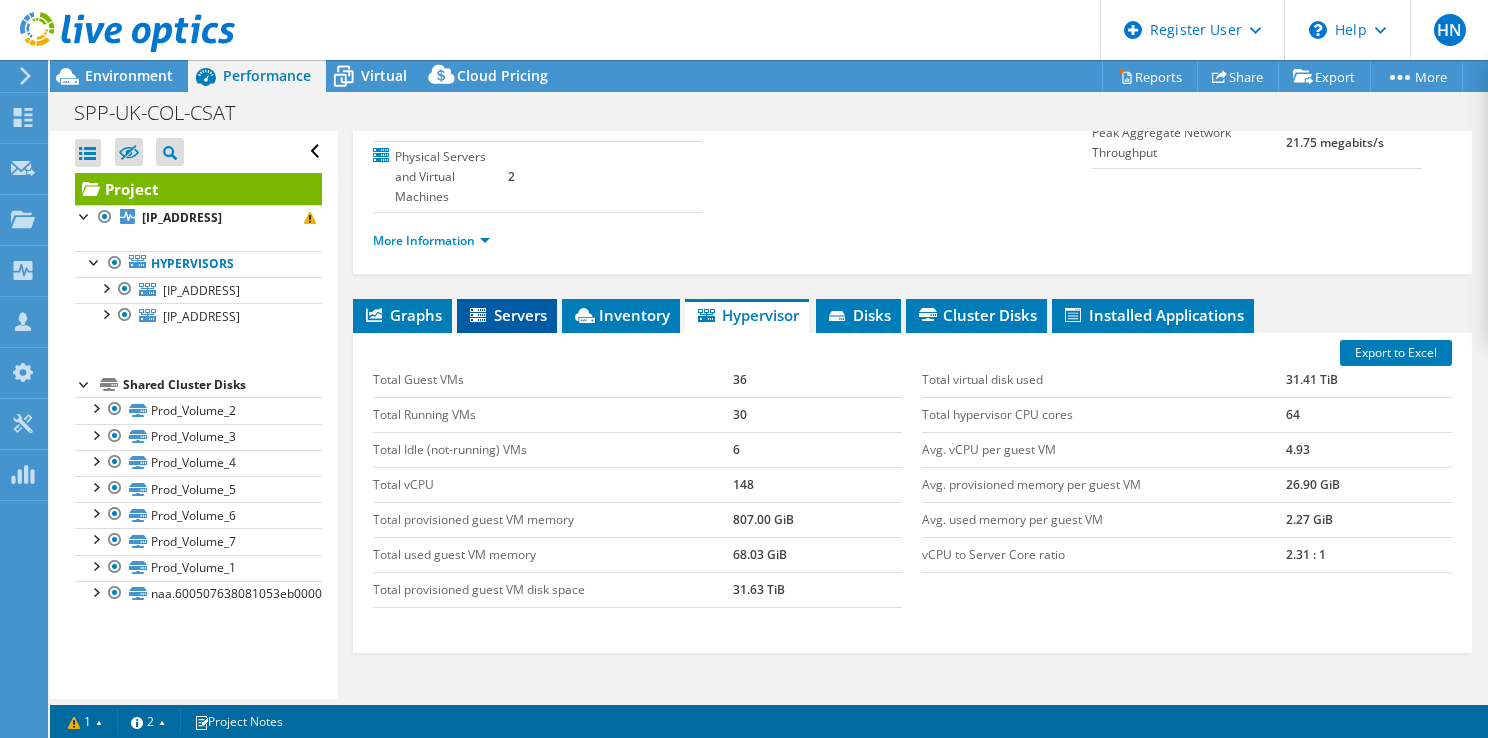 click on "Servers" at bounding box center [507, 315] 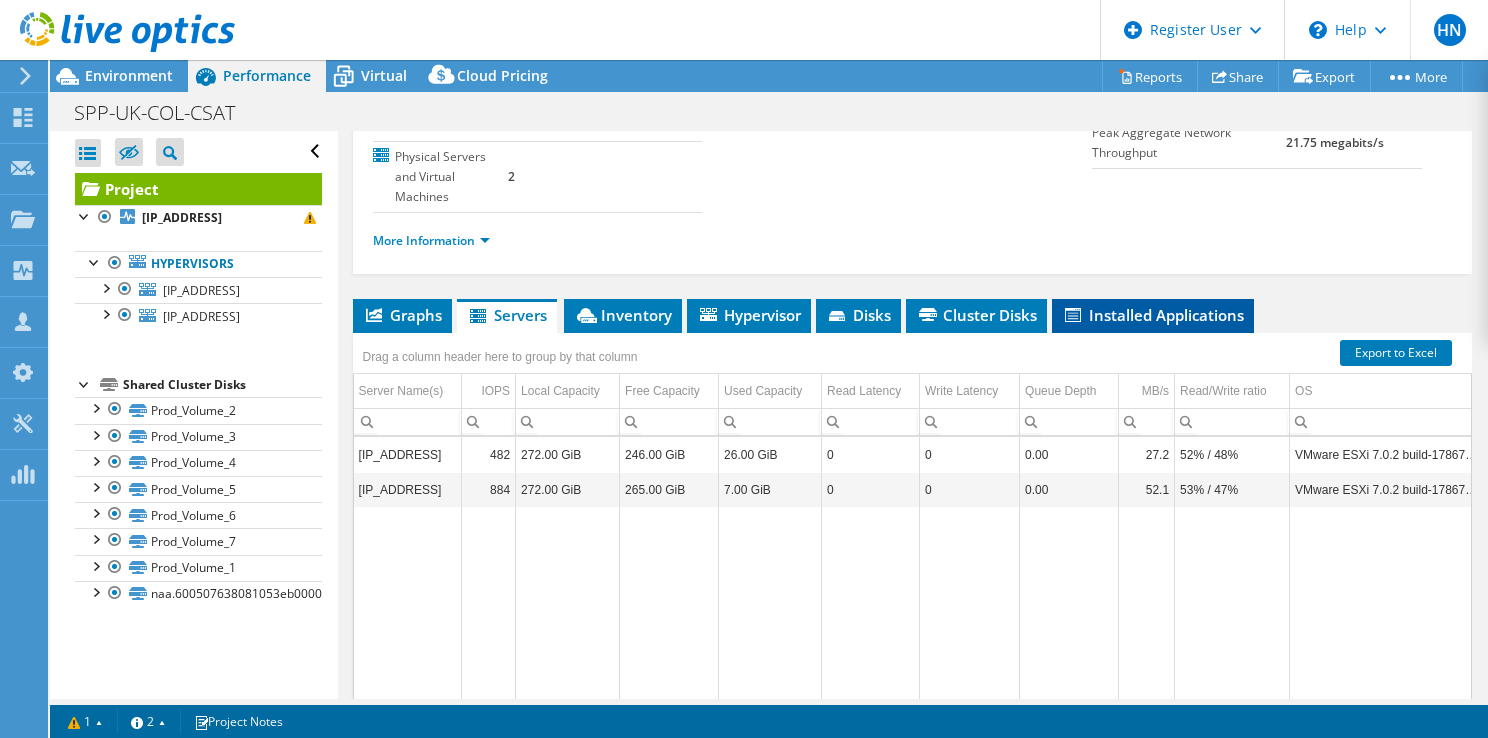 click on "Installed Applications" at bounding box center [1153, 315] 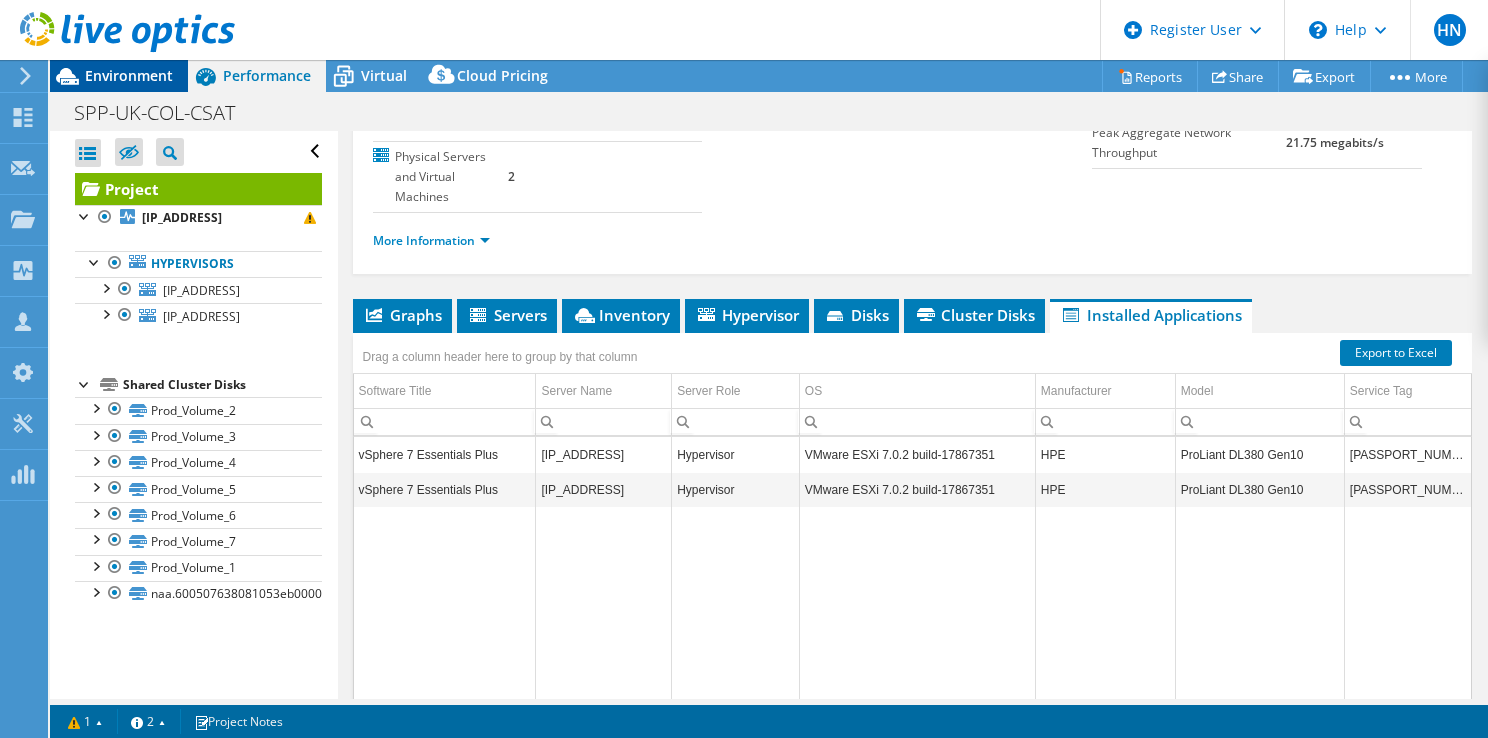 click on "Environment" at bounding box center (129, 75) 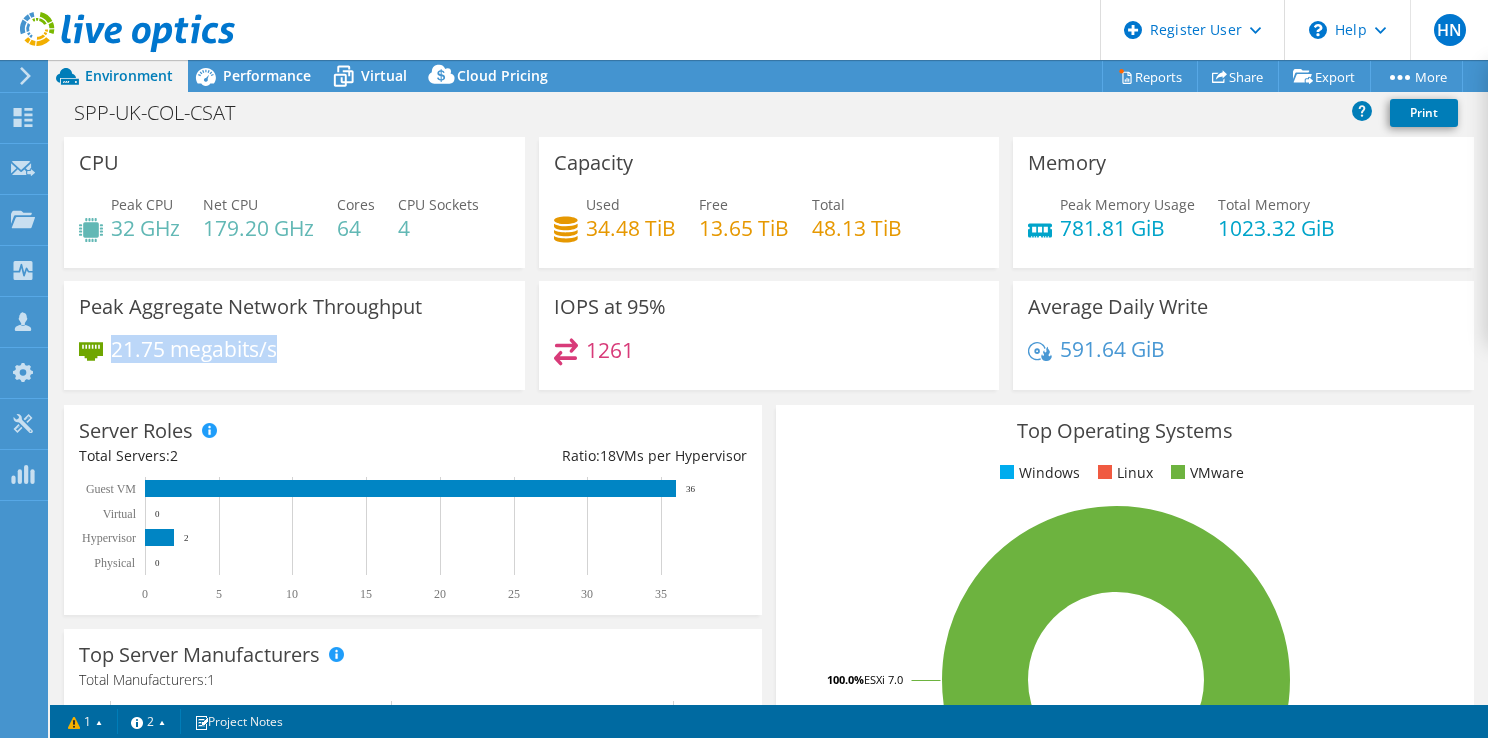 drag, startPoint x: 116, startPoint y: 351, endPoint x: 277, endPoint y: 350, distance: 161.00311 